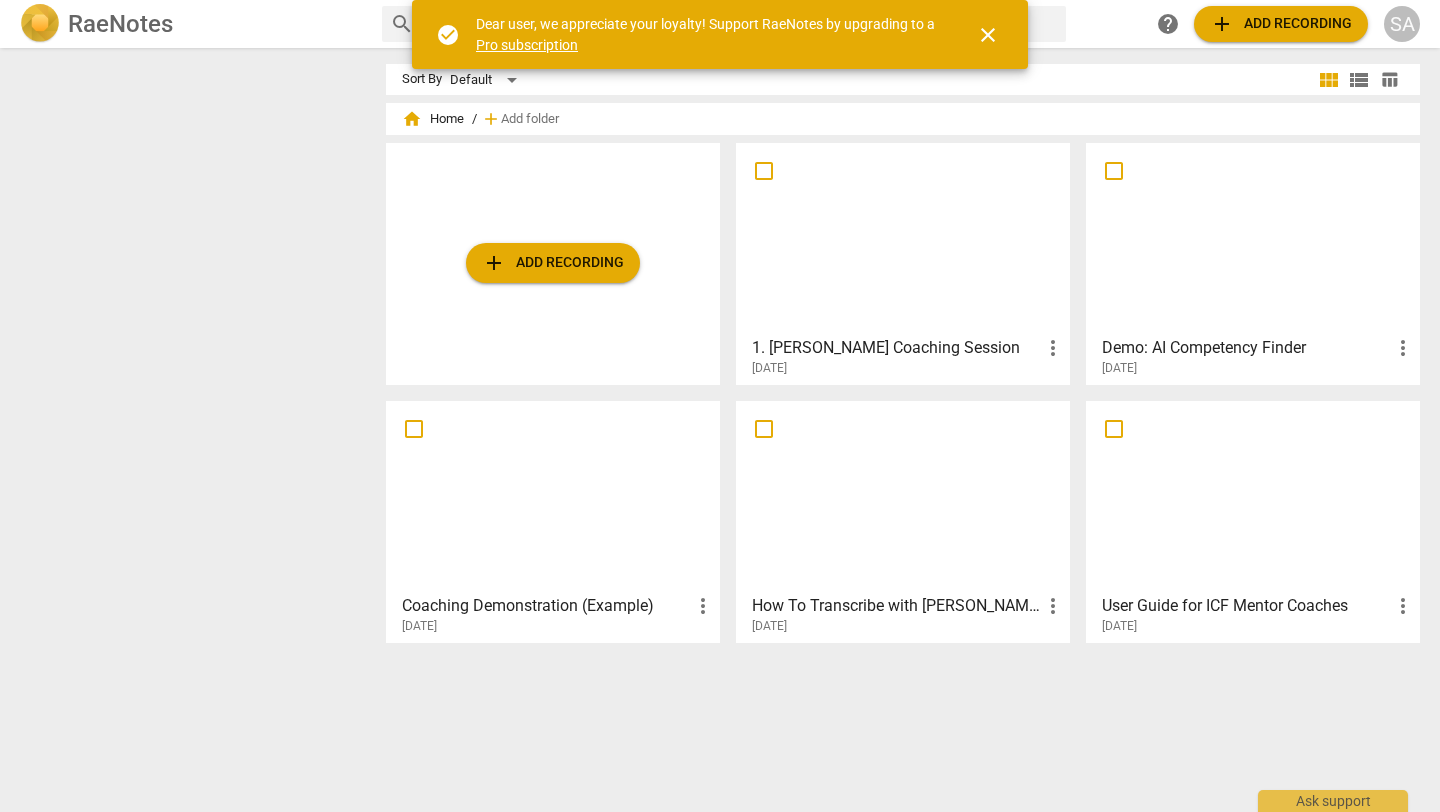 scroll, scrollTop: 0, scrollLeft: 0, axis: both 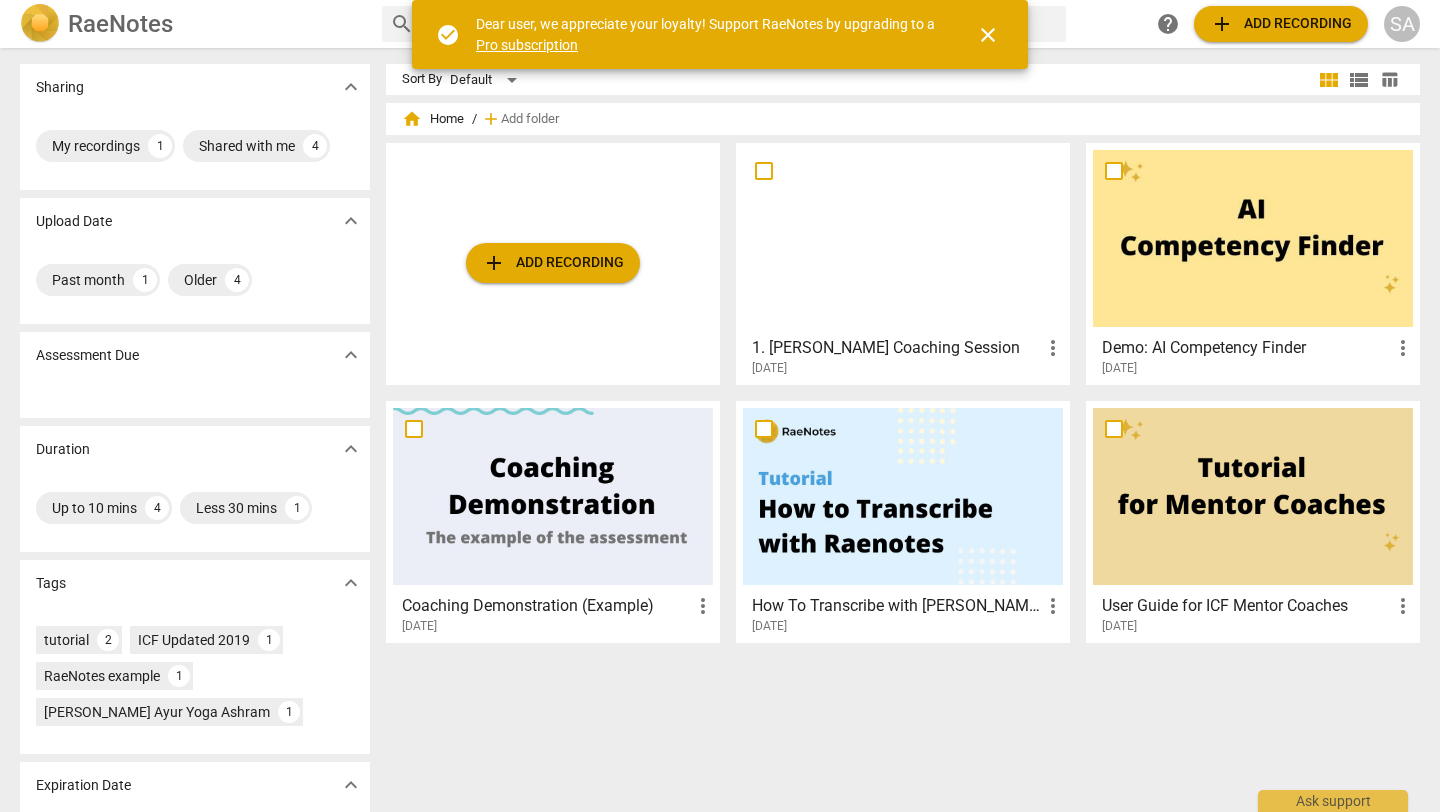 click on "add   Add recording" at bounding box center [553, 263] 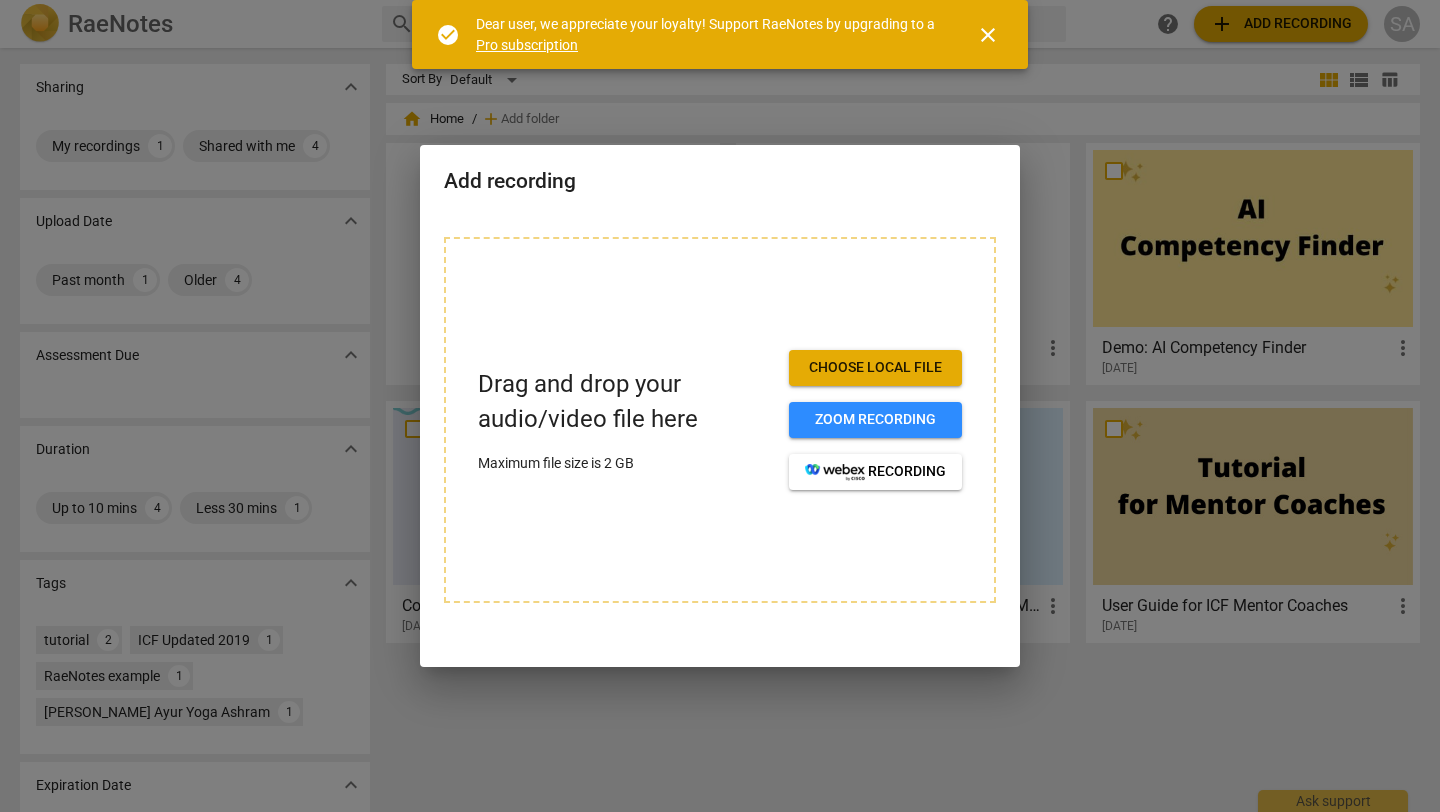 click at bounding box center [720, 406] 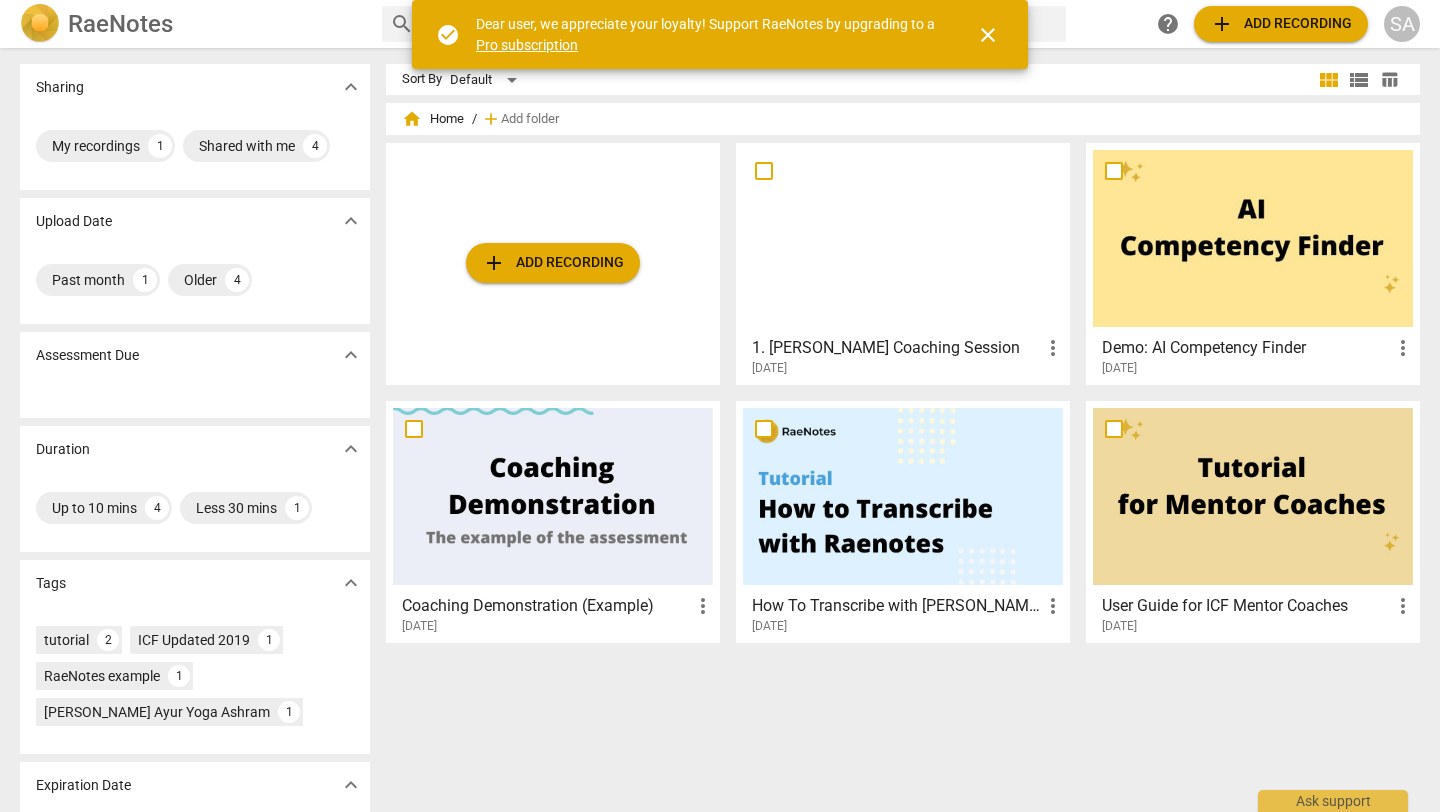 click on "close" at bounding box center [988, 35] 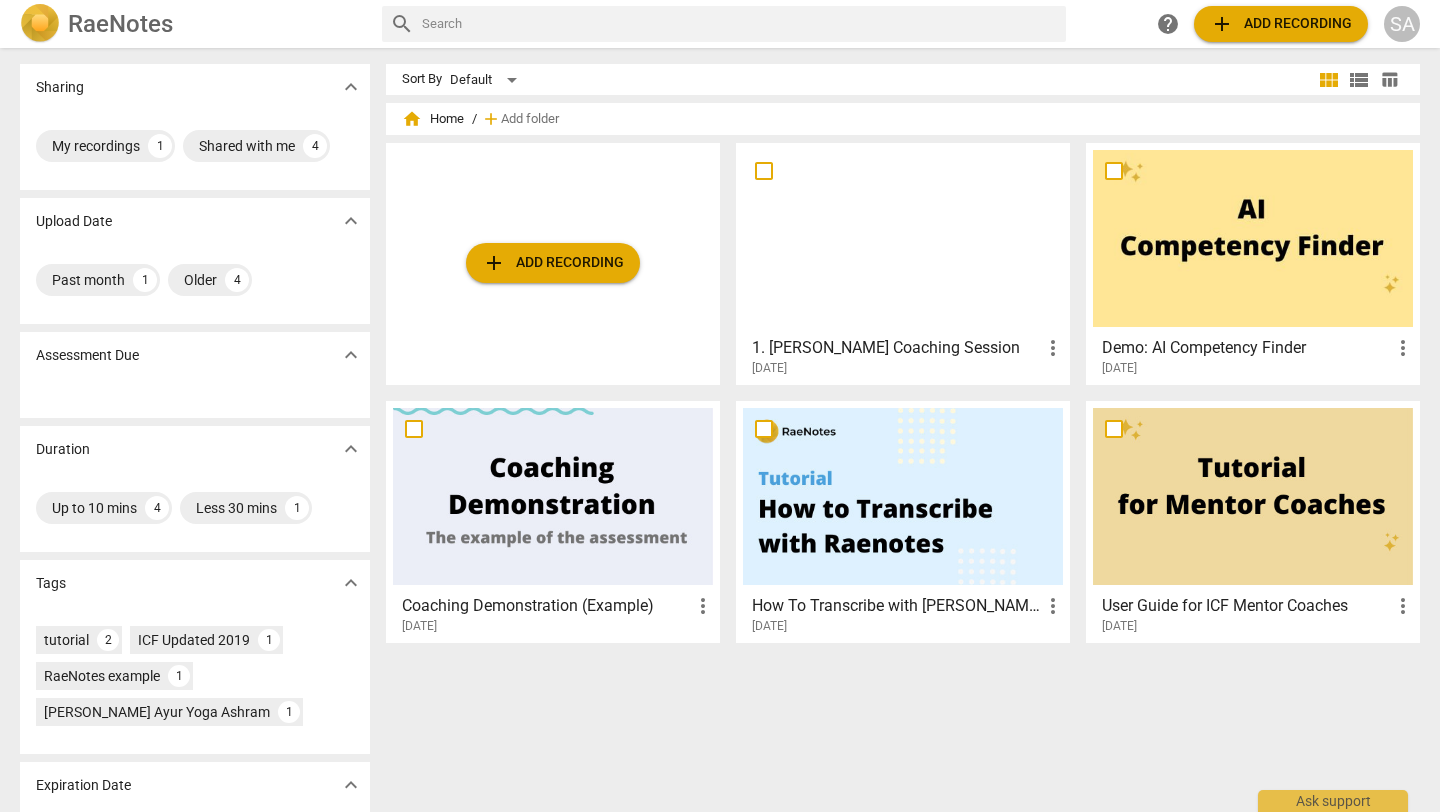 click at bounding box center (1253, 238) 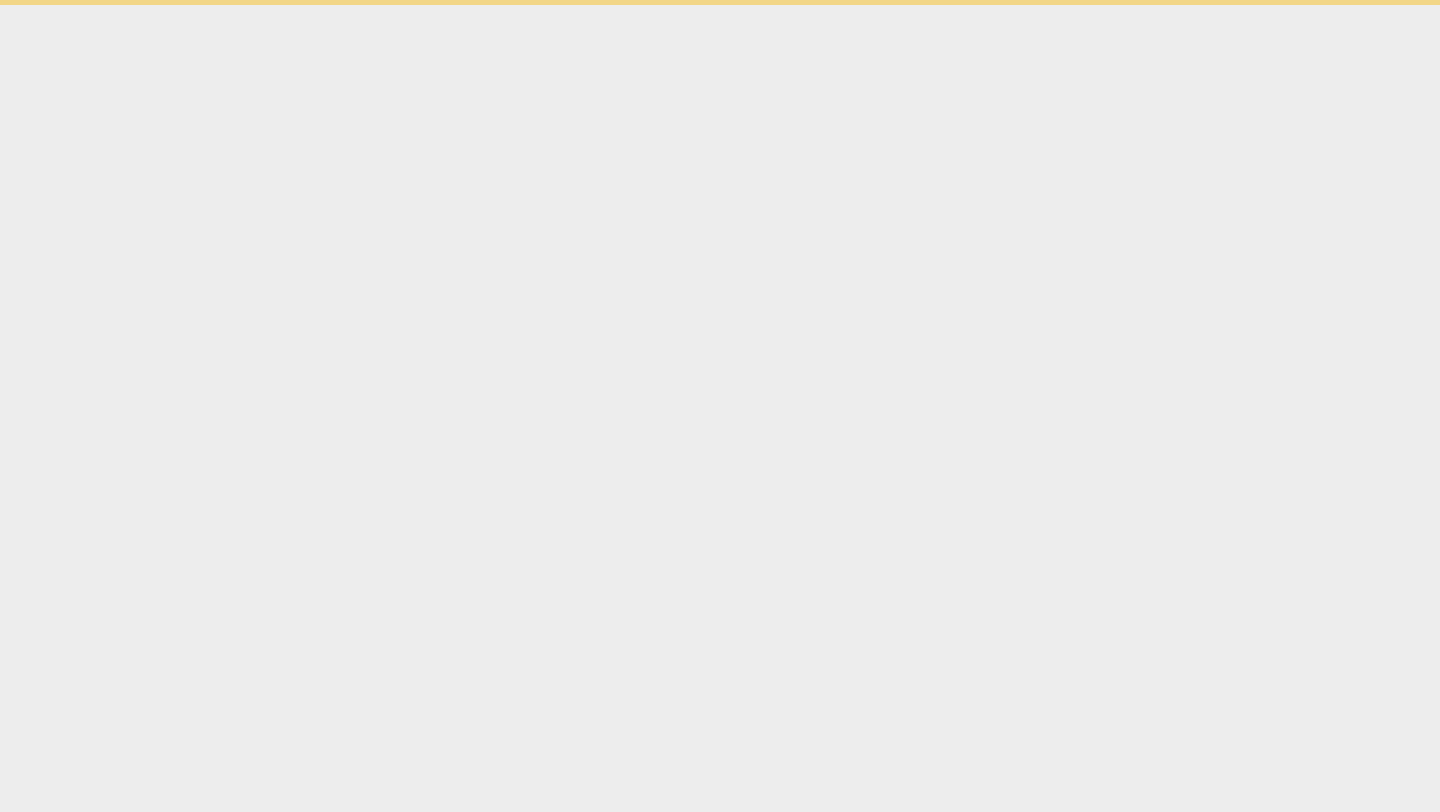 click on "Ask support" at bounding box center (720, 2) 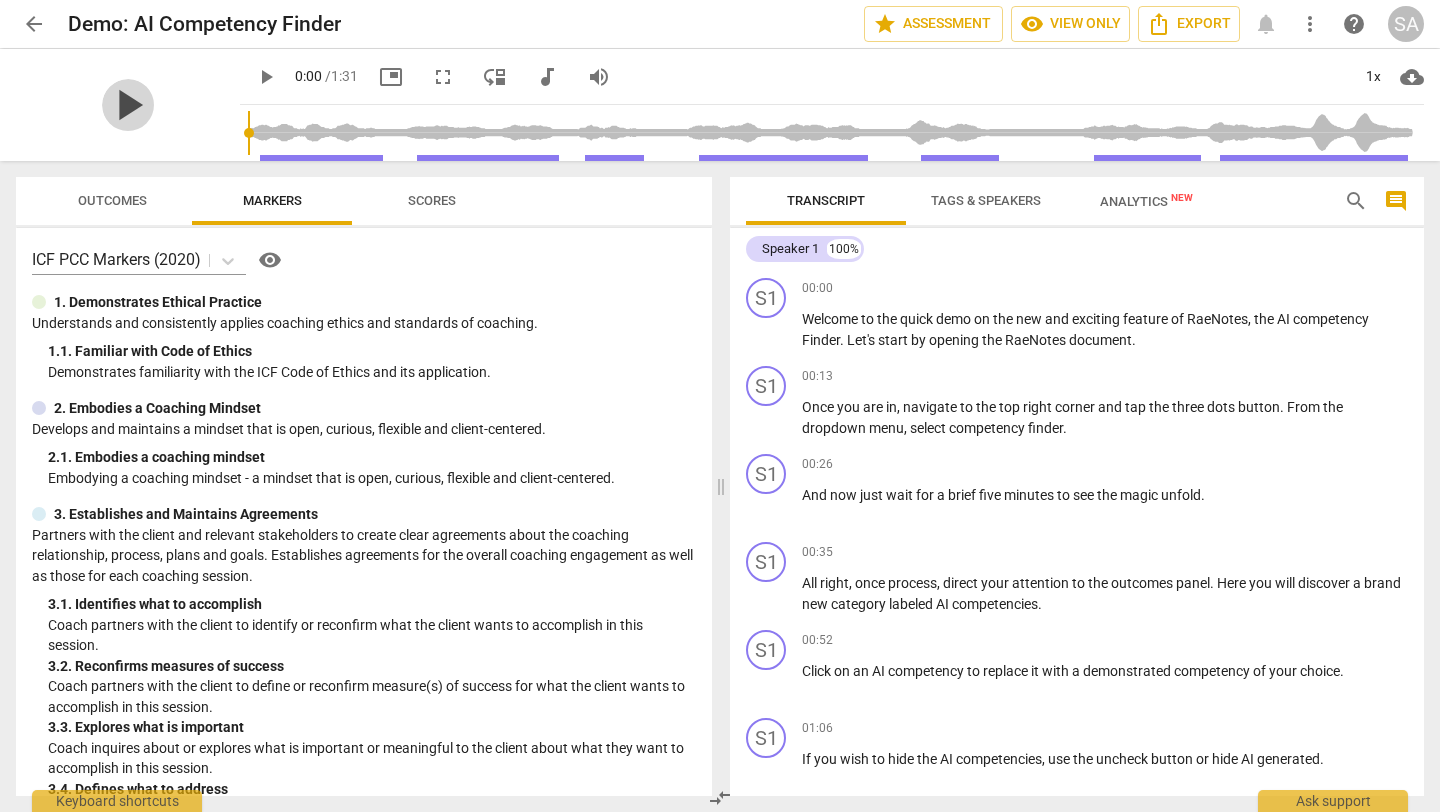 click on "play_arrow" at bounding box center [128, 105] 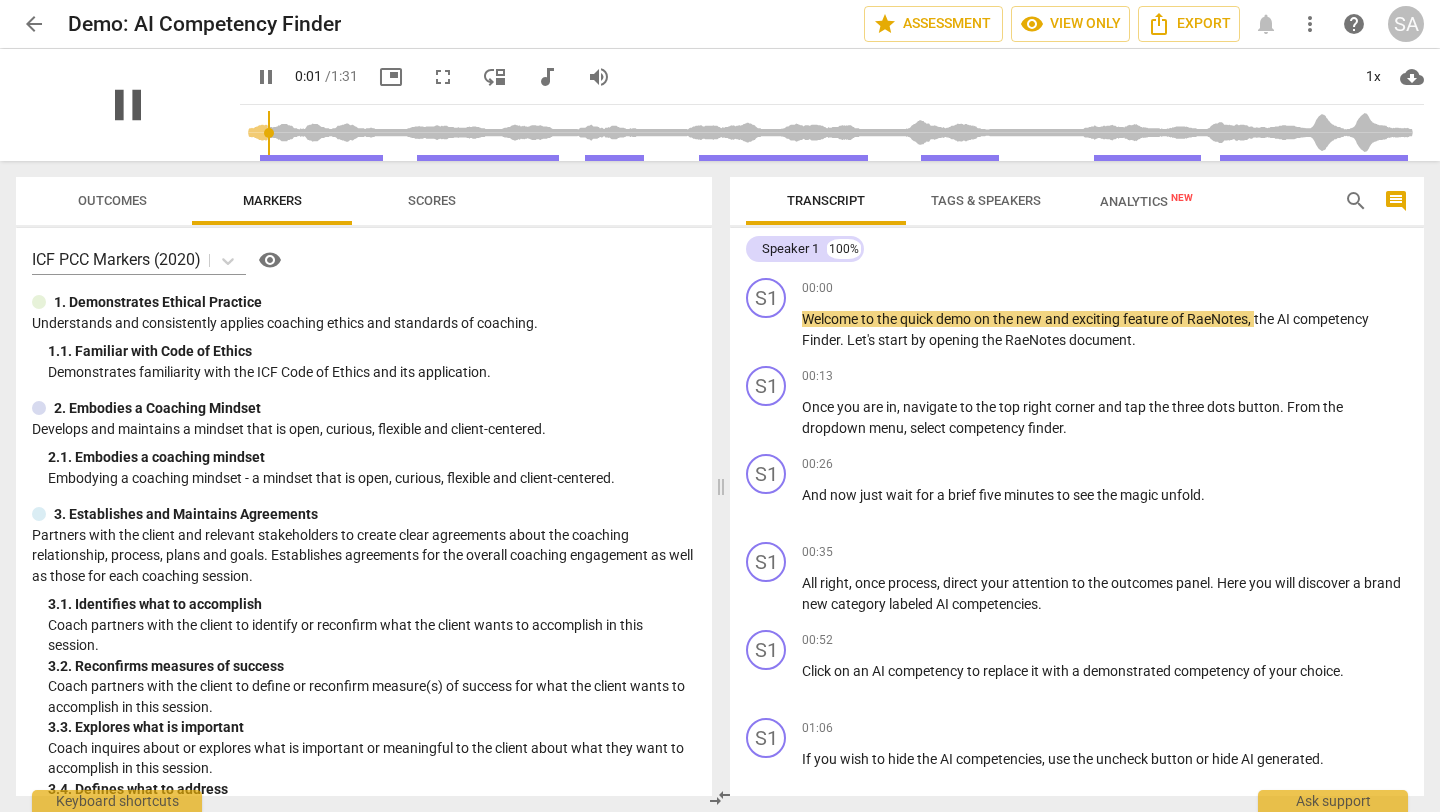 click on "pause" at bounding box center [128, 105] 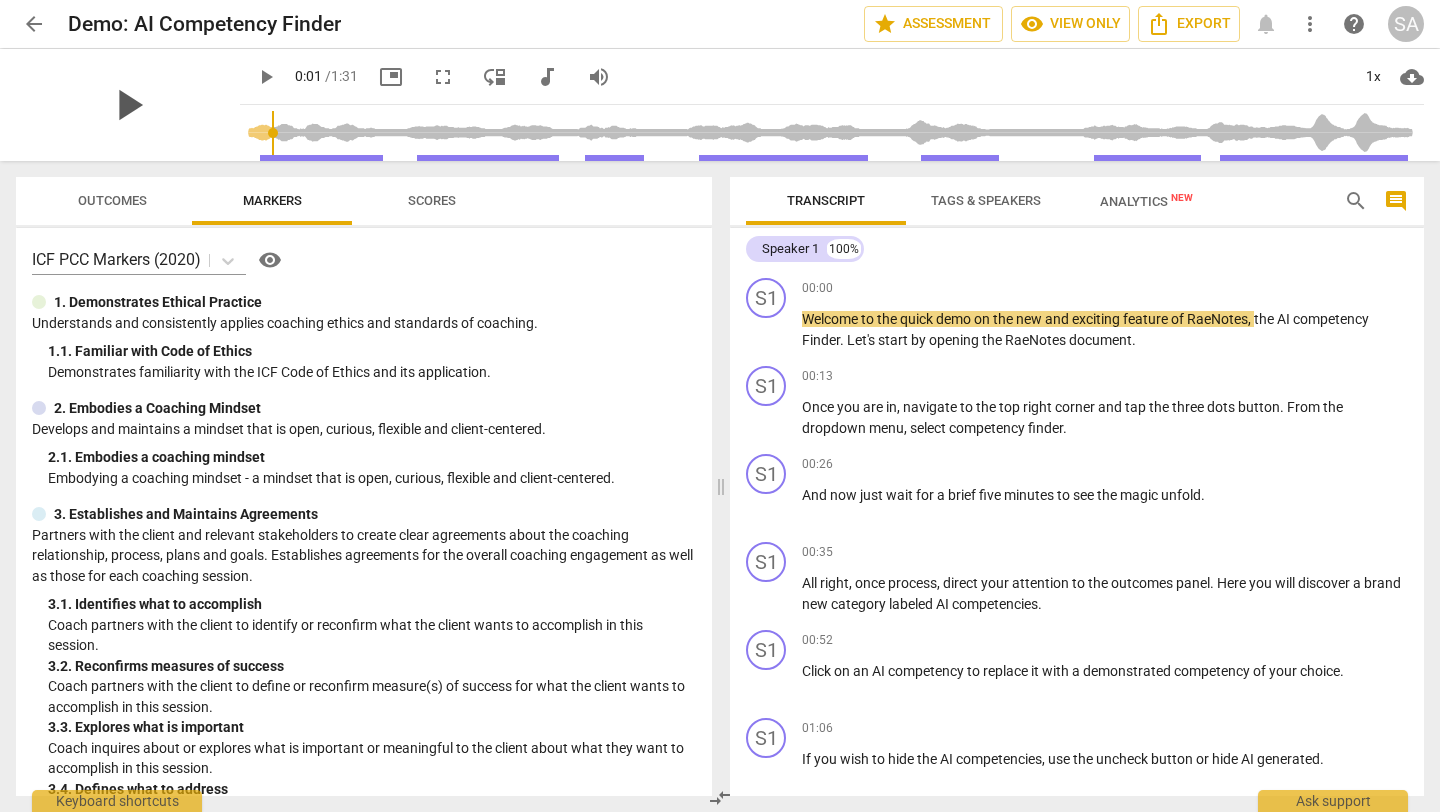type on "2" 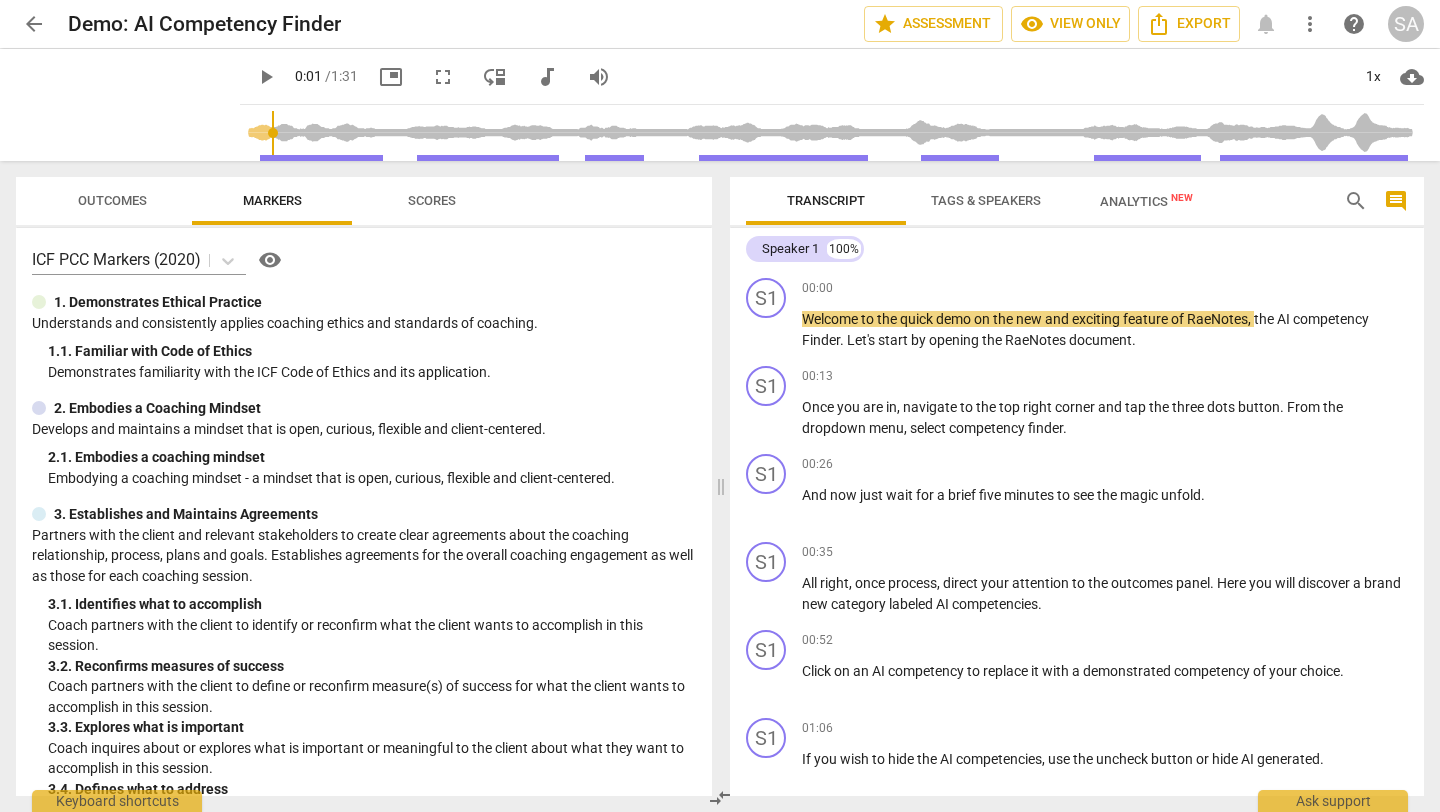 click on "Demo: AI Competency Finder" at bounding box center (204, 24) 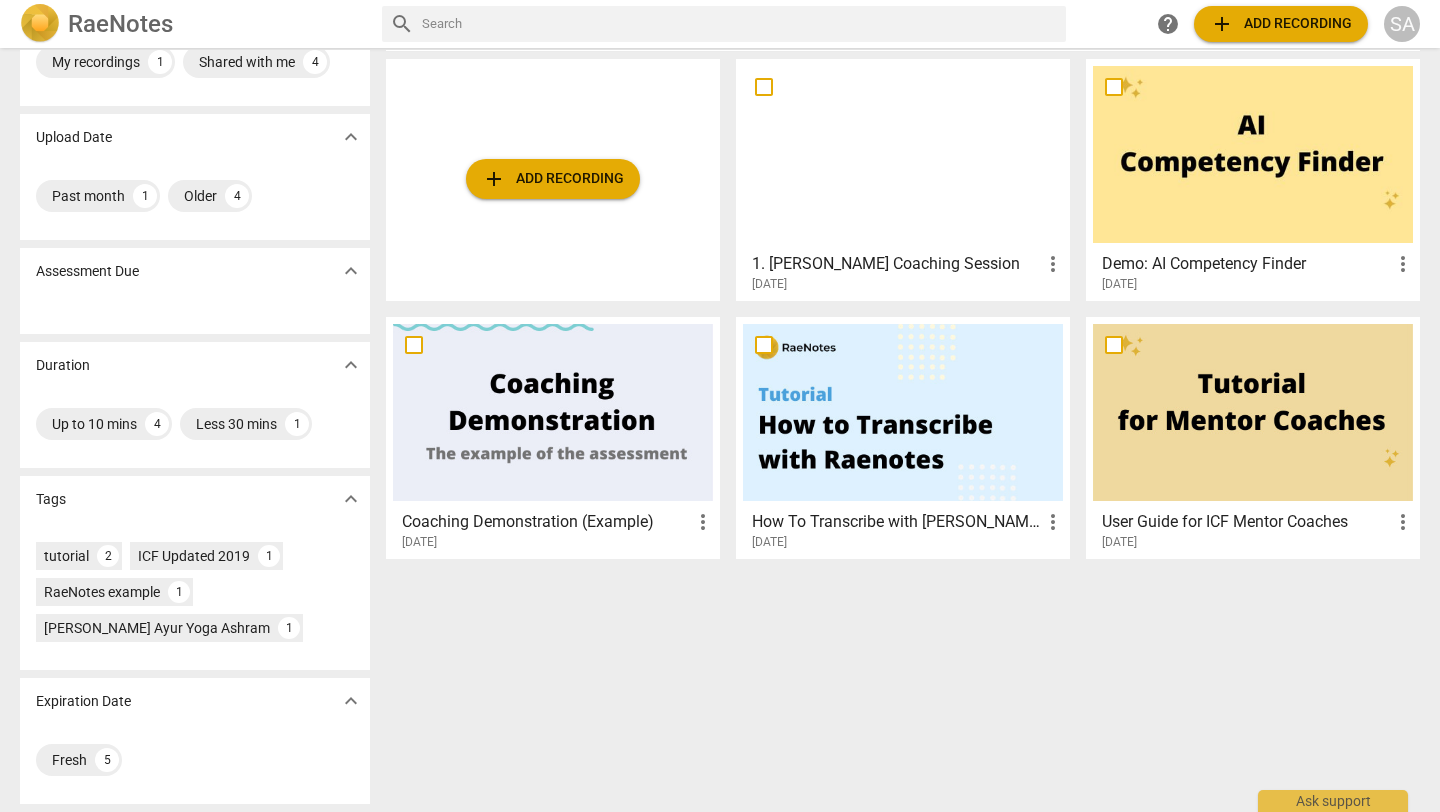scroll, scrollTop: 0, scrollLeft: 0, axis: both 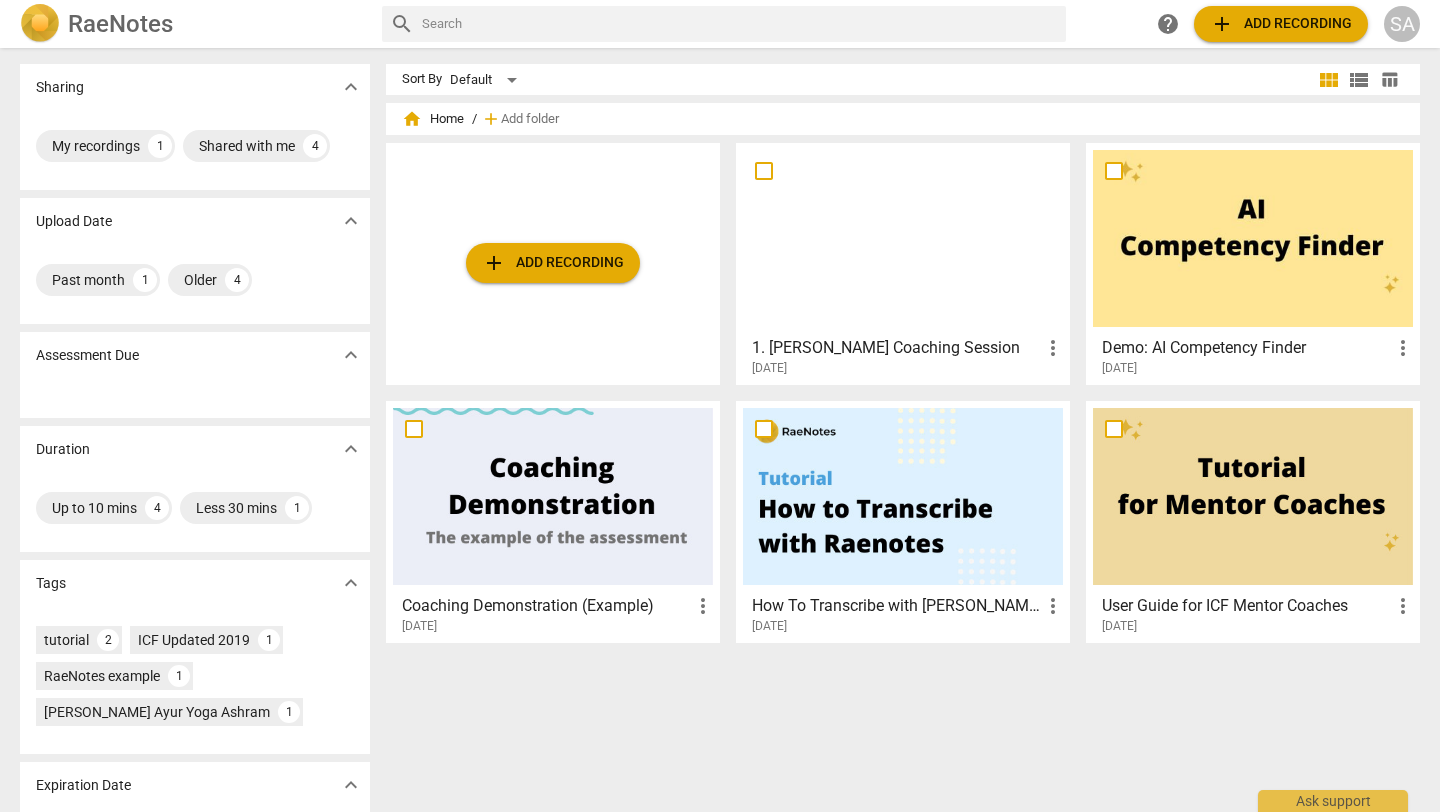 click at bounding box center [1253, 238] 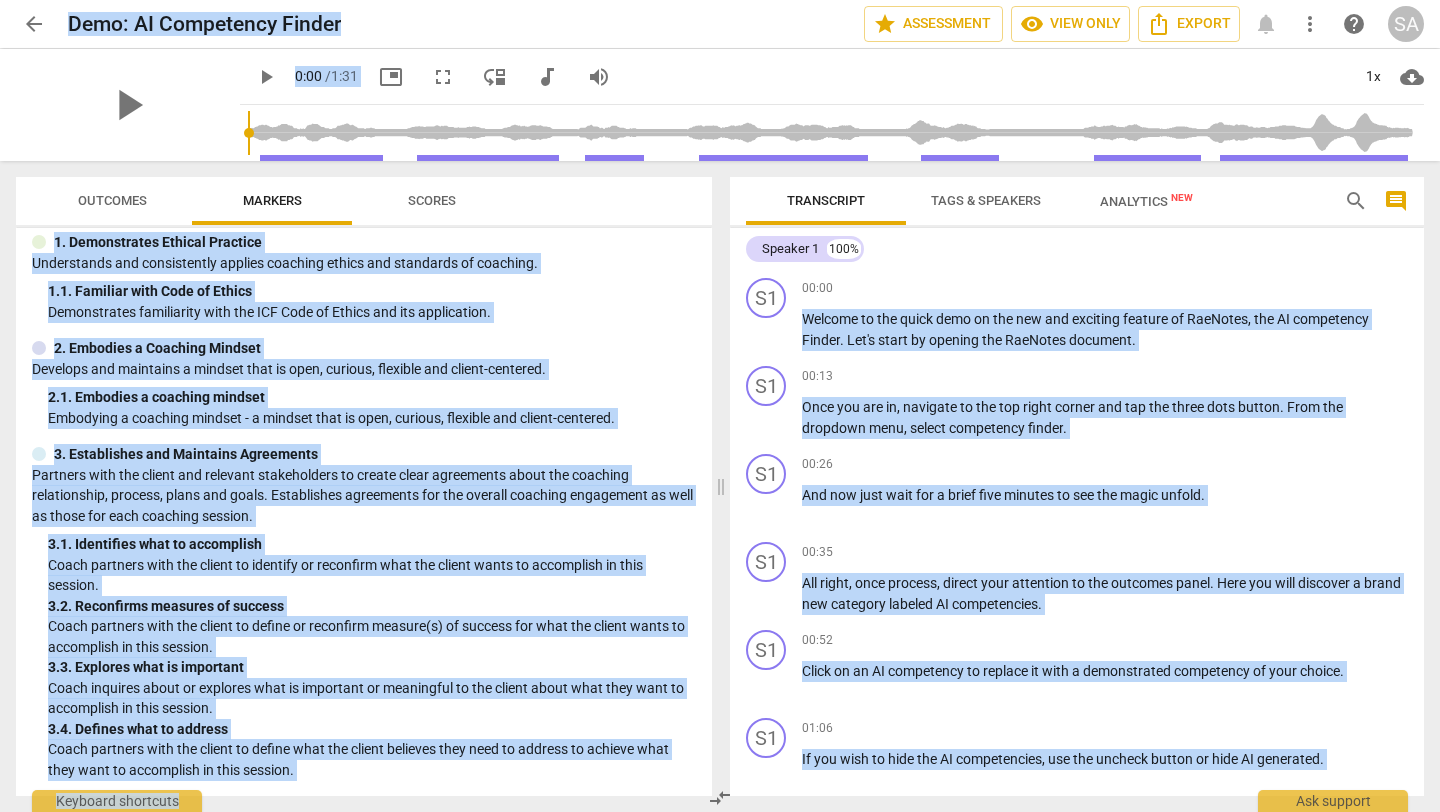 scroll, scrollTop: 0, scrollLeft: 0, axis: both 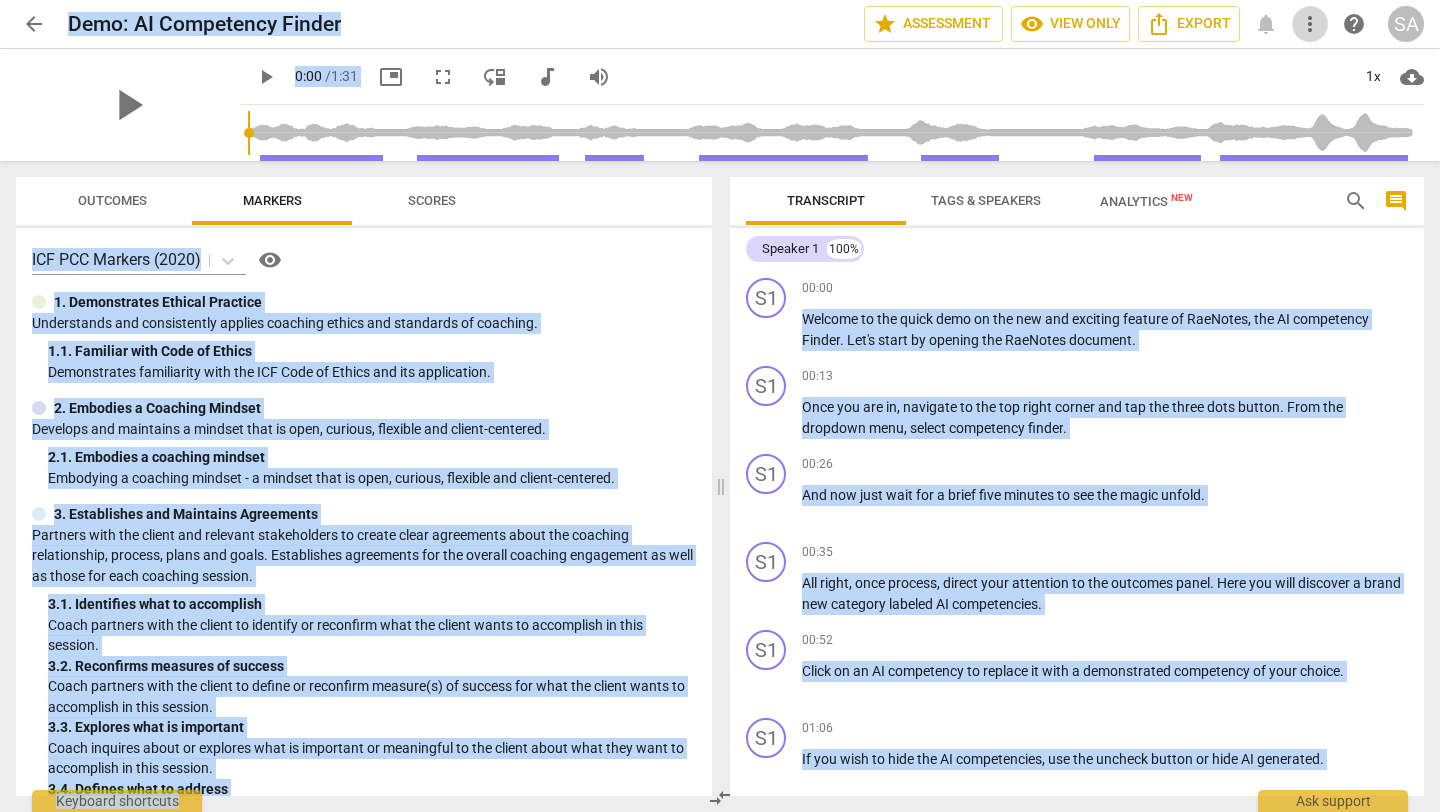 click on "more_vert" at bounding box center (1310, 24) 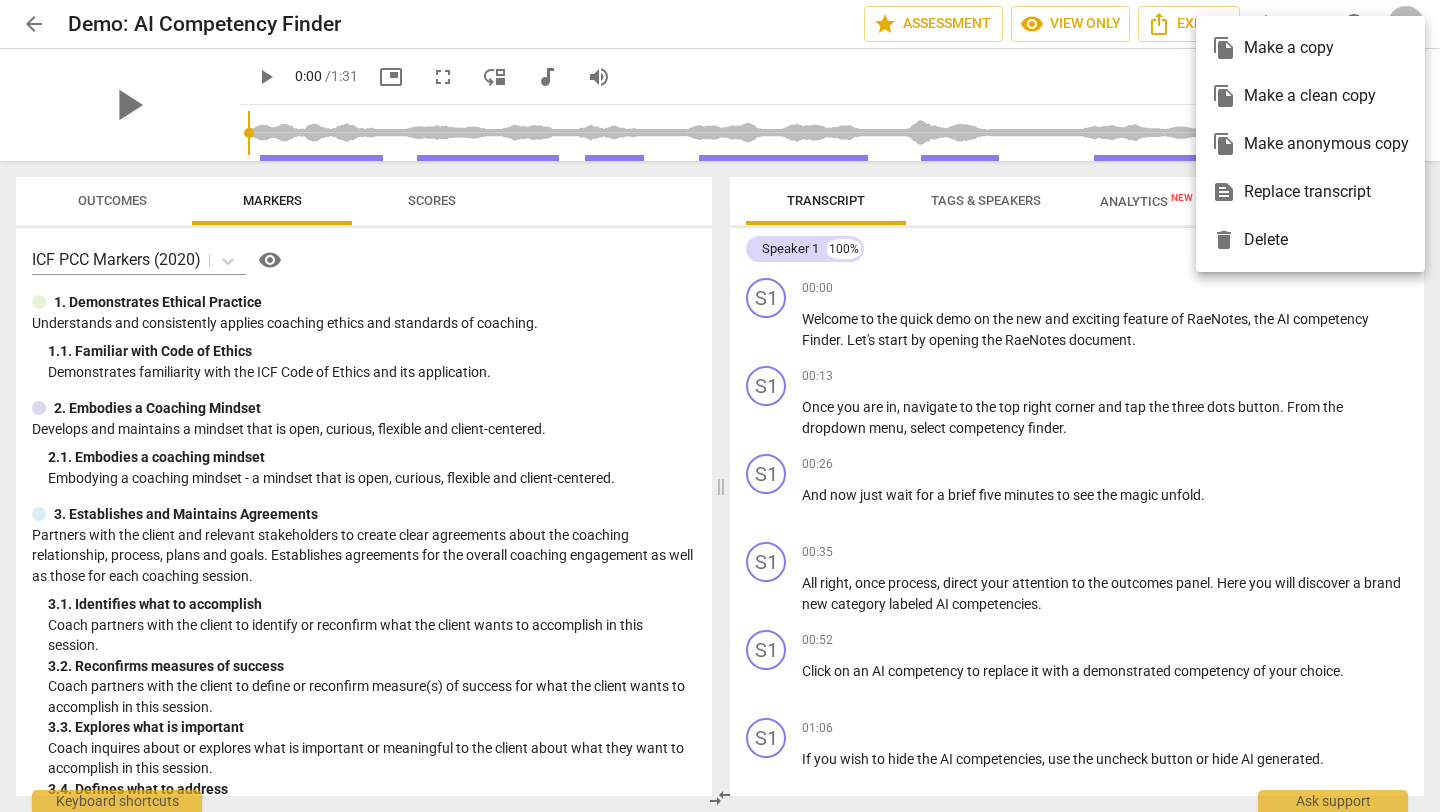 click at bounding box center (720, 406) 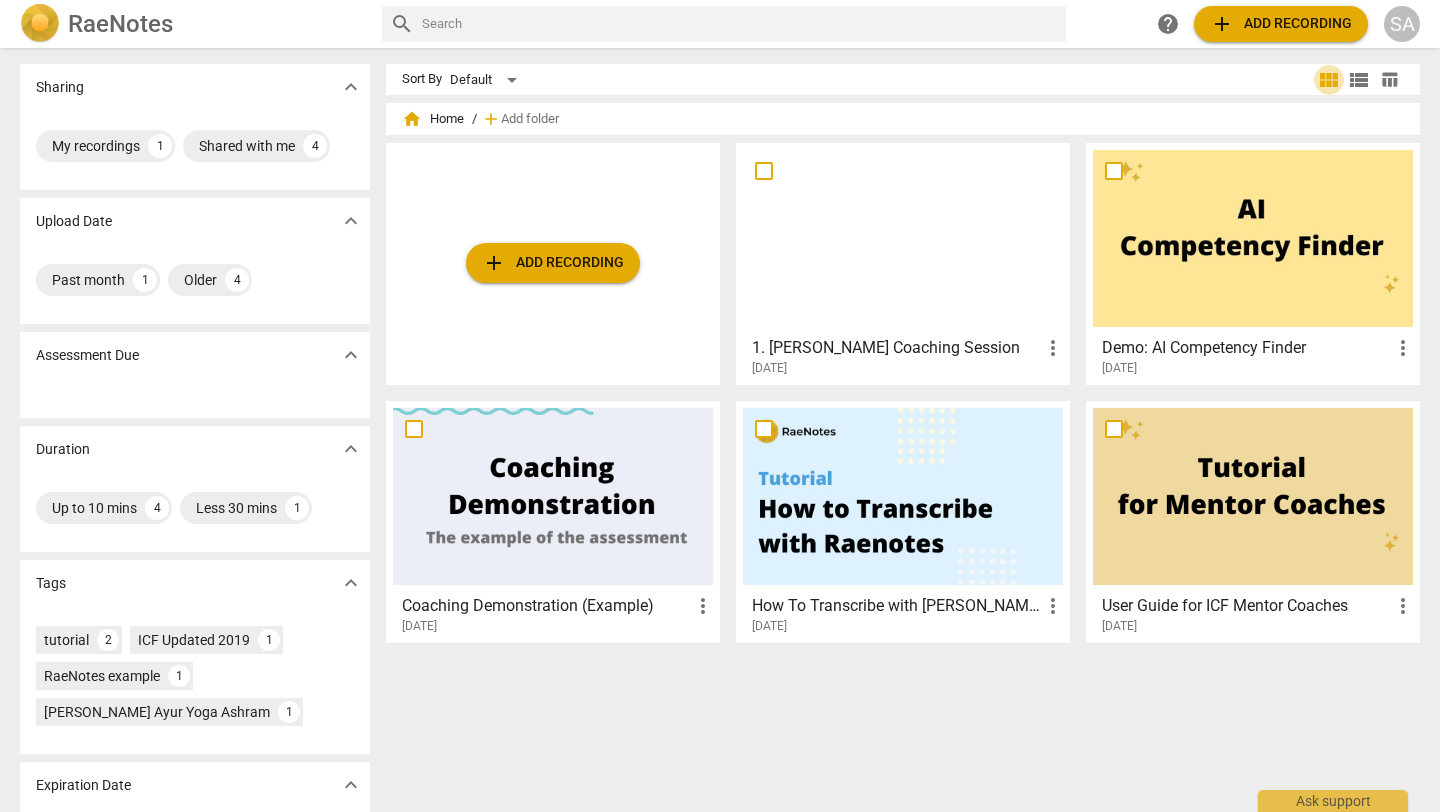 click on "view_module" at bounding box center [1329, 80] 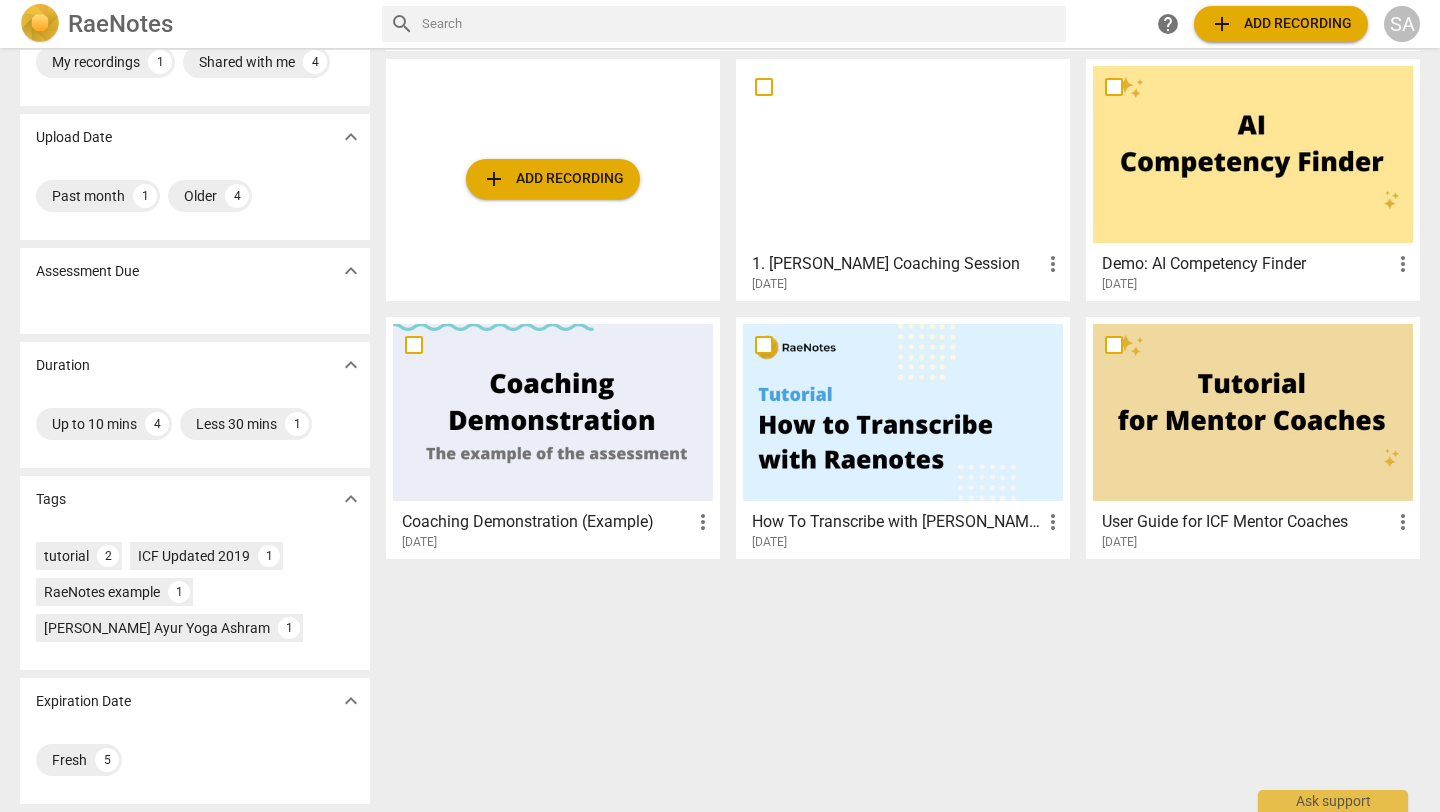 scroll, scrollTop: 0, scrollLeft: 0, axis: both 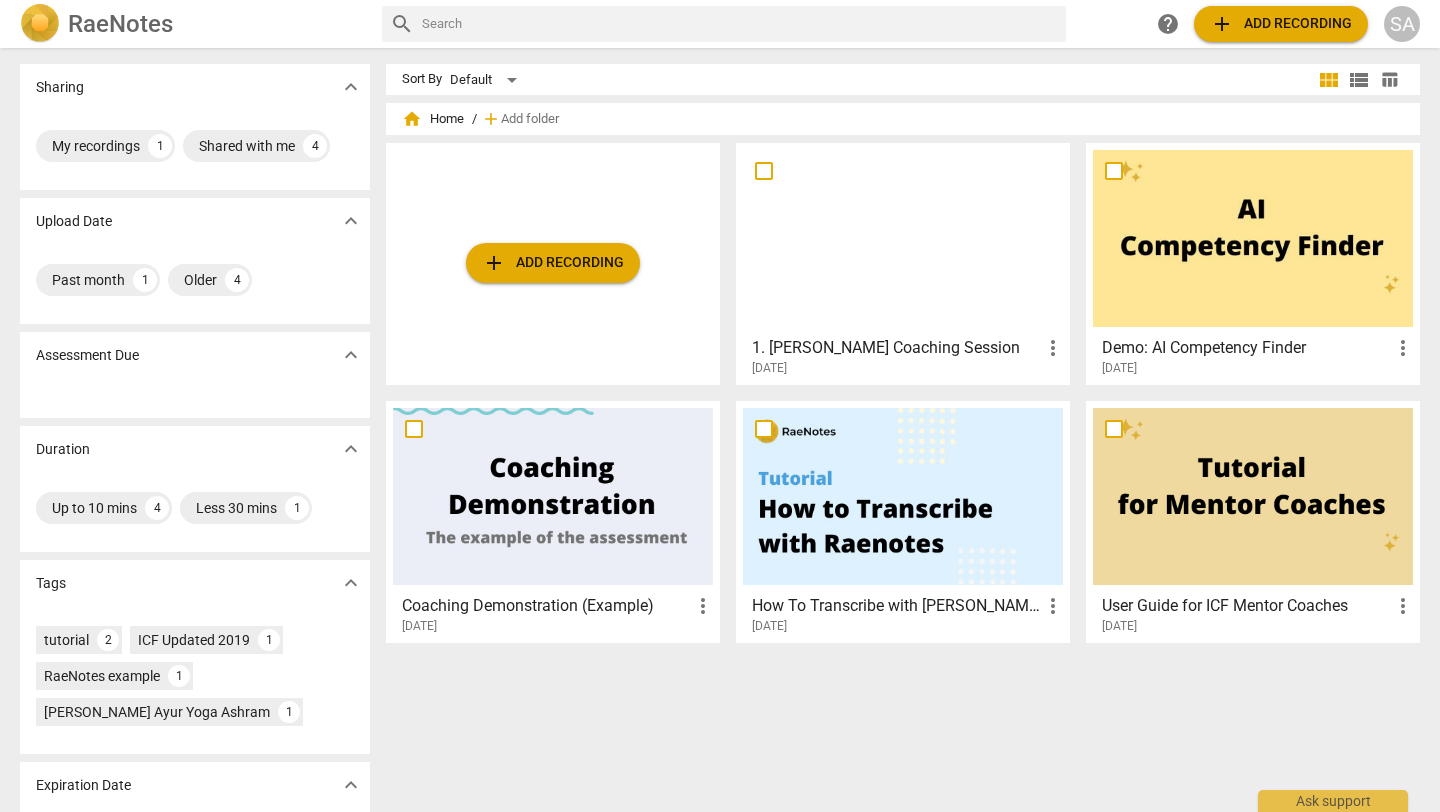 click on "more_vert" at bounding box center (1403, 348) 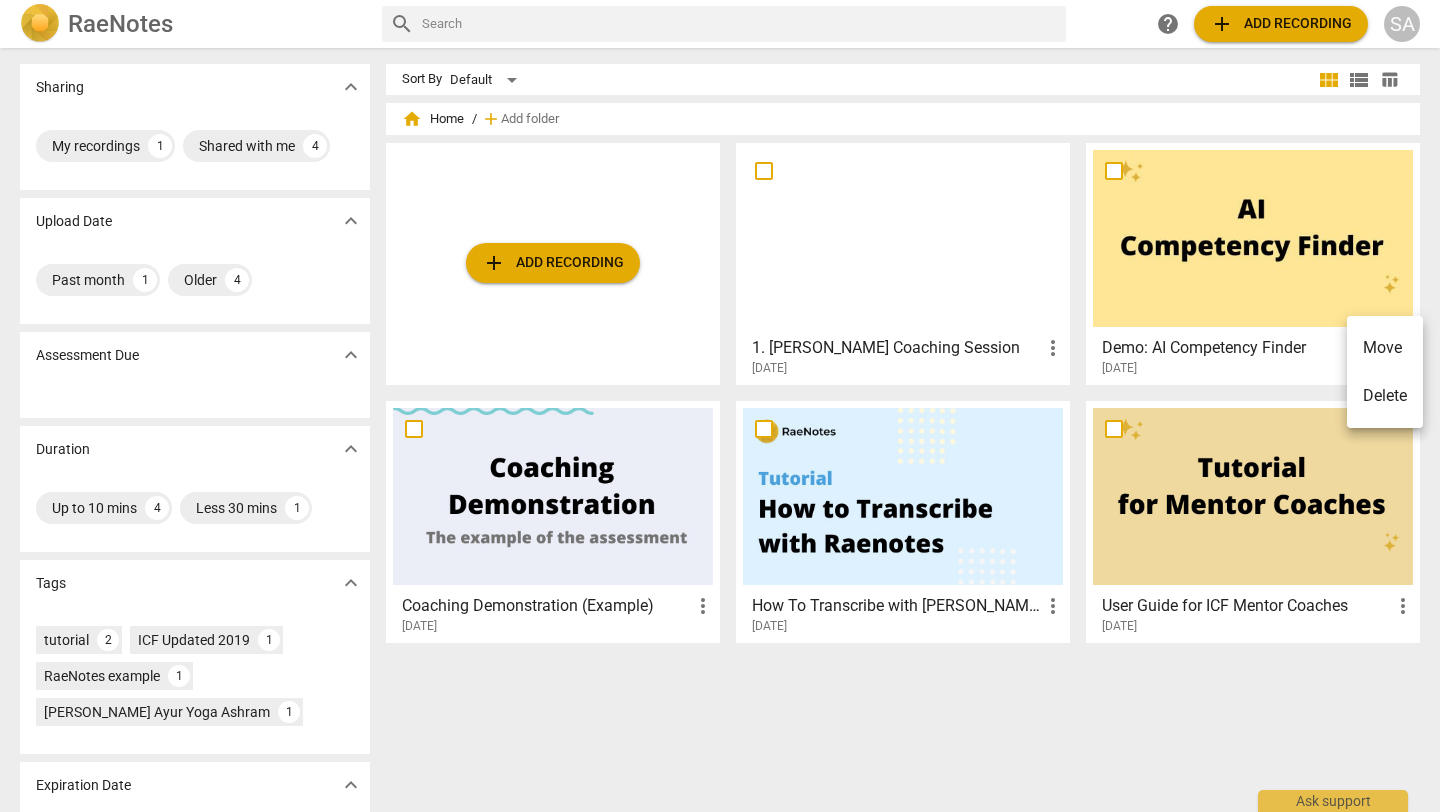 click at bounding box center [720, 406] 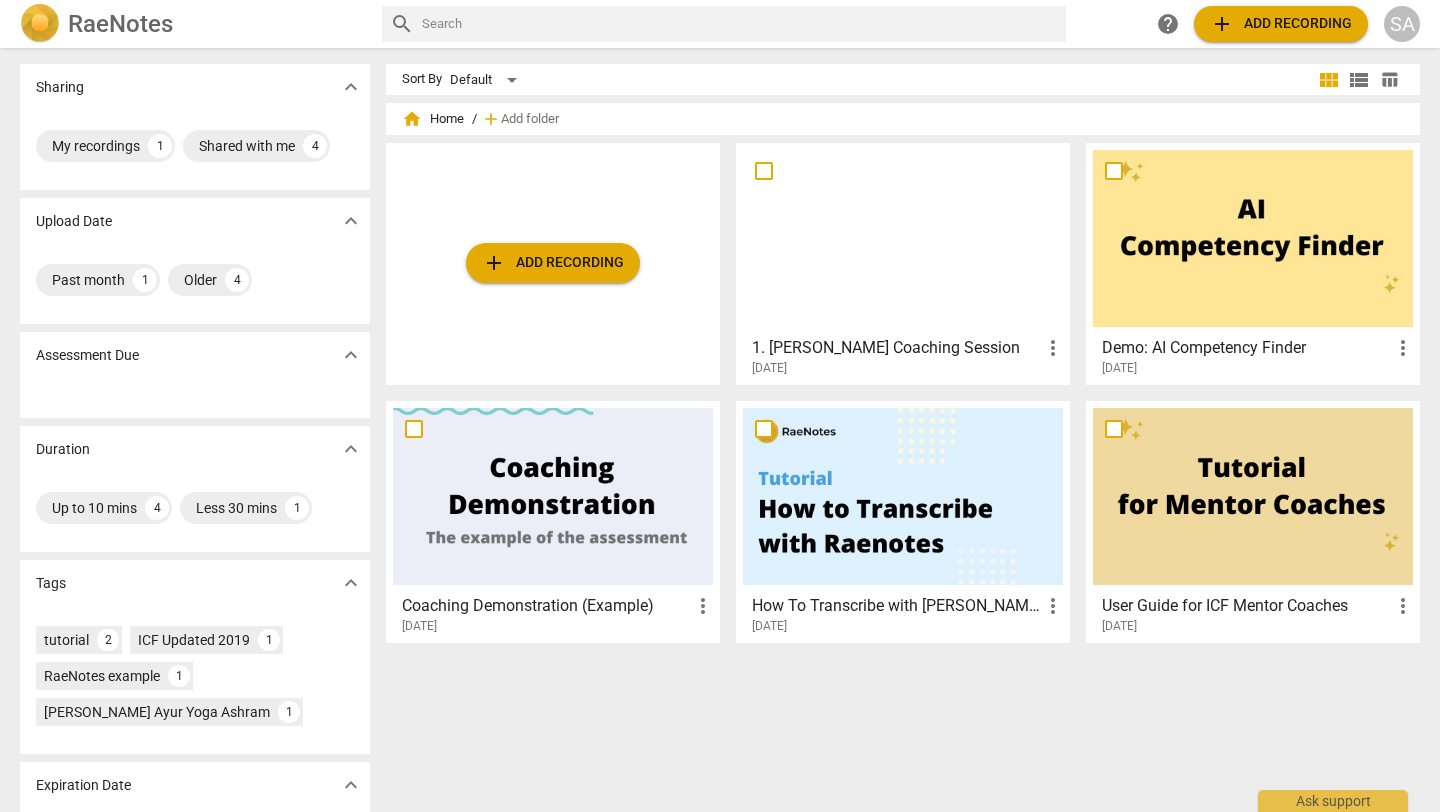 click at bounding box center [1253, 238] 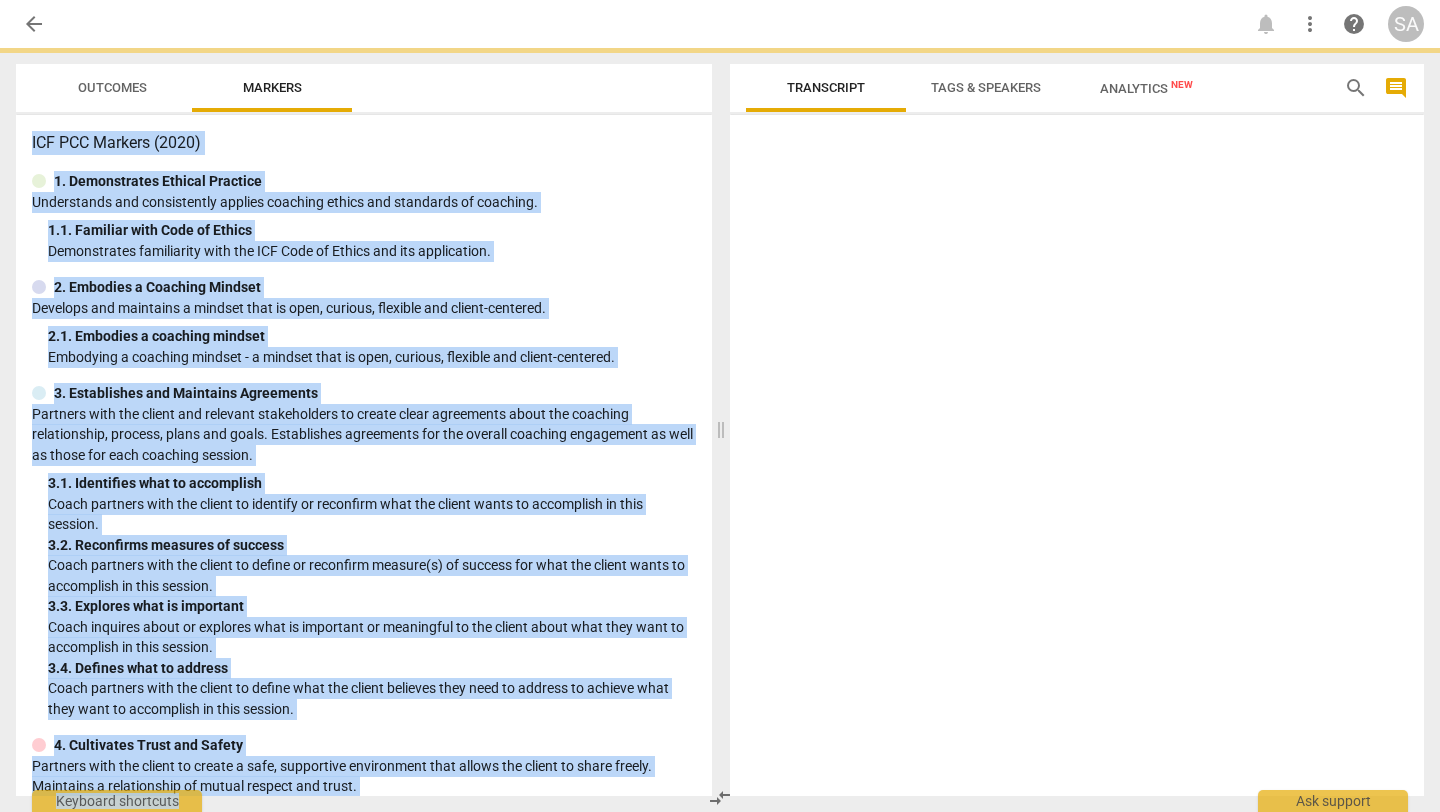 click at bounding box center [1077, 459] 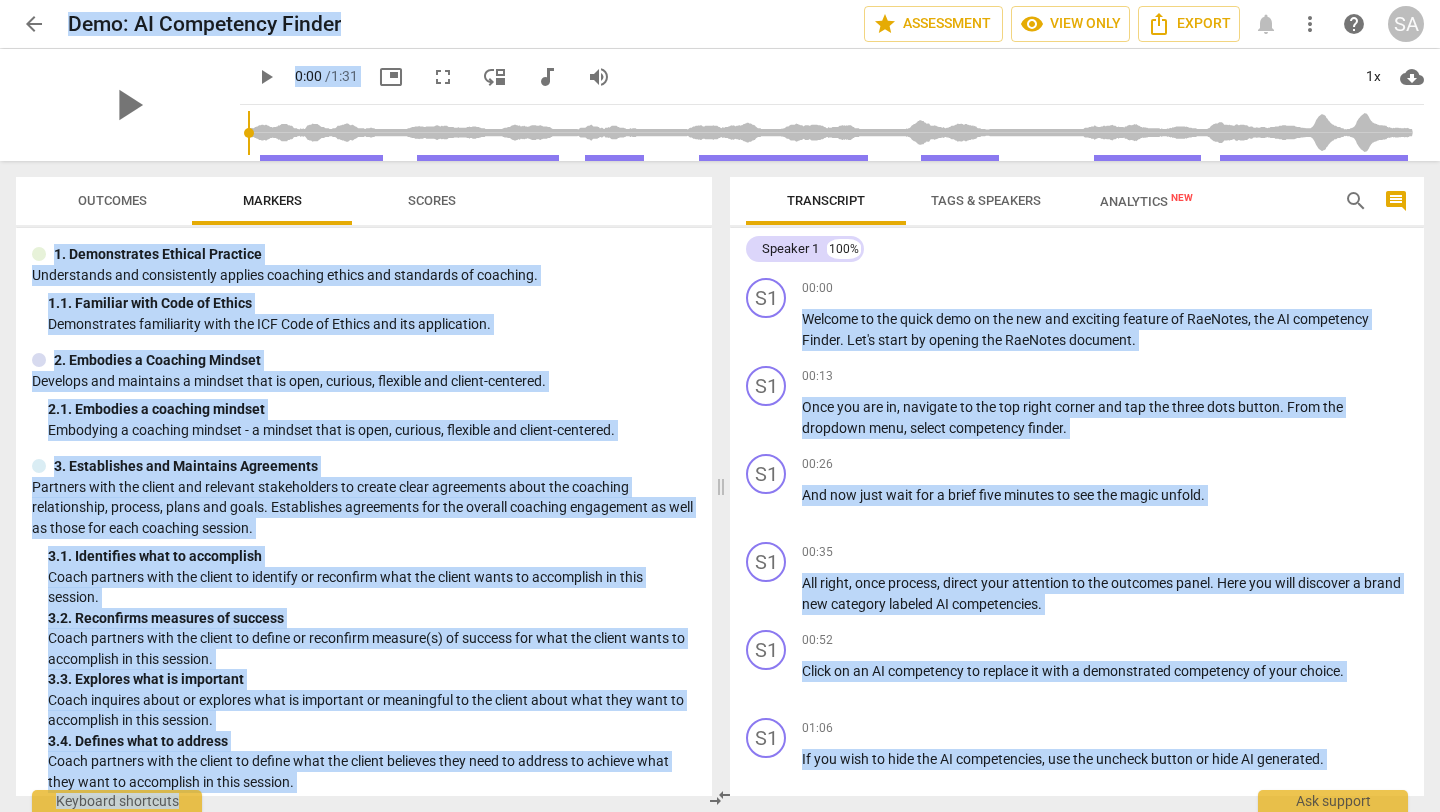 scroll, scrollTop: 50, scrollLeft: 0, axis: vertical 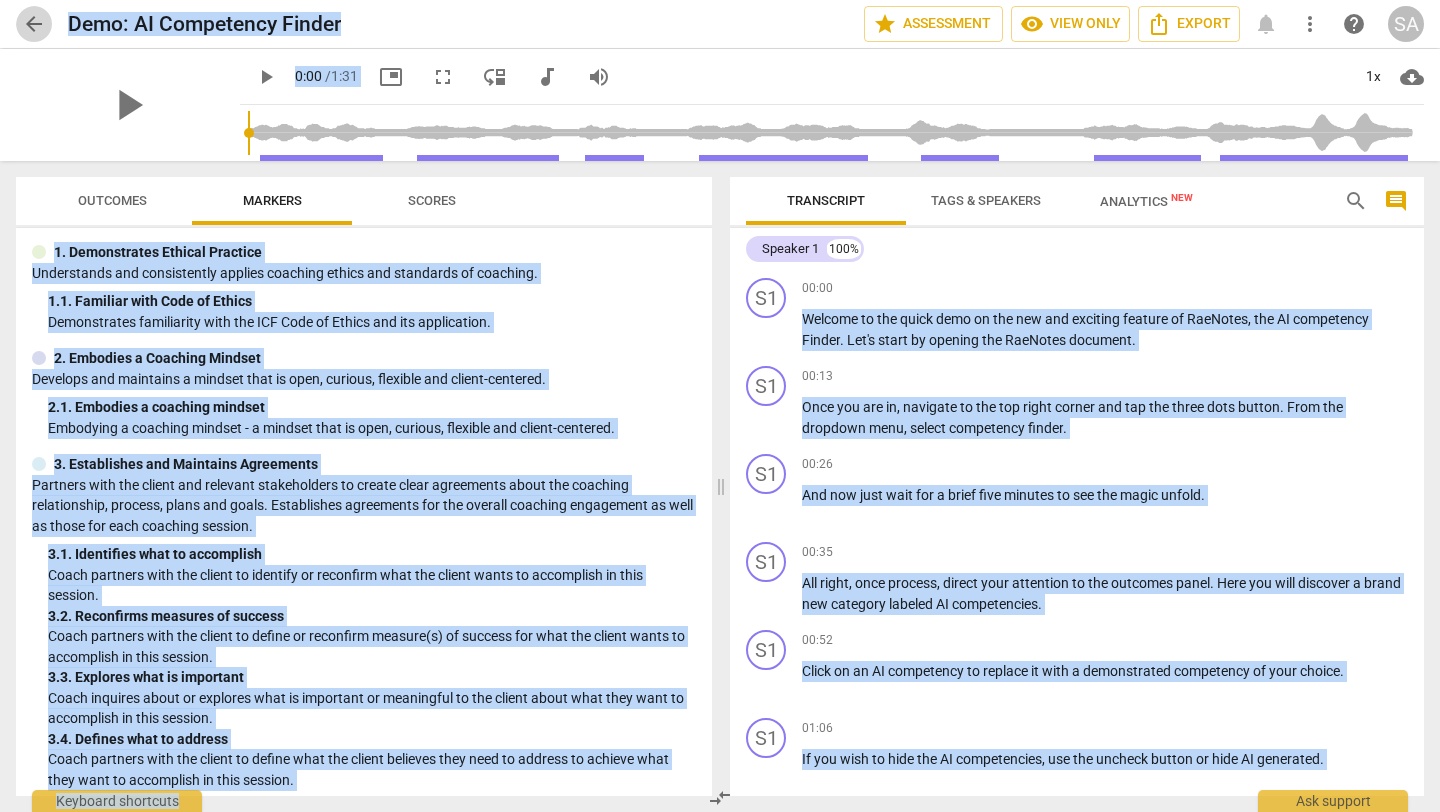 click on "arrow_back" at bounding box center (34, 24) 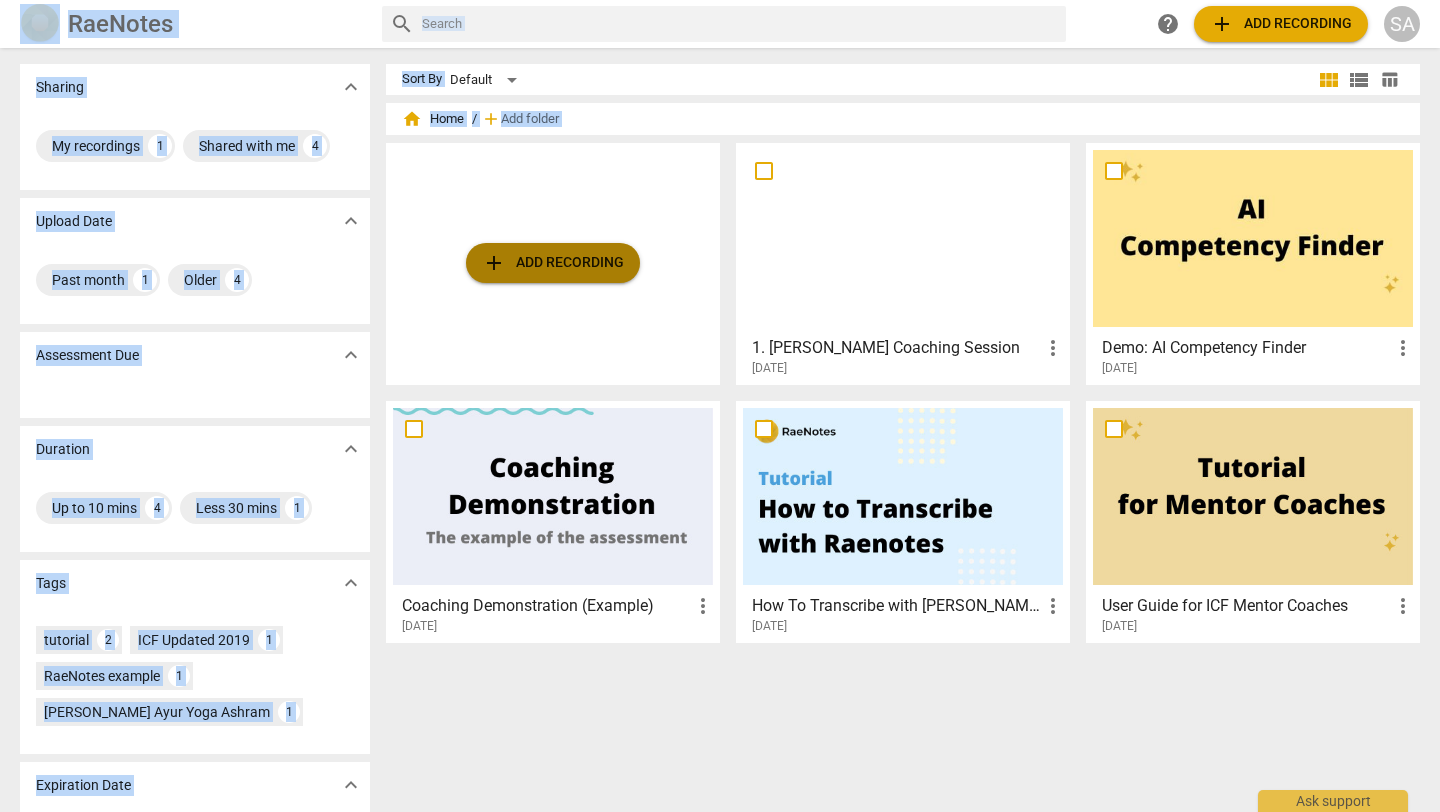 click on "add   Add recording" at bounding box center (553, 263) 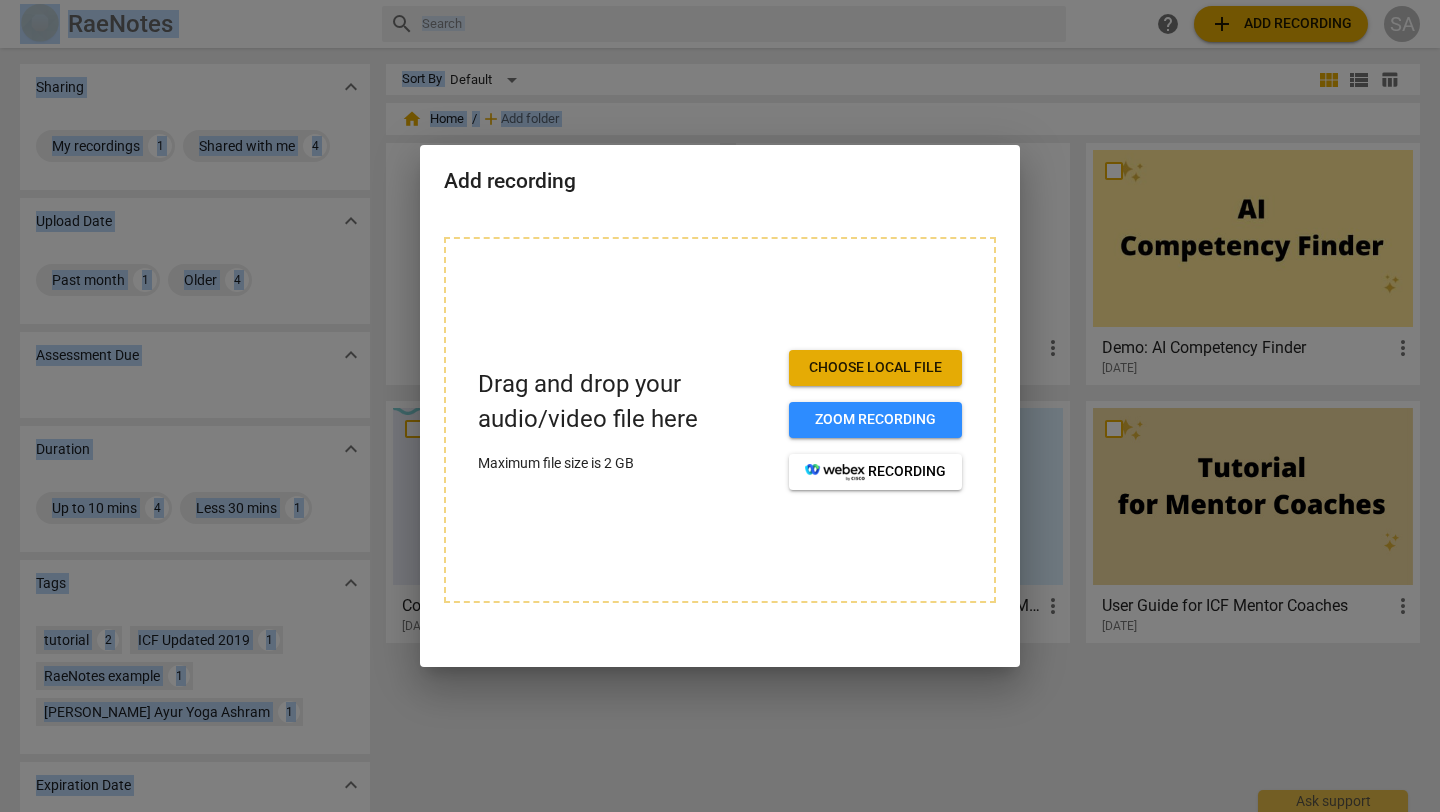 click on "Choose local file" at bounding box center [875, 368] 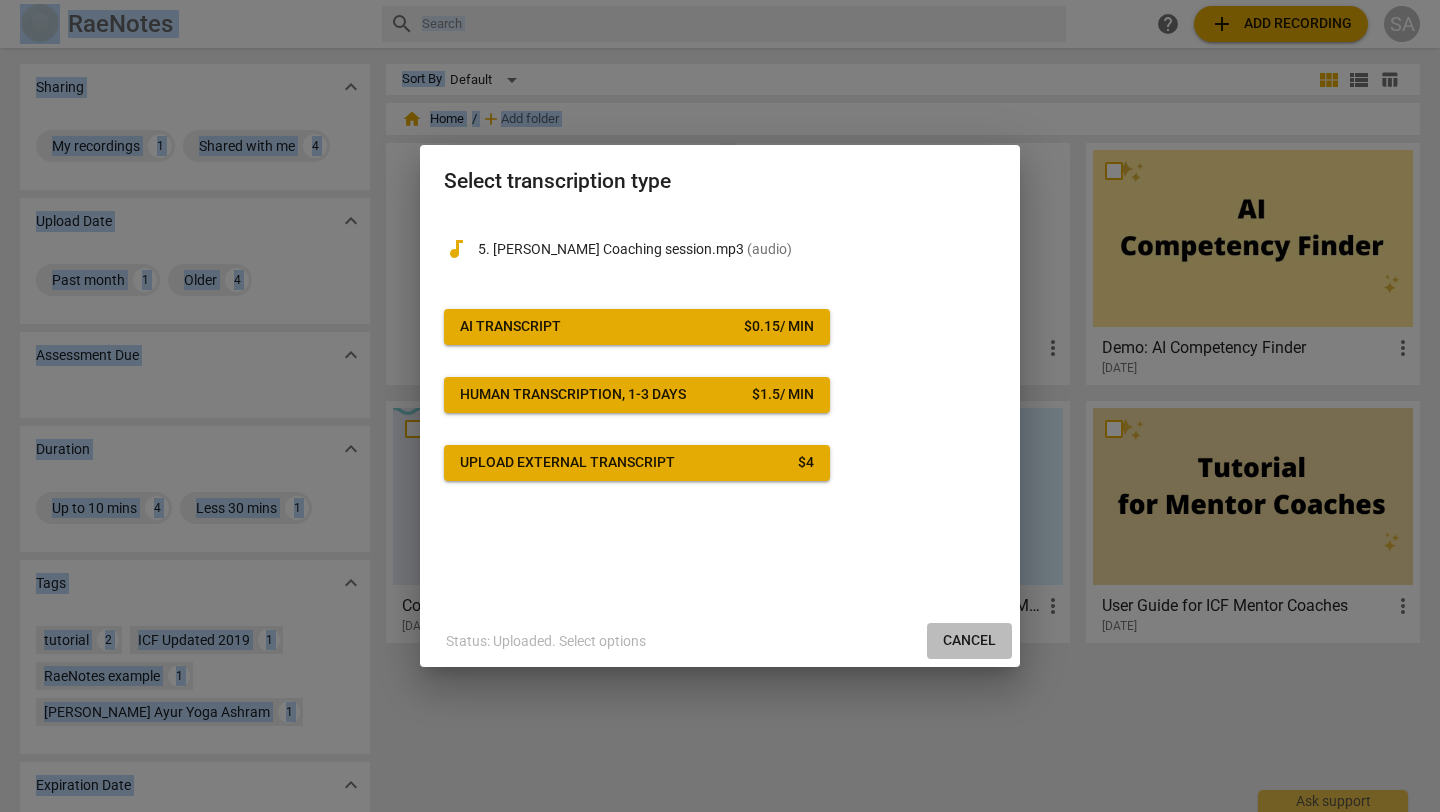 click on "Cancel" at bounding box center (969, 641) 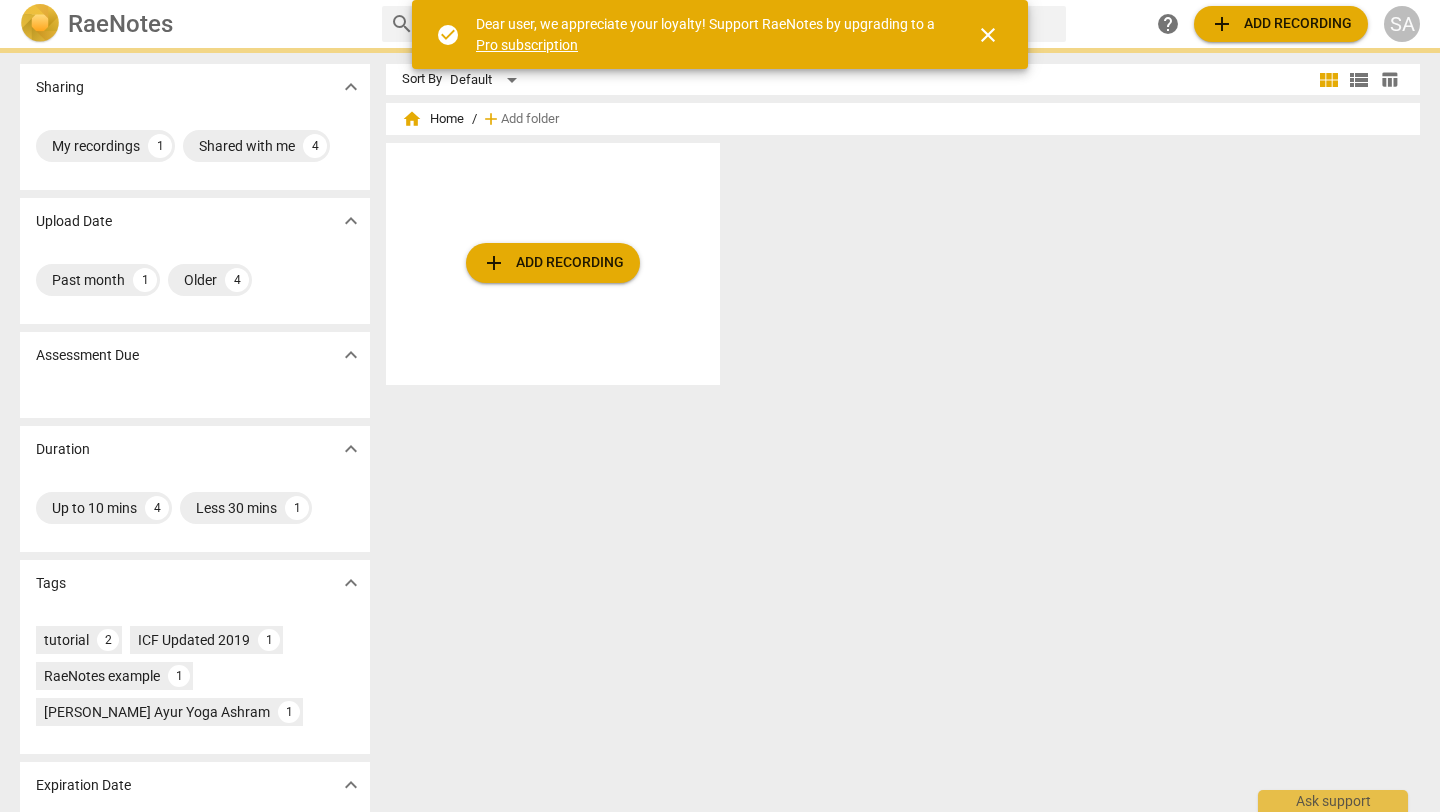 scroll, scrollTop: 0, scrollLeft: 0, axis: both 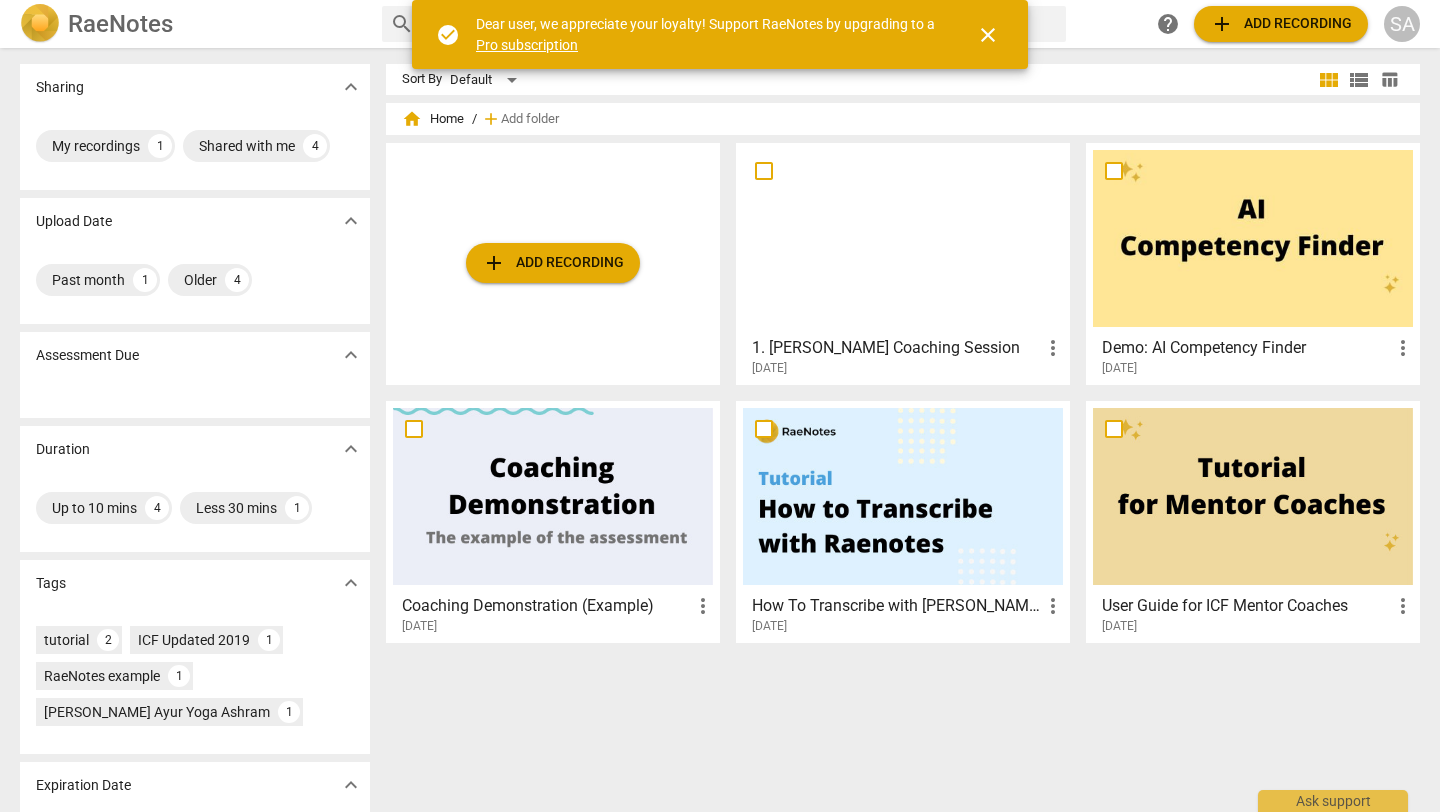 click on "add   Add recording" at bounding box center [553, 263] 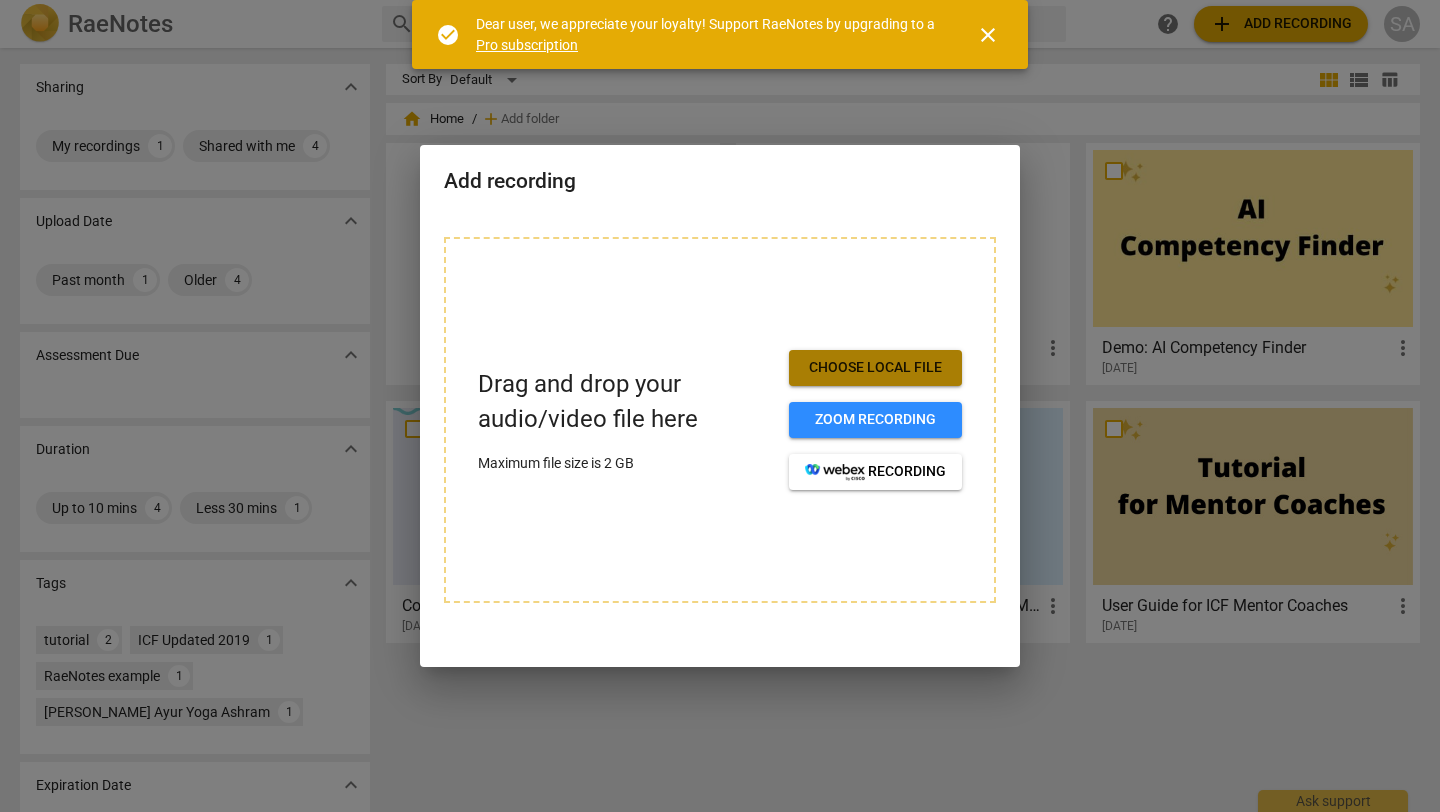 click on "Choose local file" at bounding box center (875, 368) 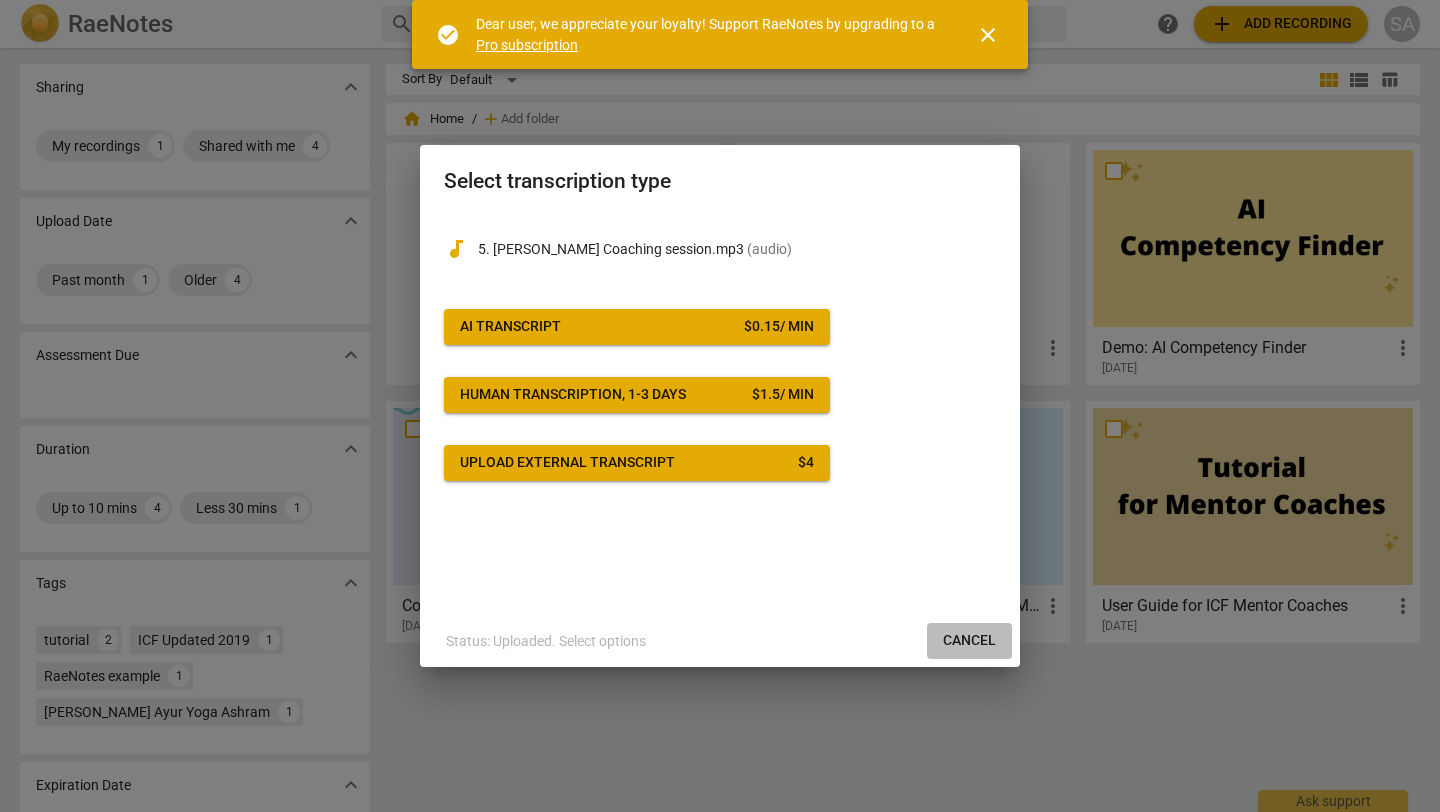 click on "Cancel" at bounding box center (969, 641) 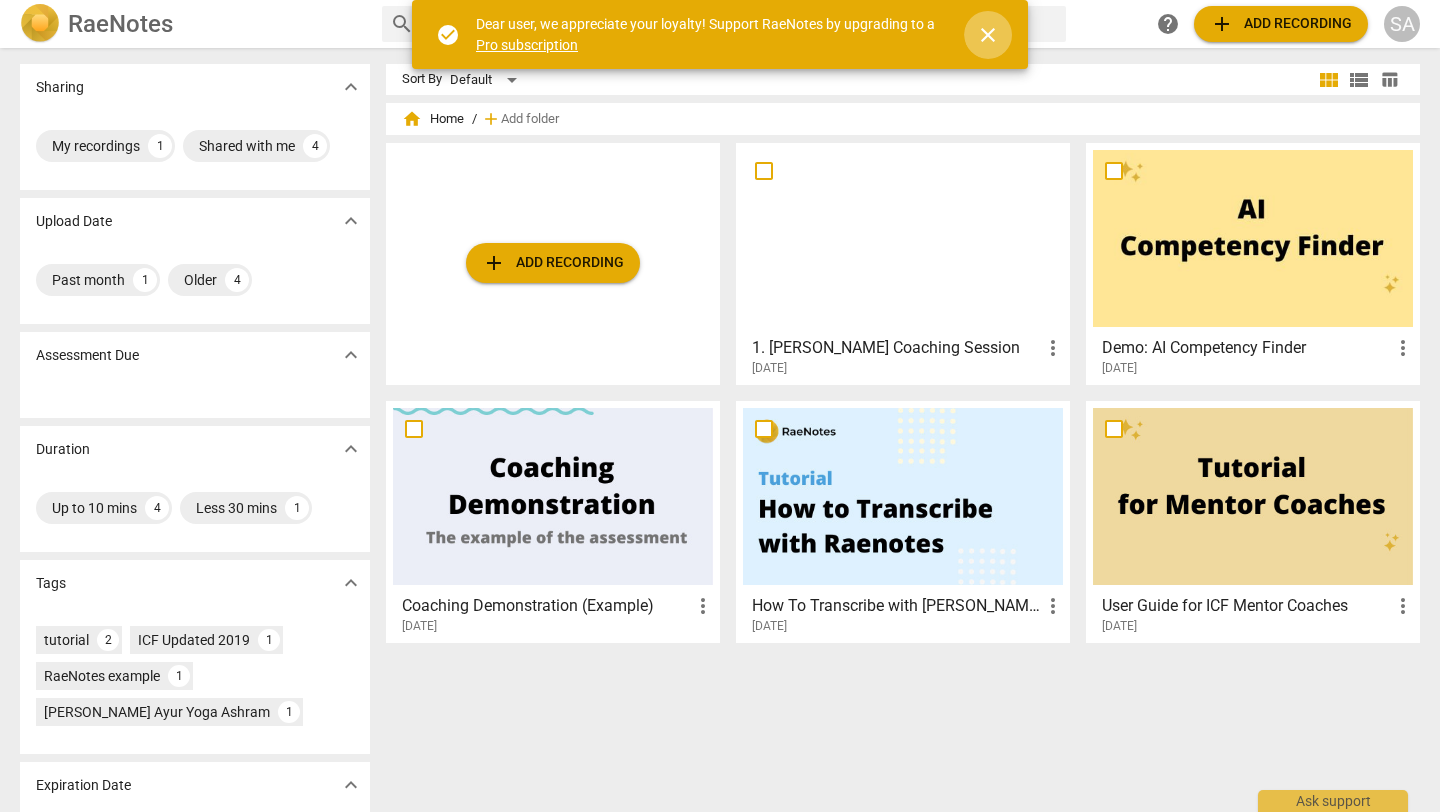 click on "close" at bounding box center [988, 35] 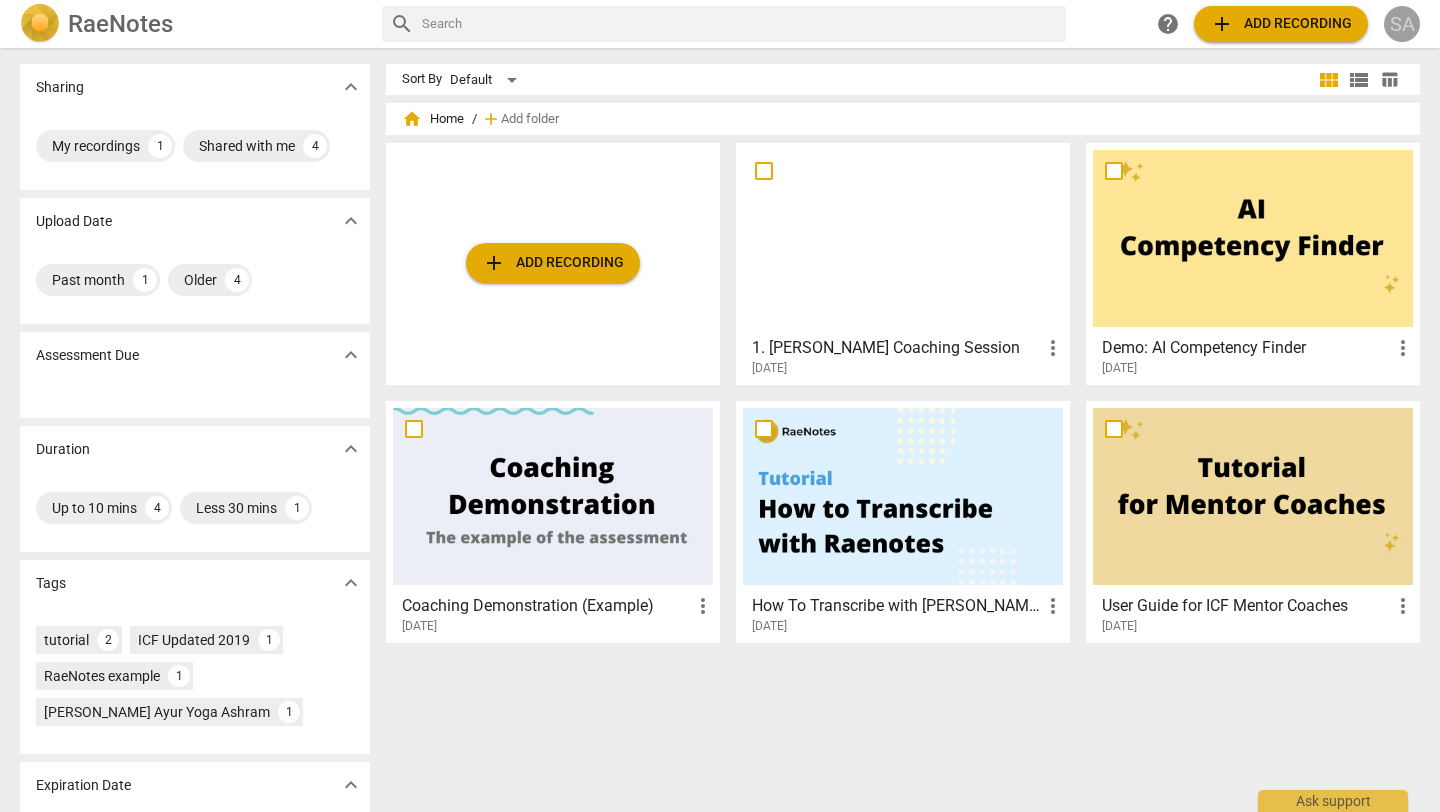 click on "SA" at bounding box center [1402, 24] 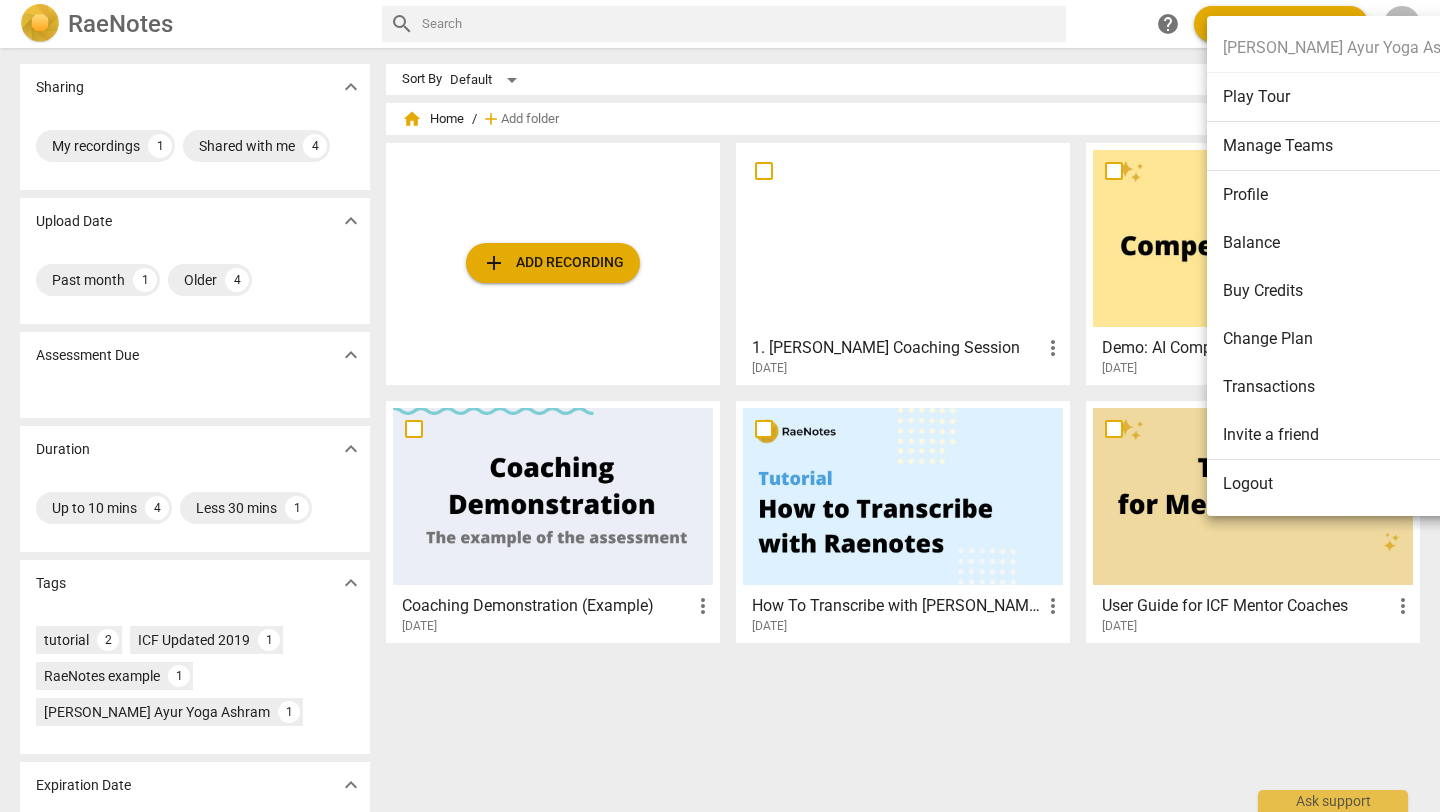 click on "Logout" at bounding box center [1350, 484] 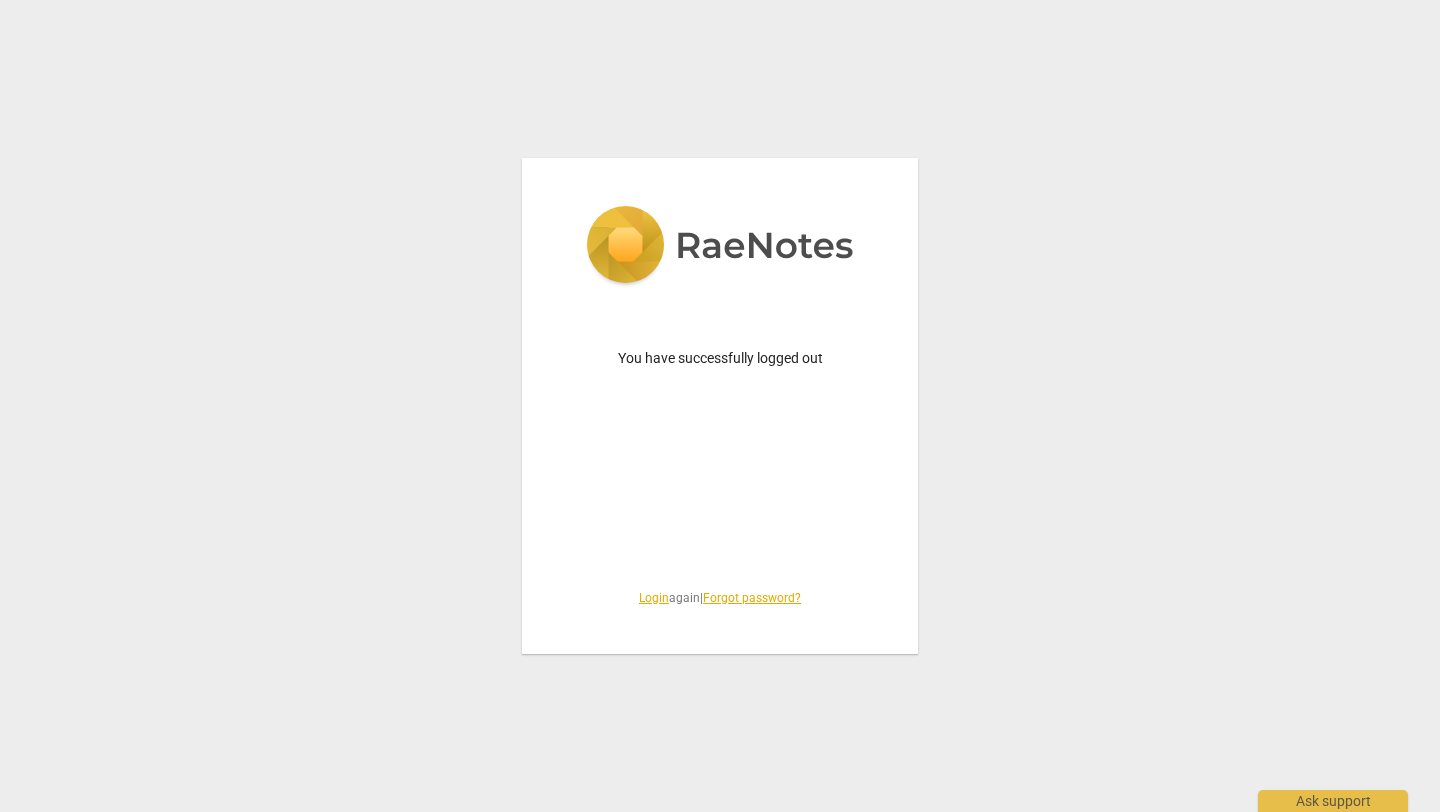 click on "Login" at bounding box center [654, 598] 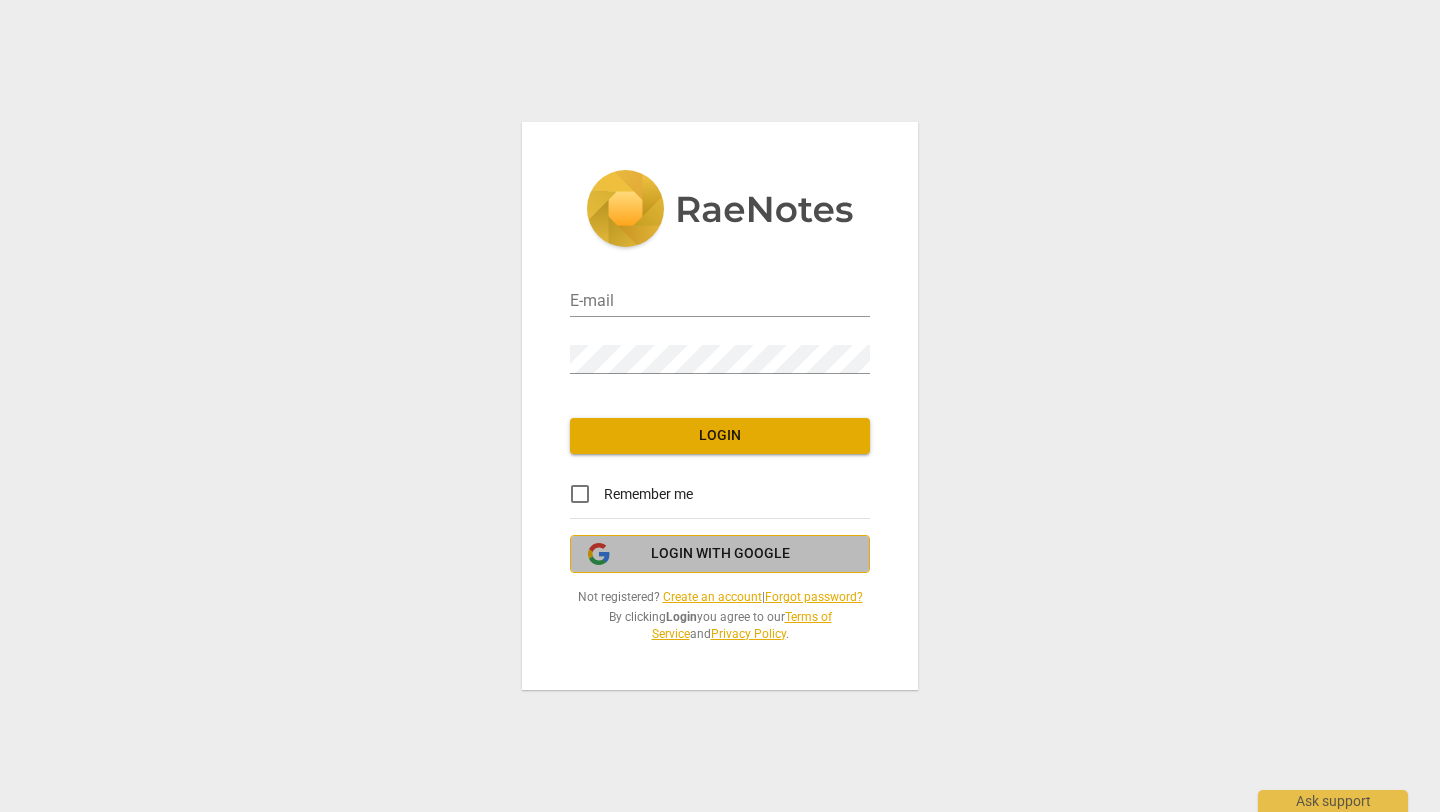 click on "Login with Google" at bounding box center (720, 554) 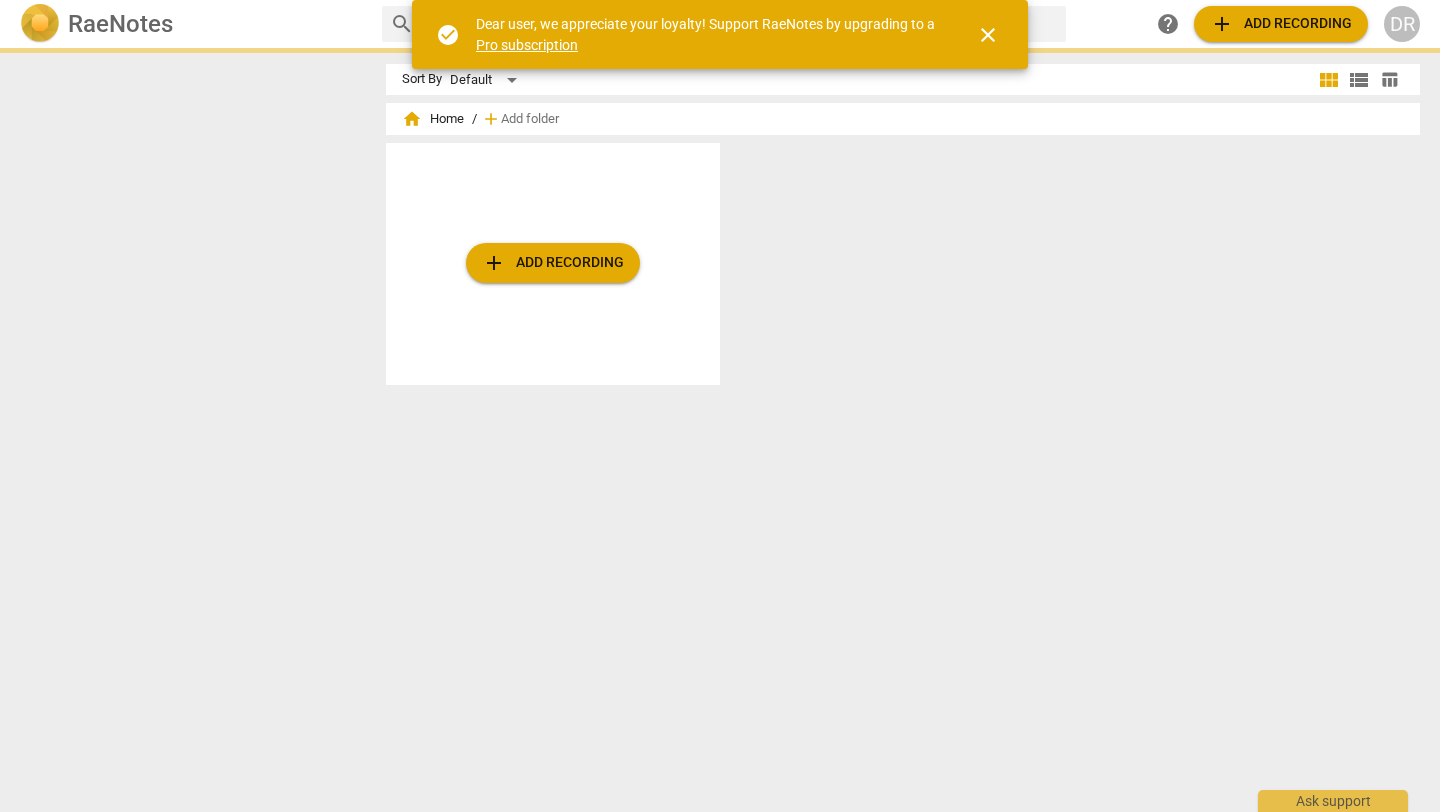 scroll, scrollTop: 0, scrollLeft: 0, axis: both 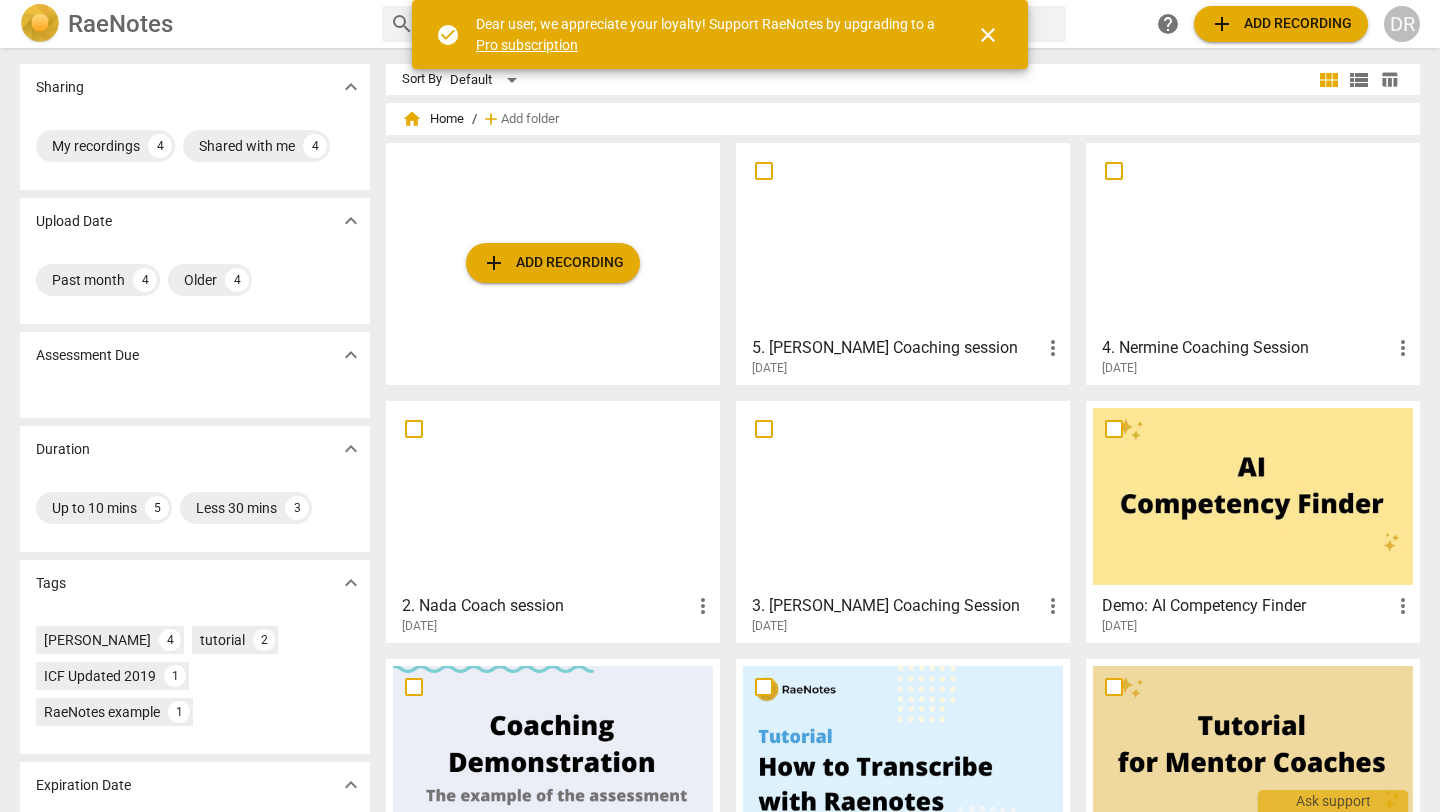 click on "close" at bounding box center (988, 35) 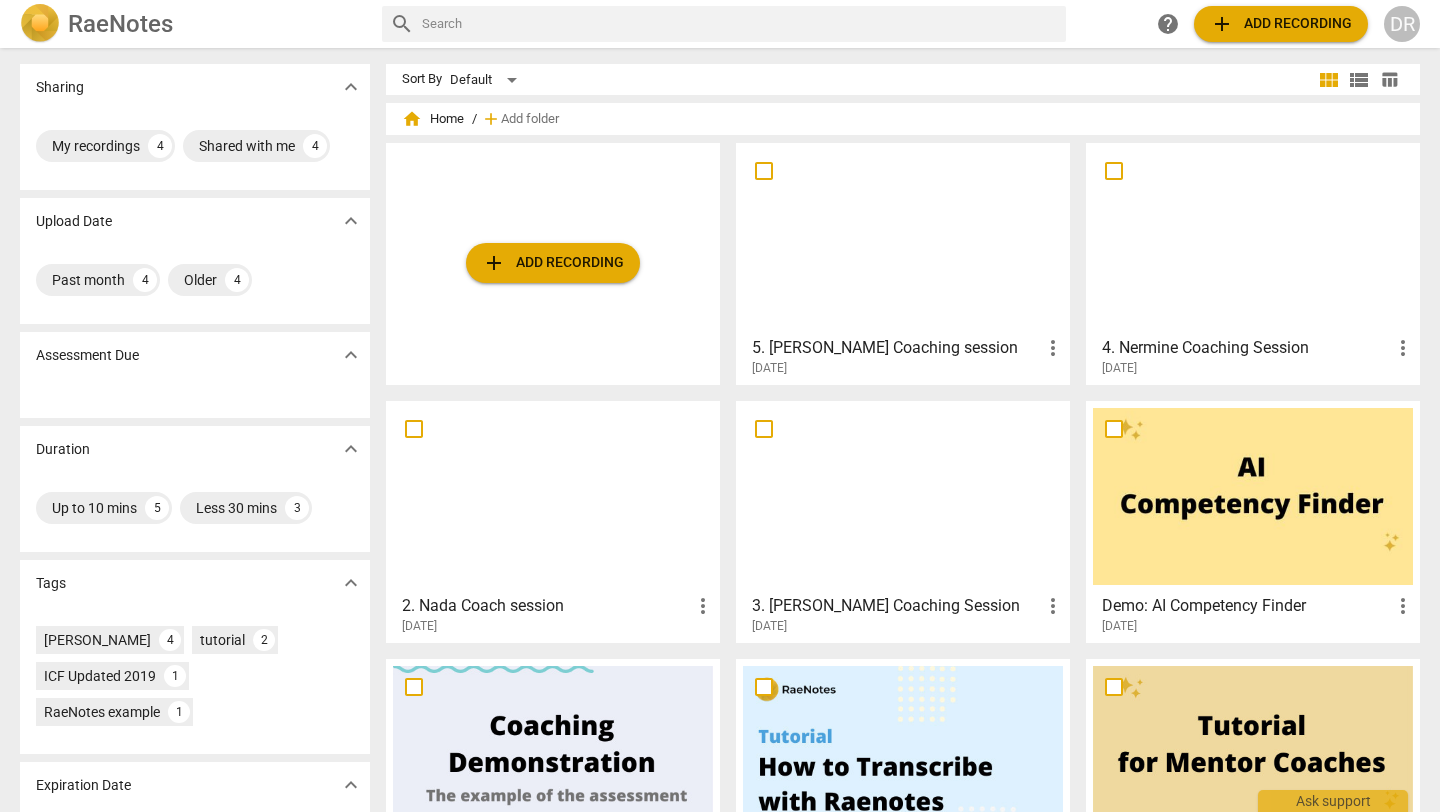 click at bounding box center (903, 238) 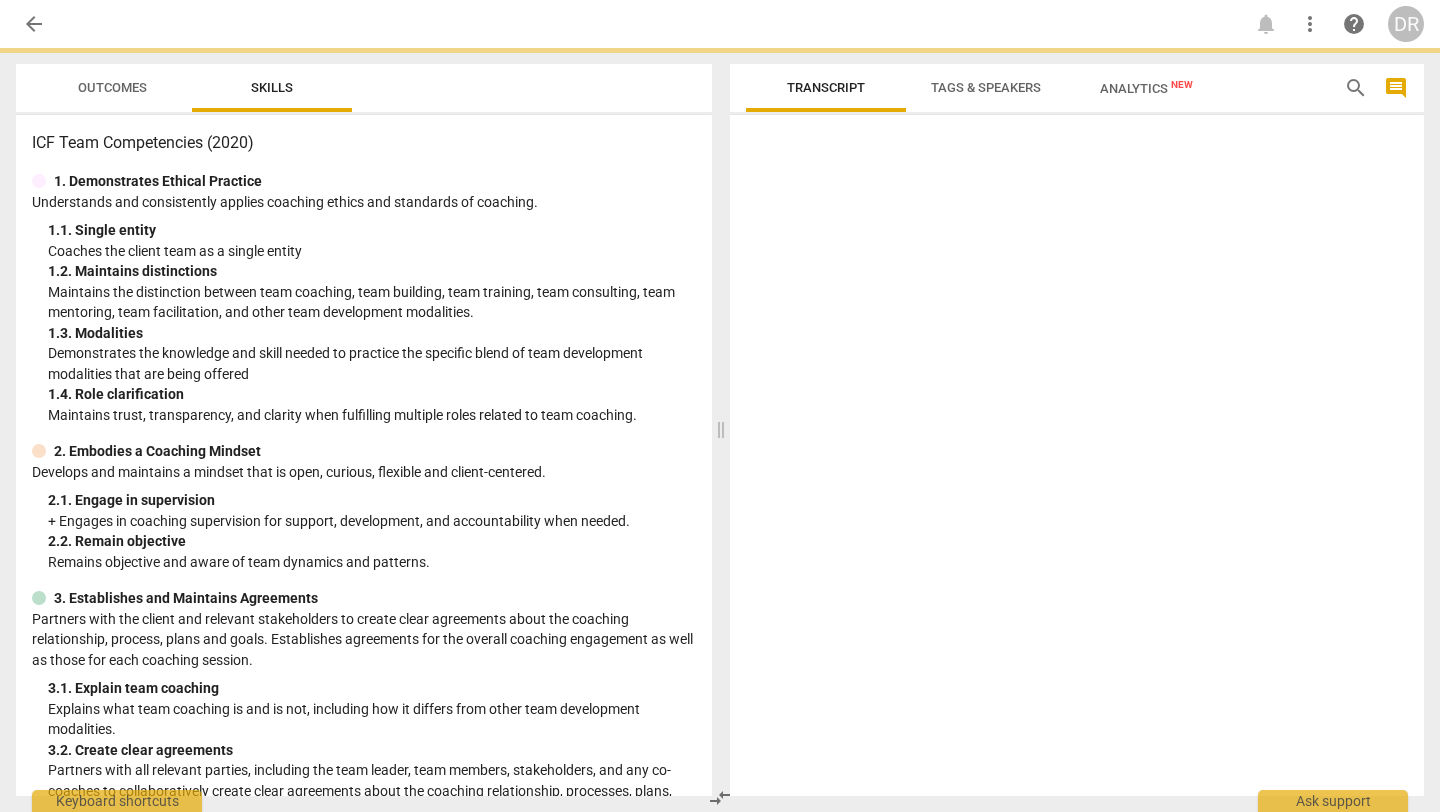 click at bounding box center [1077, 459] 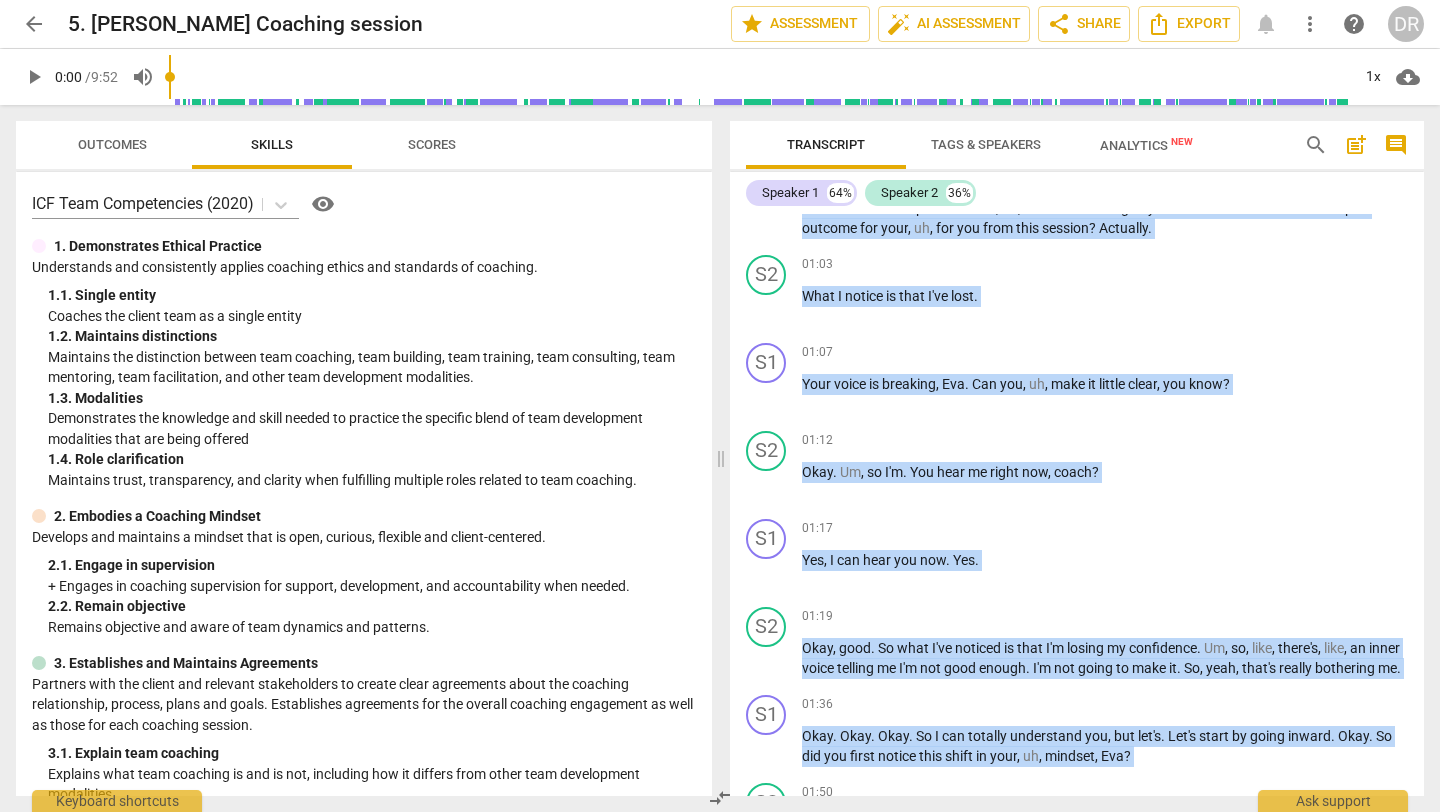 scroll, scrollTop: 0, scrollLeft: 0, axis: both 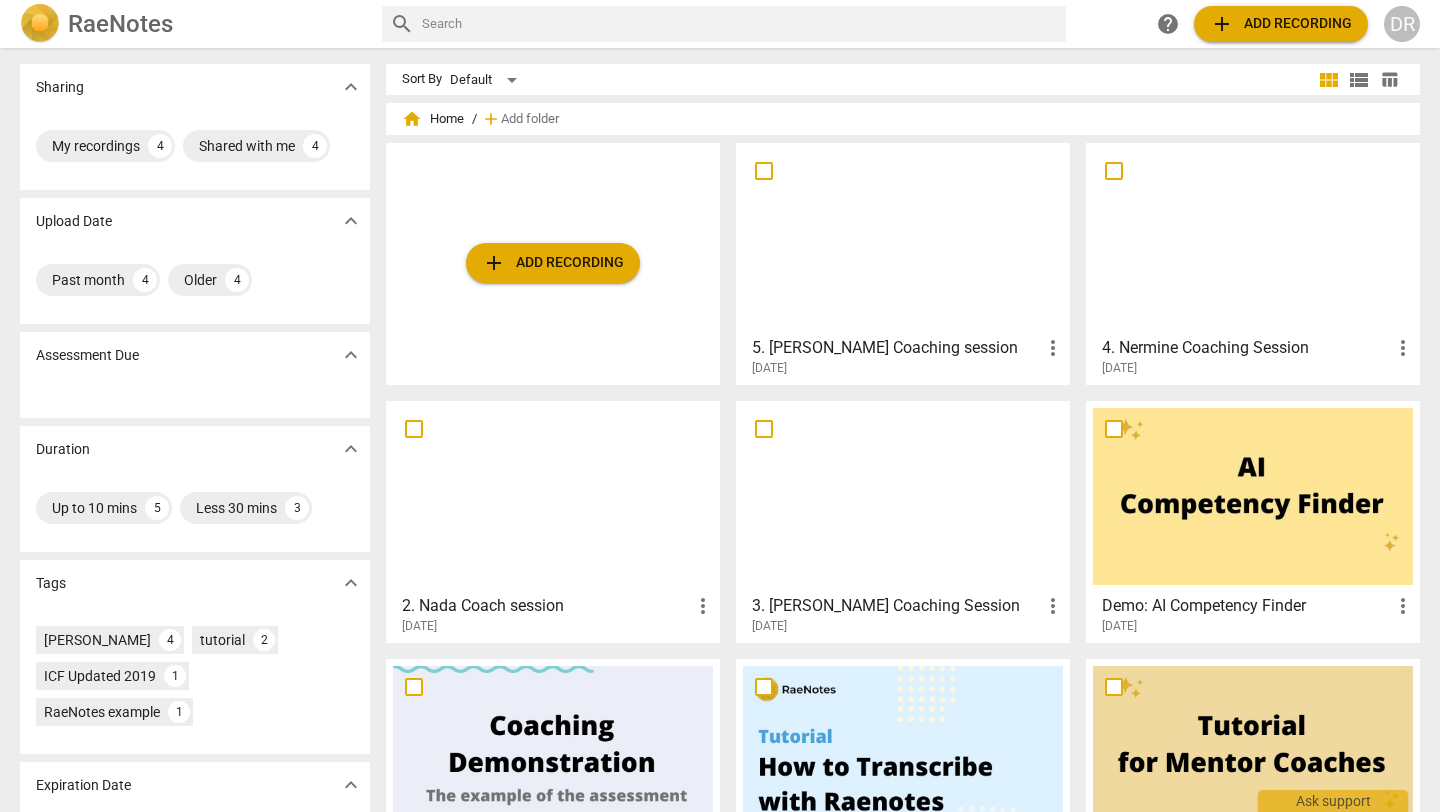 click at bounding box center (1253, 238) 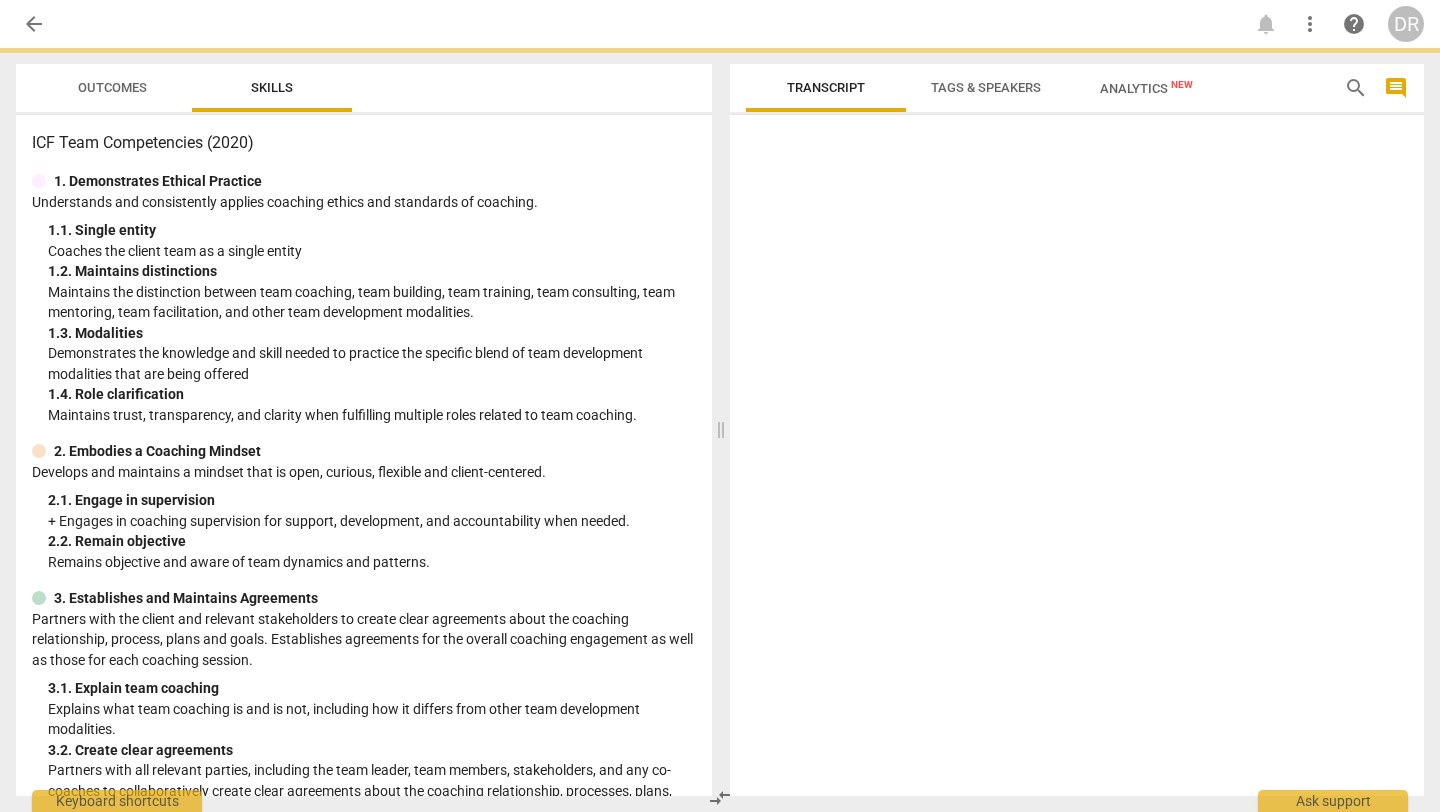 click at bounding box center [1077, 459] 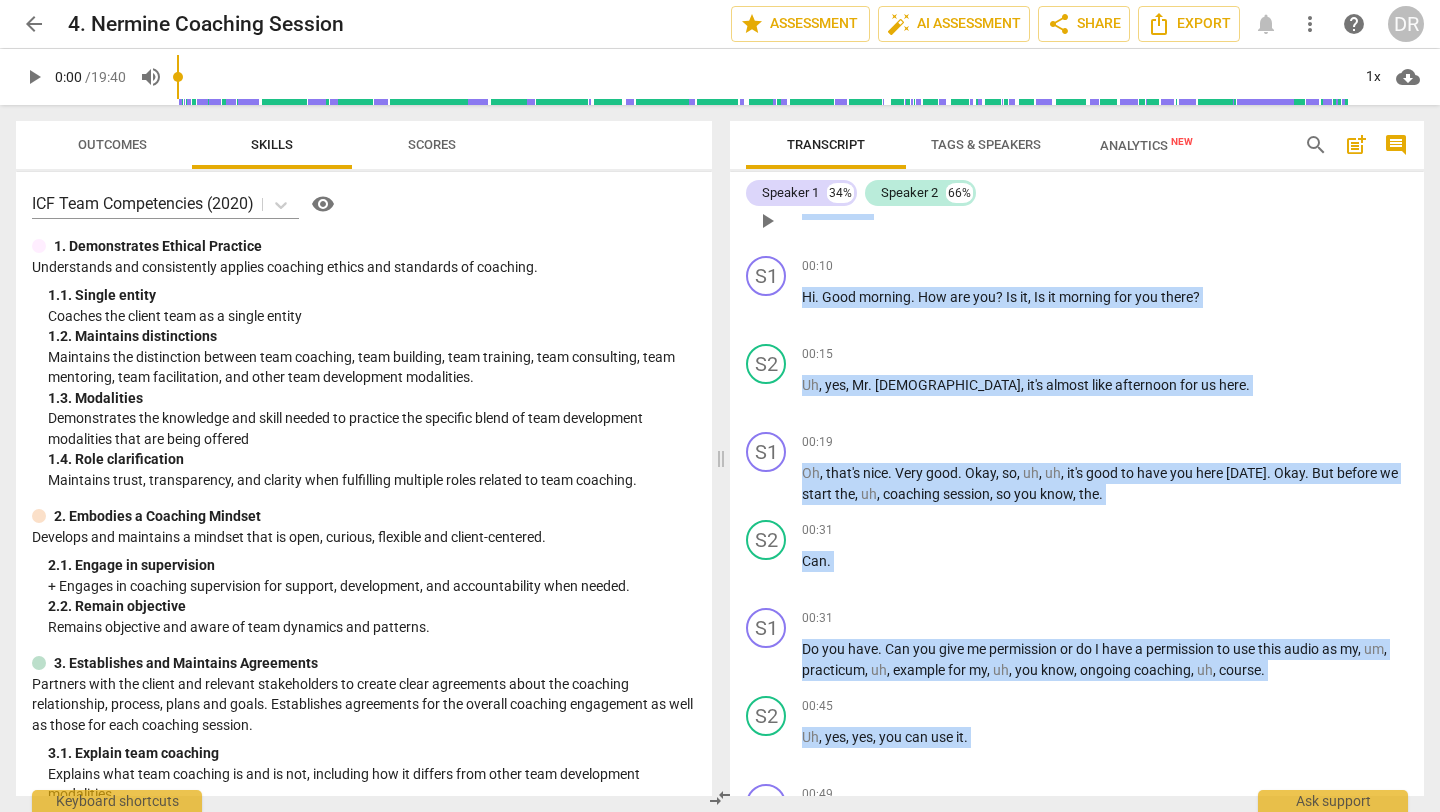 scroll, scrollTop: 335, scrollLeft: 0, axis: vertical 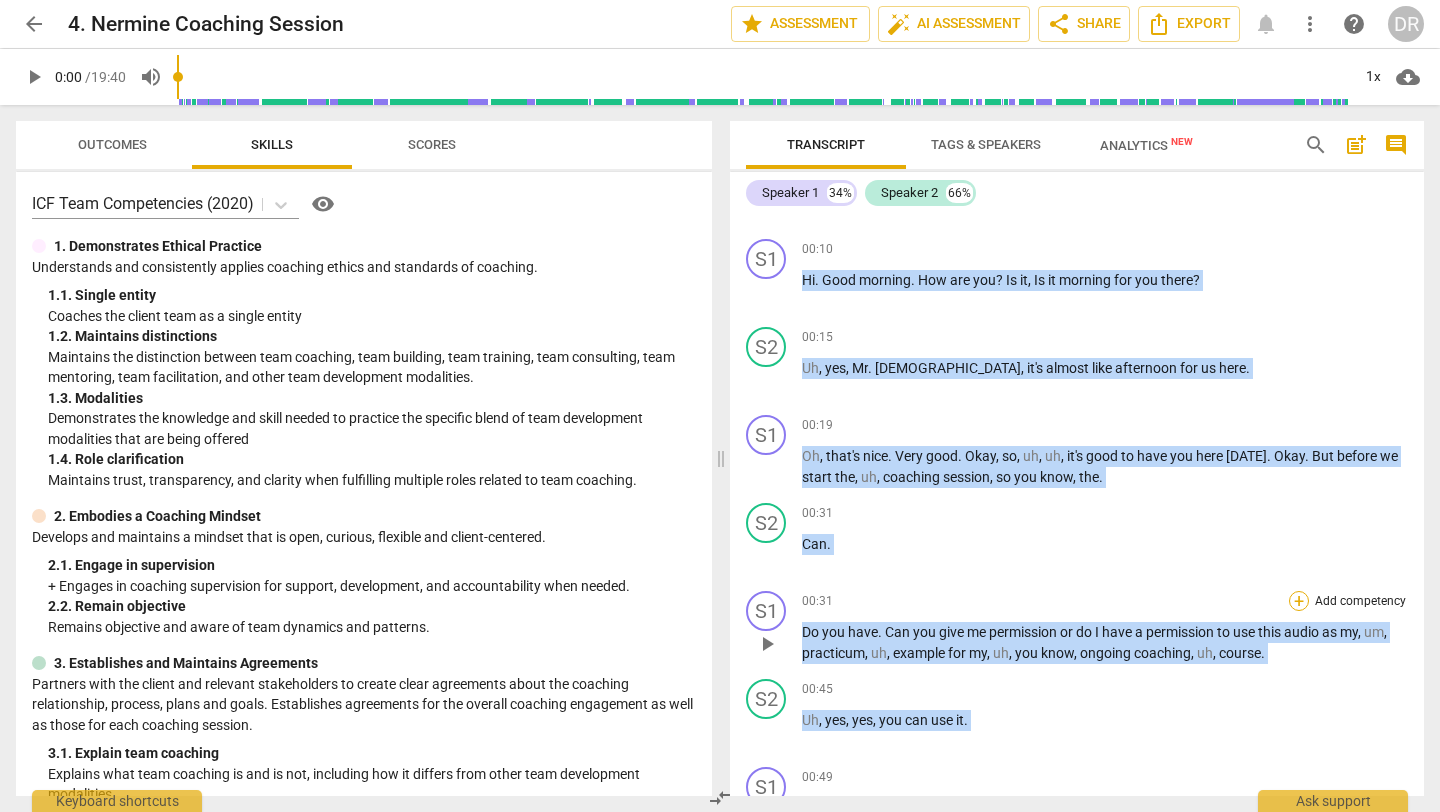 click on "+" at bounding box center [1299, 601] 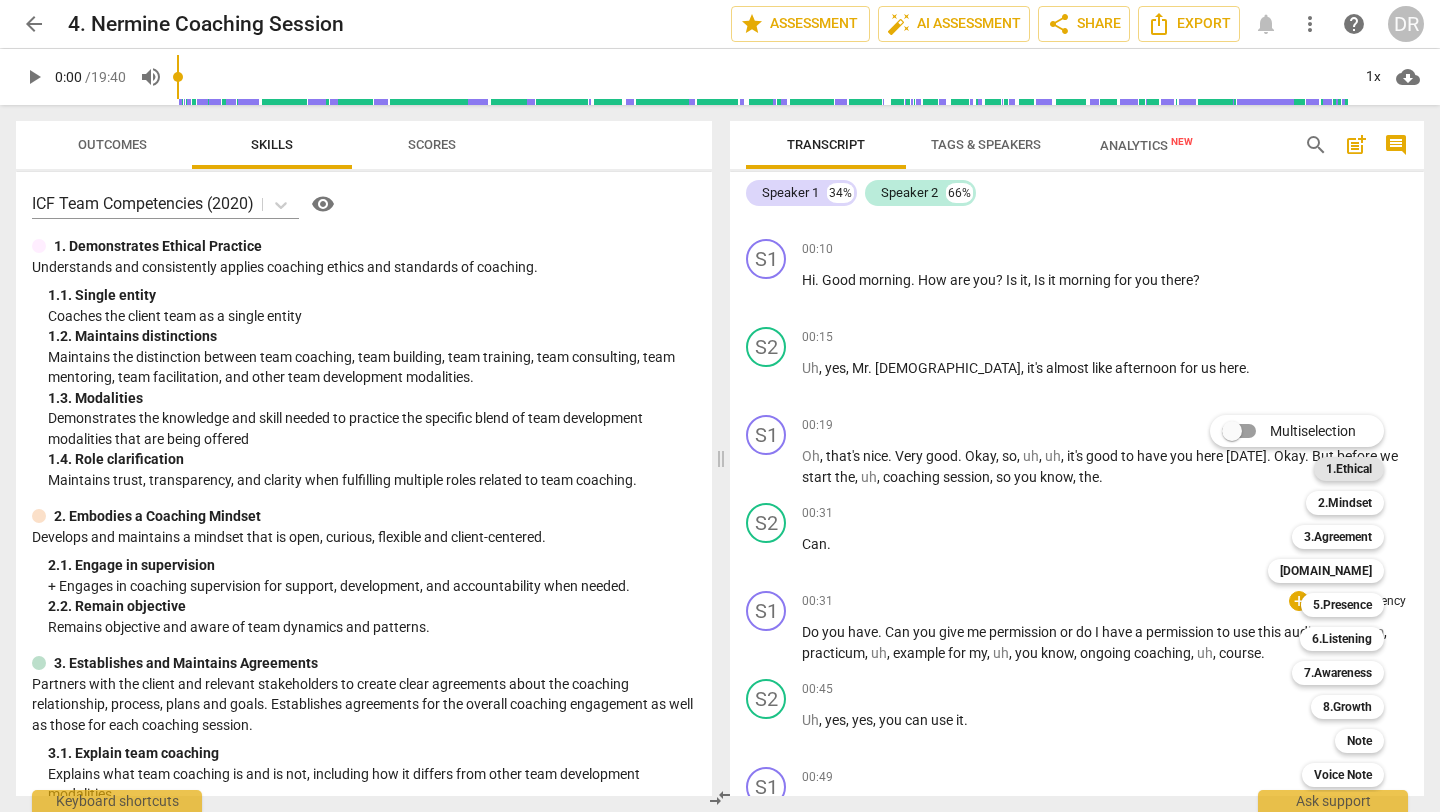 click on "1.Ethical" at bounding box center (1349, 469) 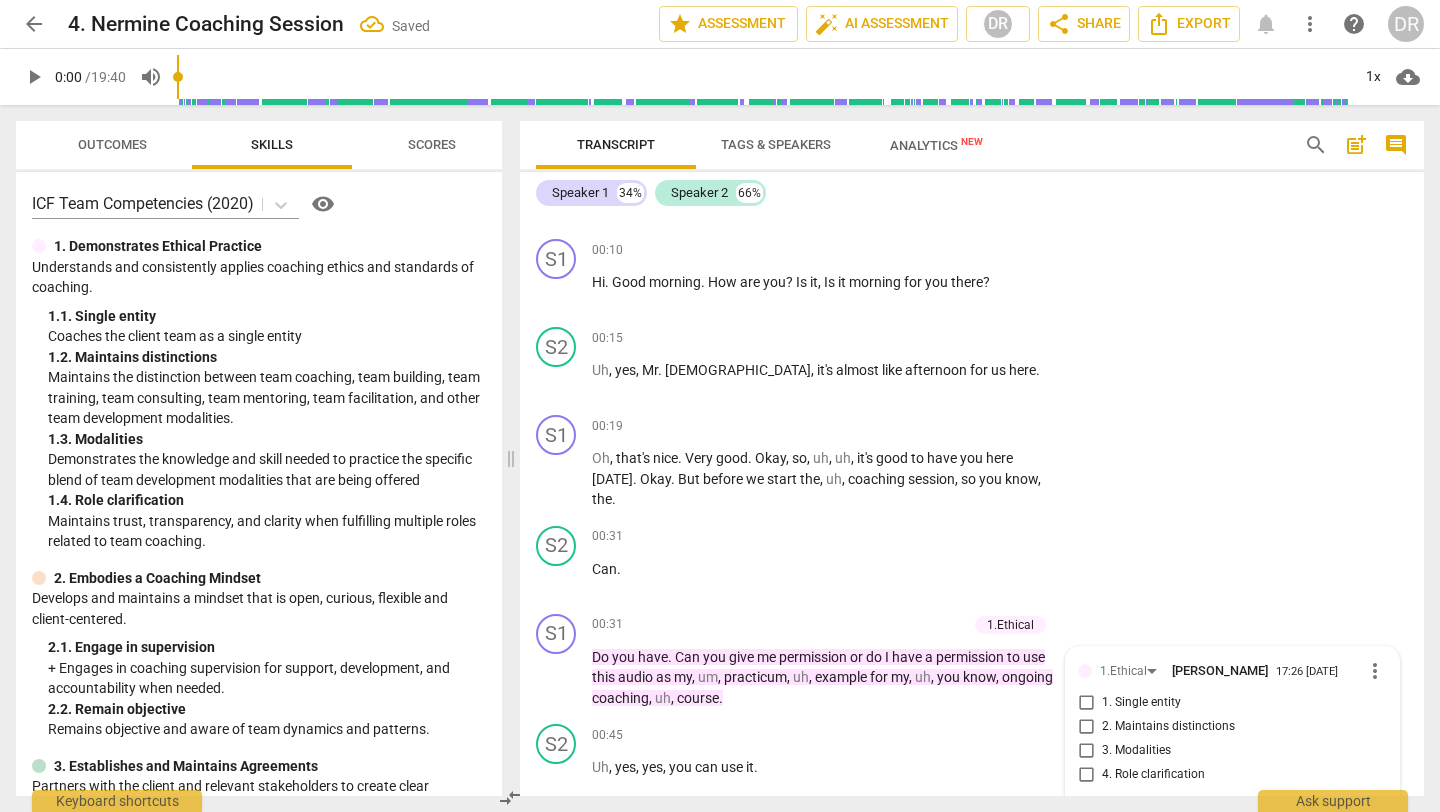 scroll, scrollTop: 637, scrollLeft: 0, axis: vertical 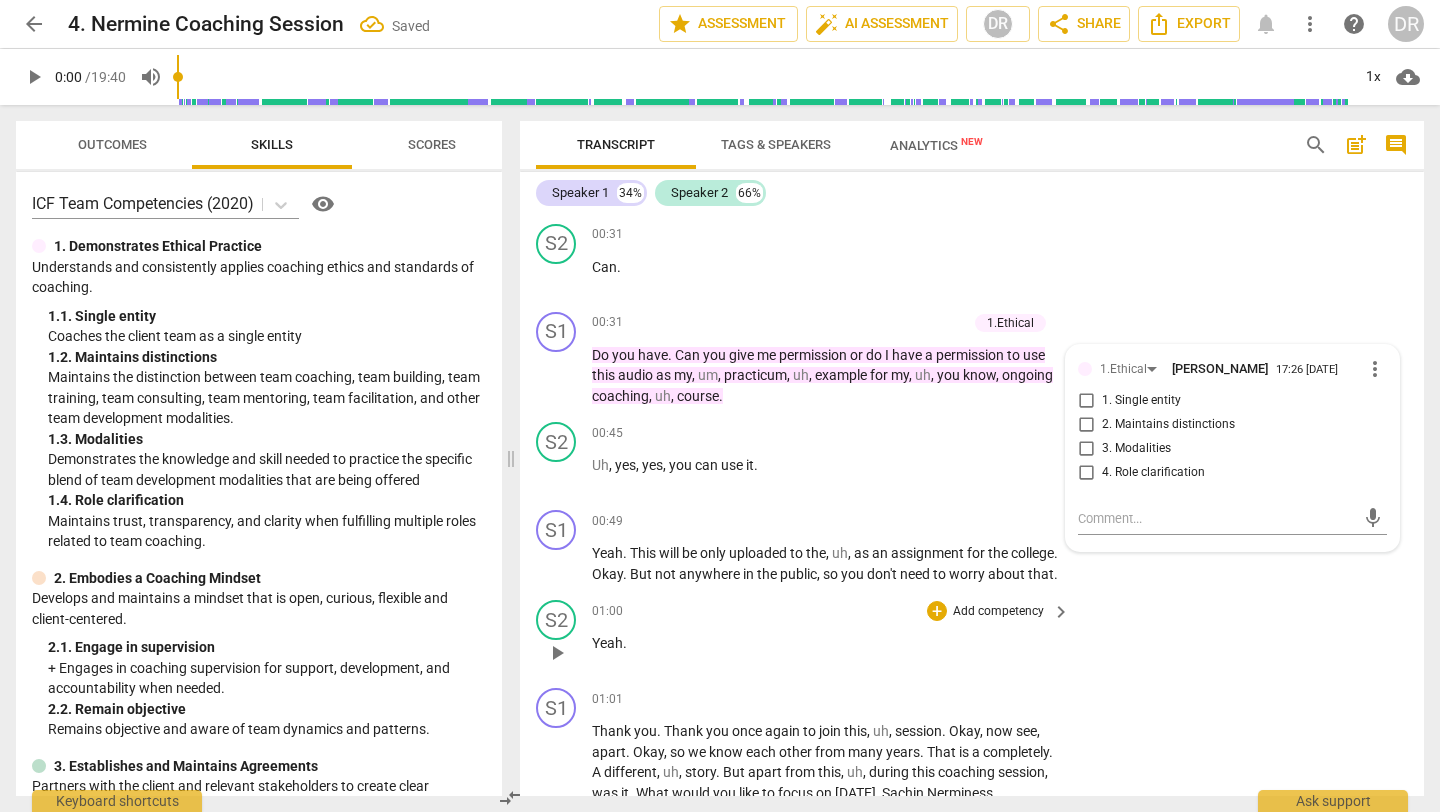 click on "S2 play_arrow pause 01:00 + Add competency keyboard_arrow_right Yeah ." at bounding box center (972, 636) 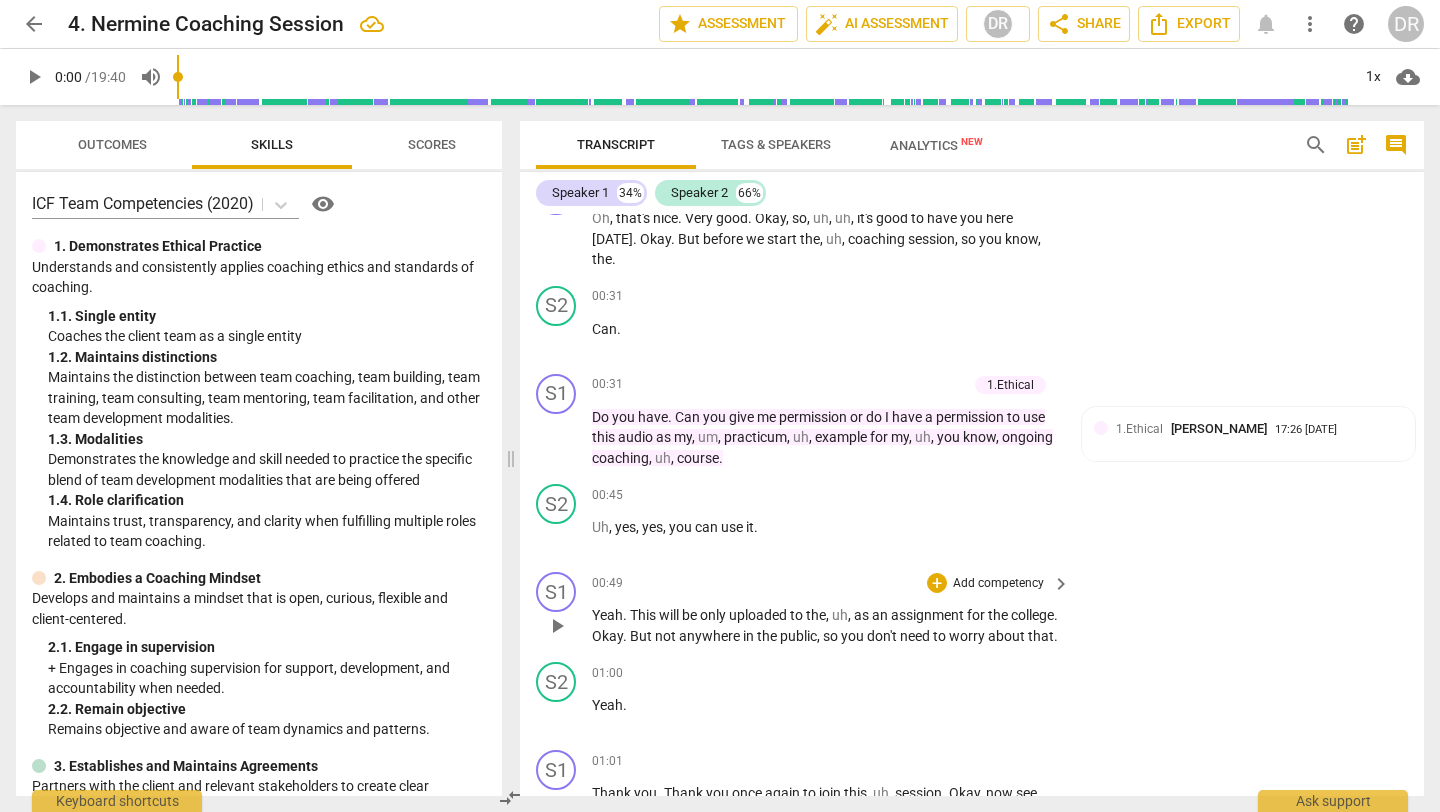 scroll, scrollTop: 597, scrollLeft: 0, axis: vertical 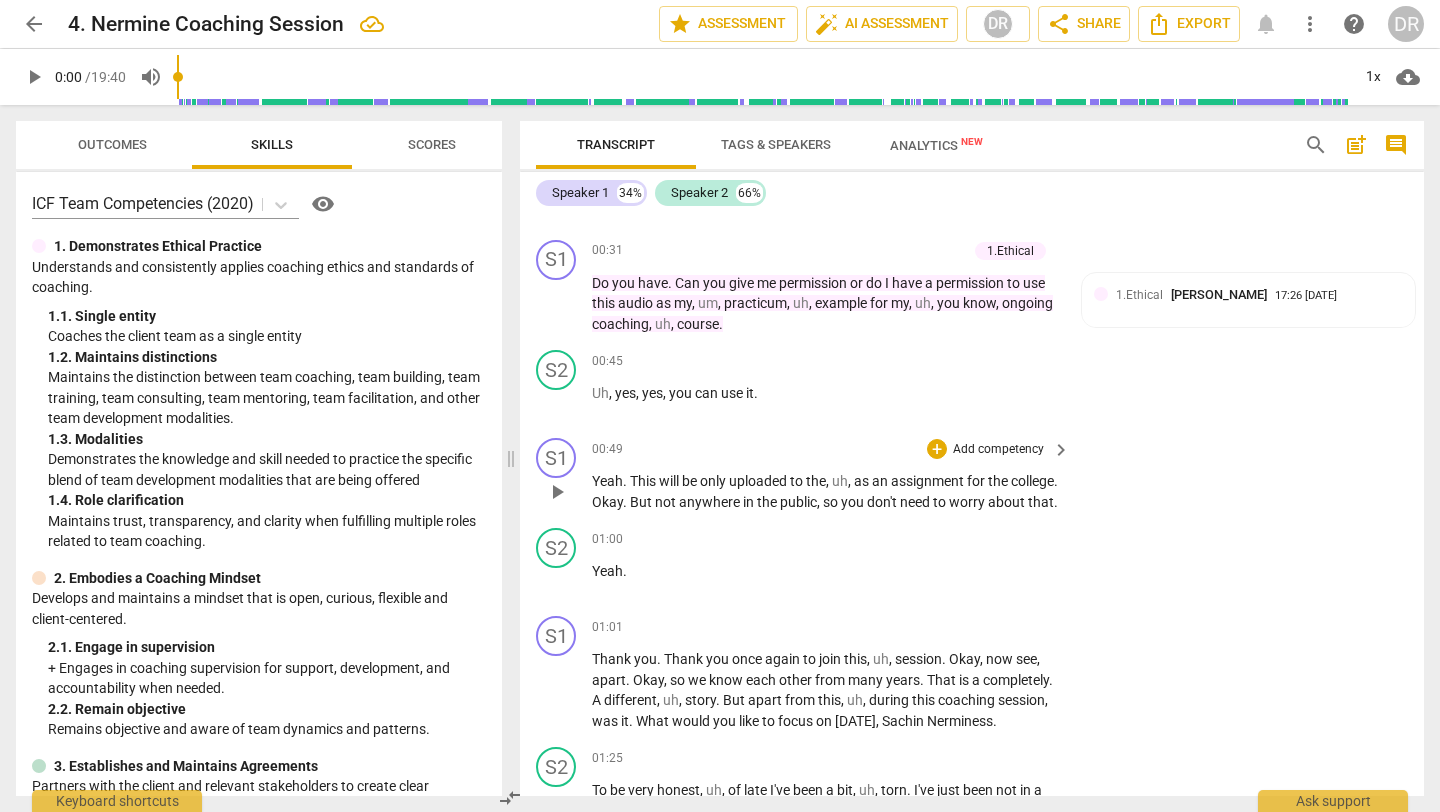 click on "Add competency" at bounding box center [998, 450] 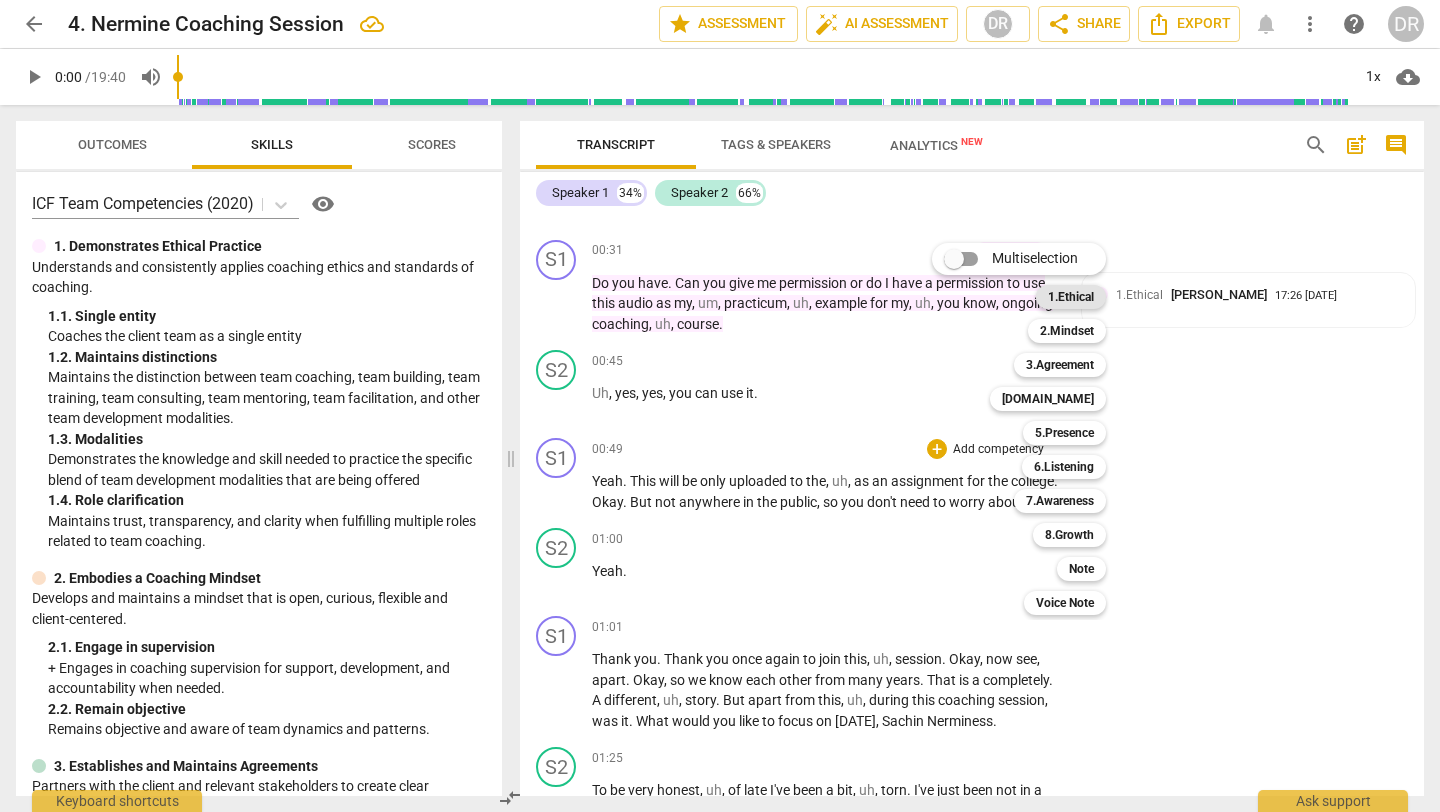 click on "1.Ethical" at bounding box center (1071, 297) 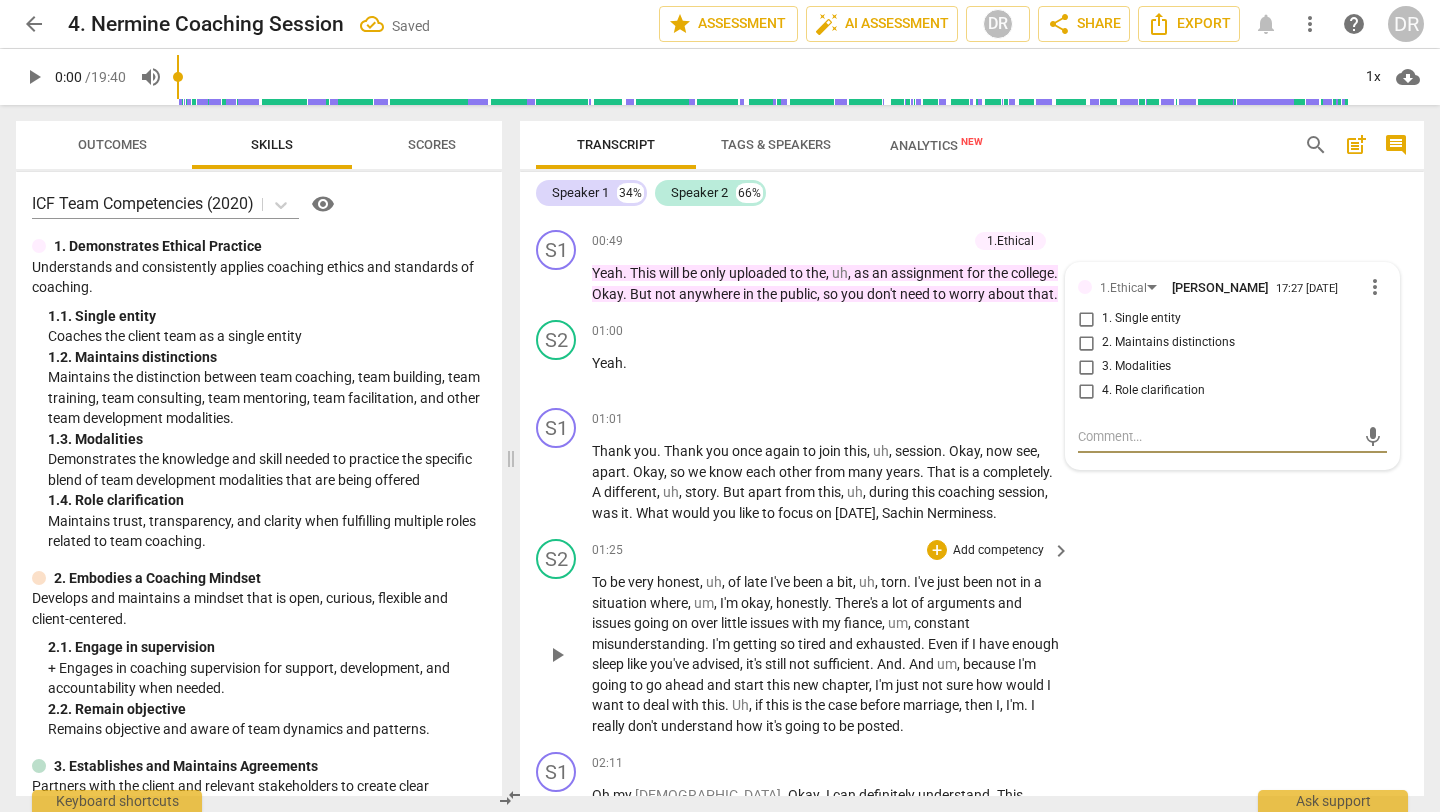 scroll, scrollTop: 940, scrollLeft: 0, axis: vertical 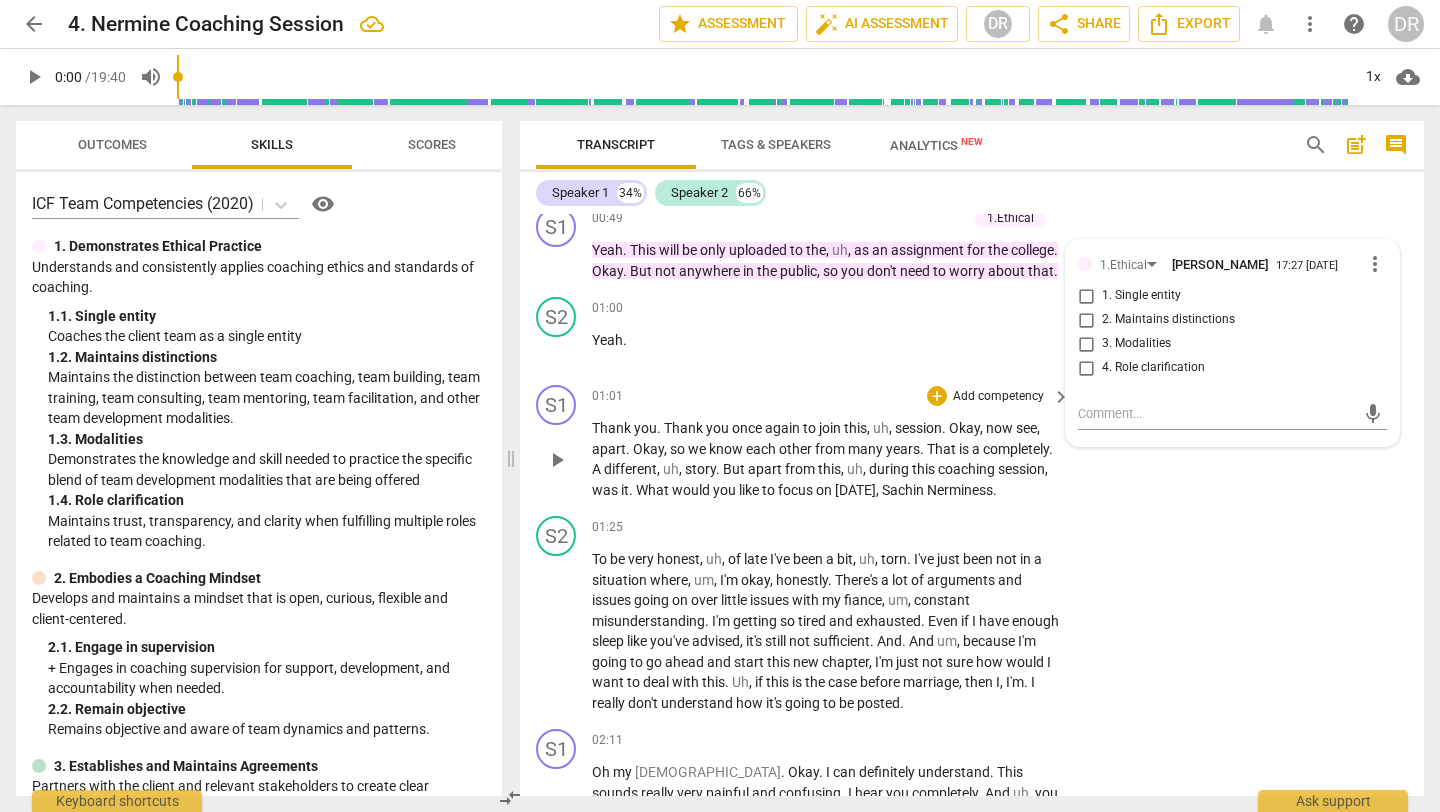 click on "Add competency" at bounding box center [998, 397] 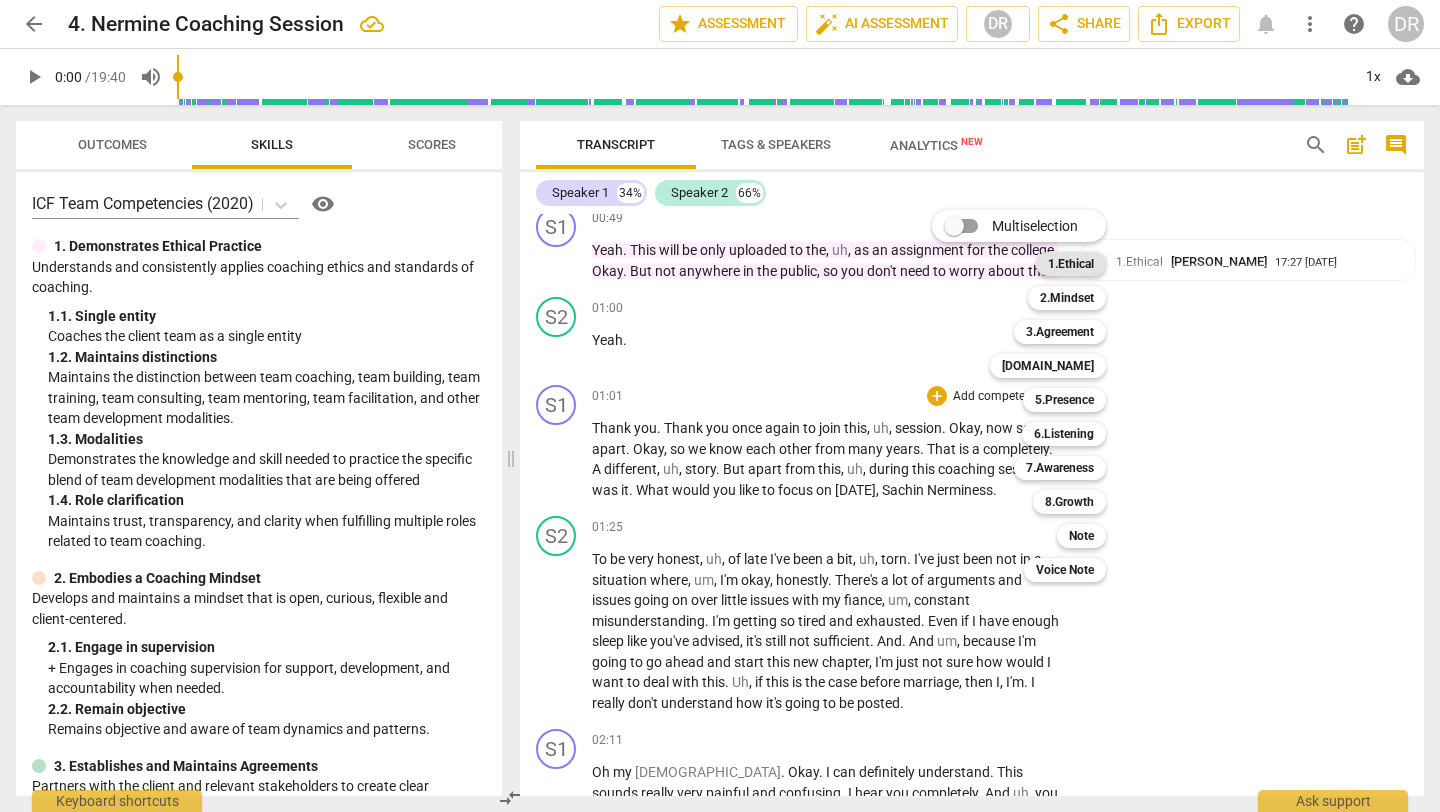 click on "1.Ethical" at bounding box center (1071, 264) 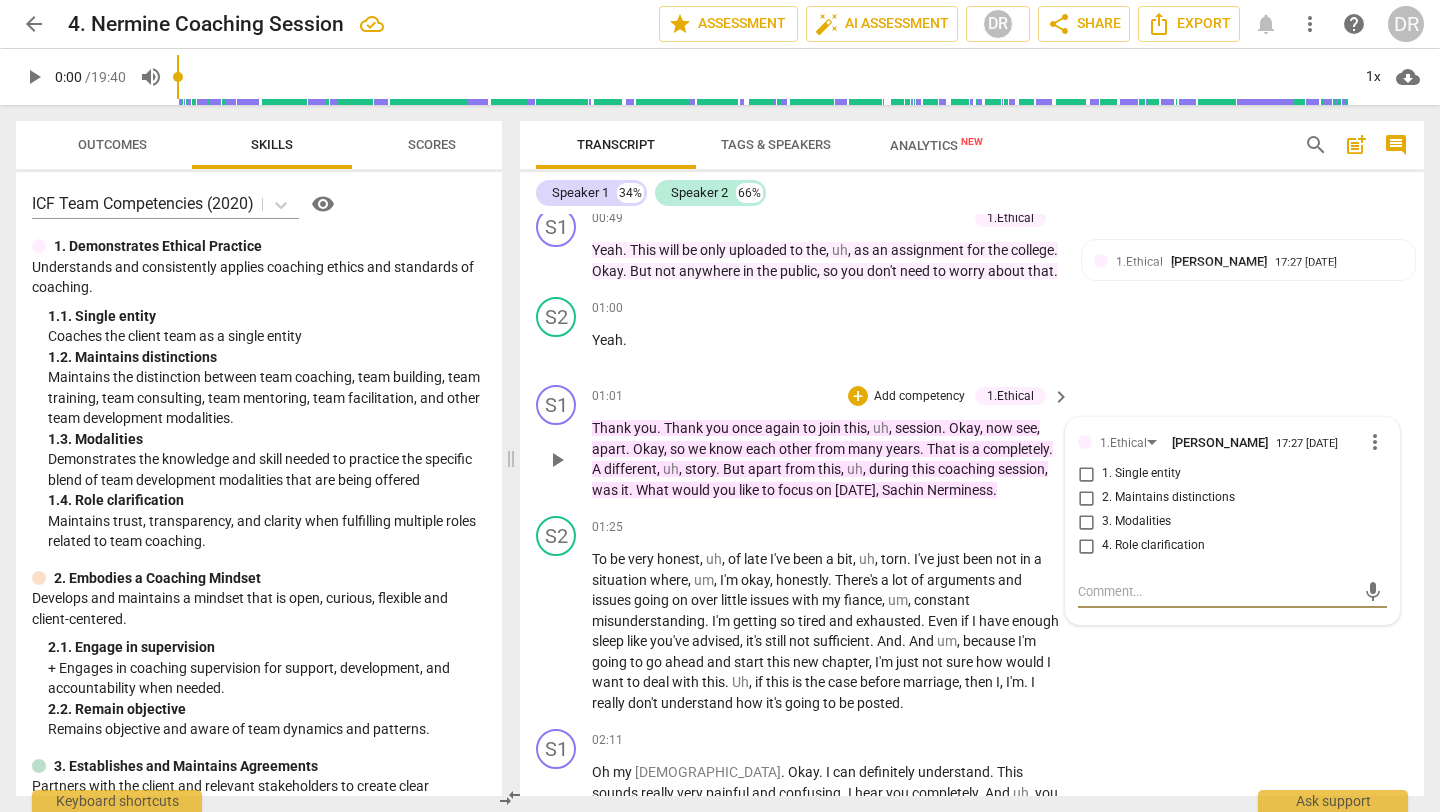 click on "4. Role clarification" at bounding box center [1086, 546] 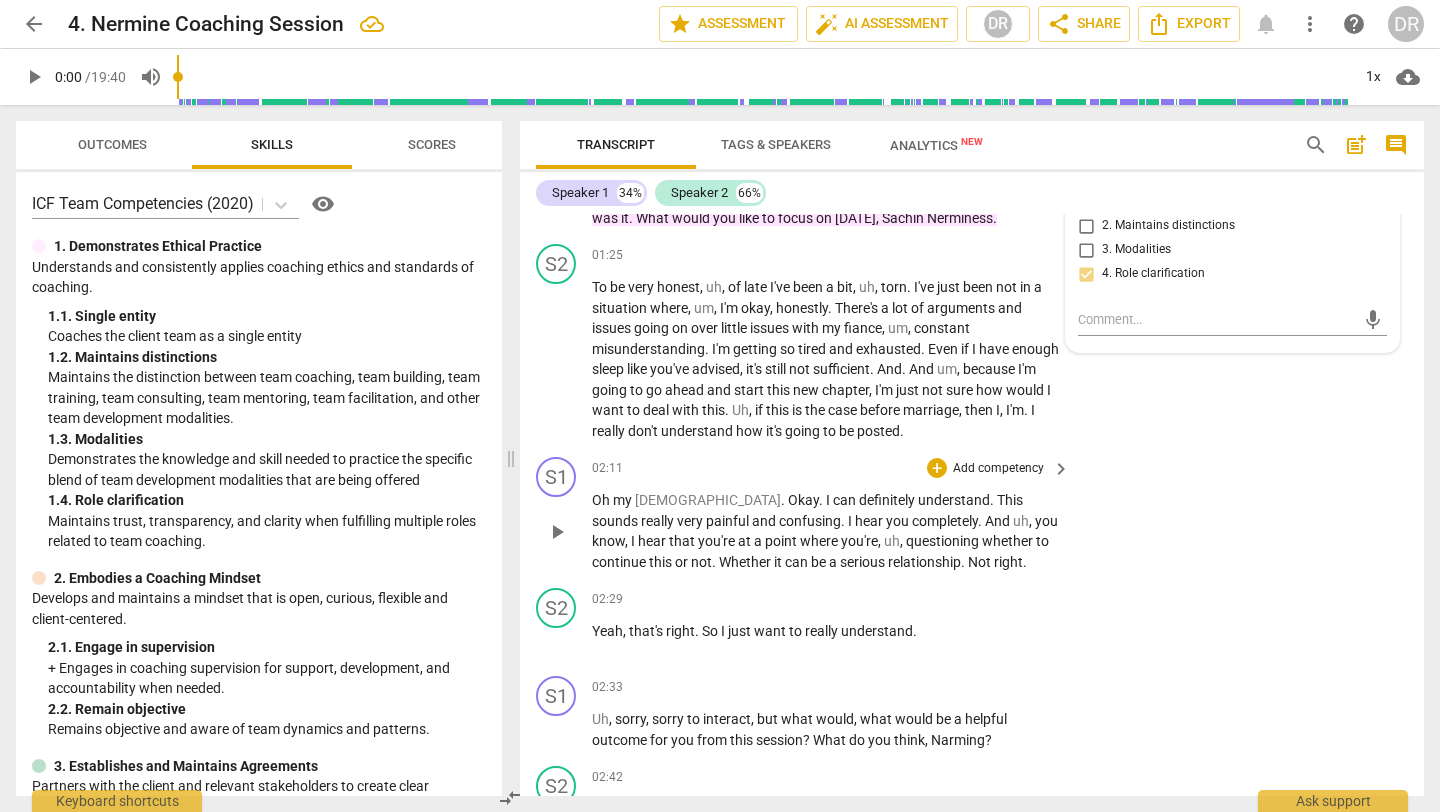 scroll, scrollTop: 1263, scrollLeft: 0, axis: vertical 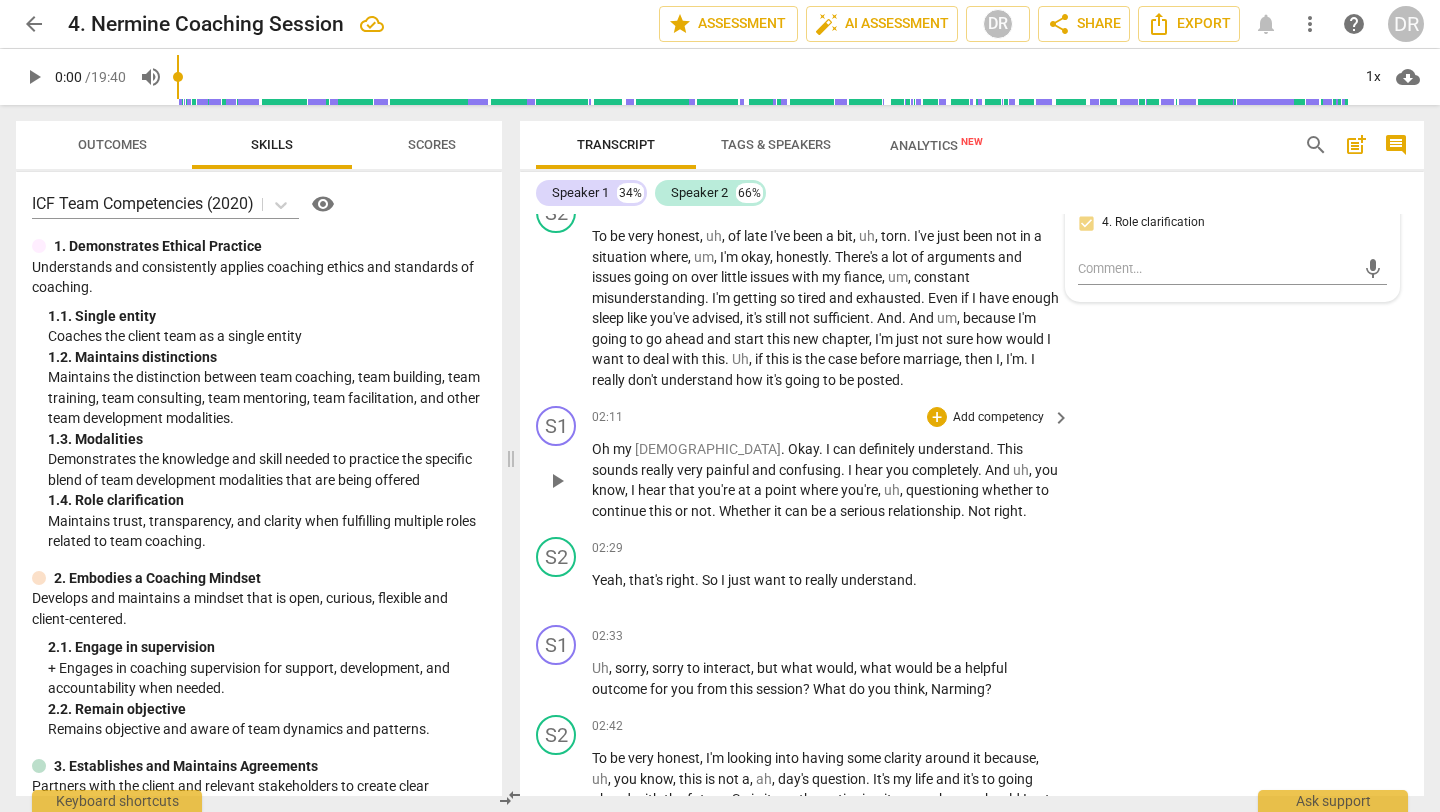 click on "confusing" at bounding box center [810, 470] 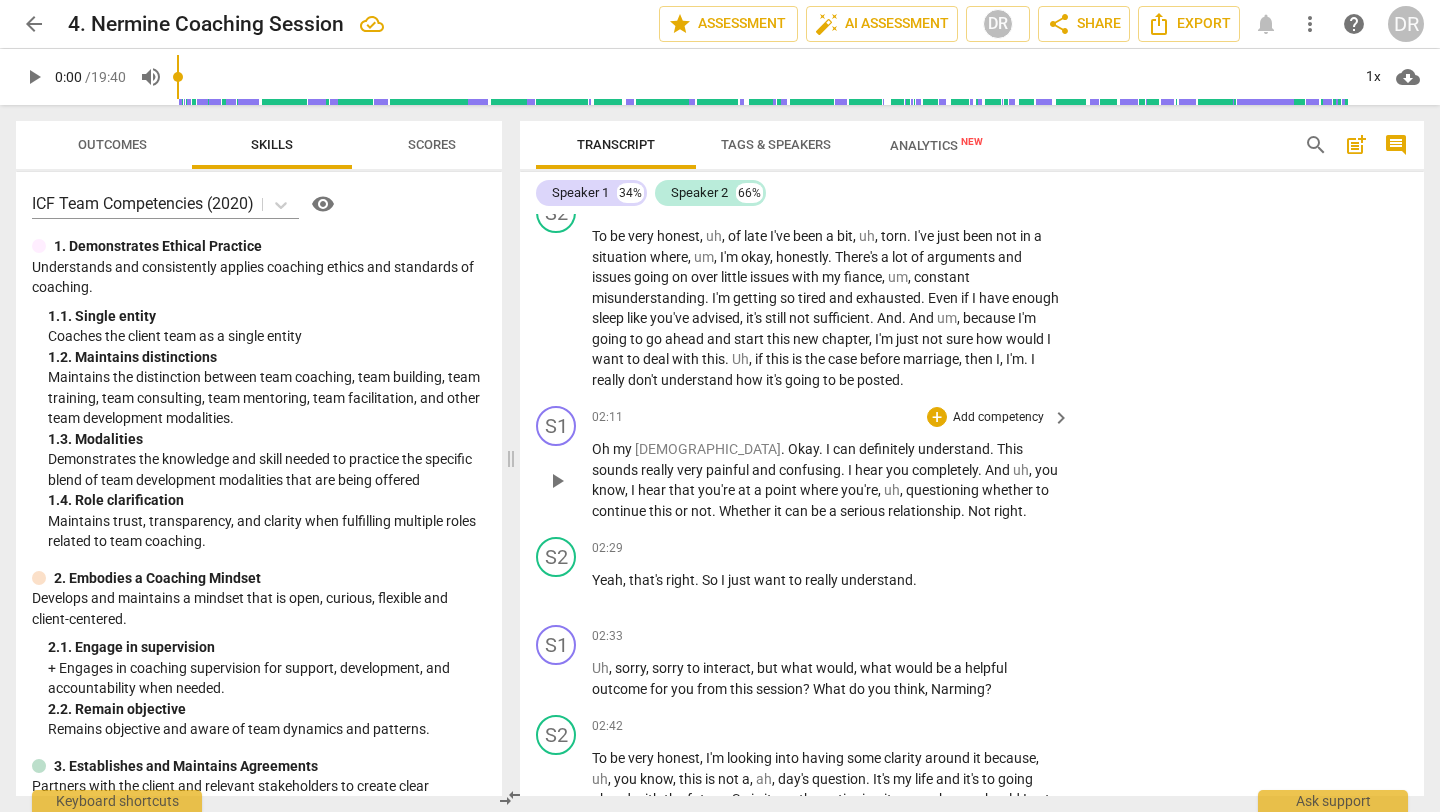 click on "God" at bounding box center (708, 449) 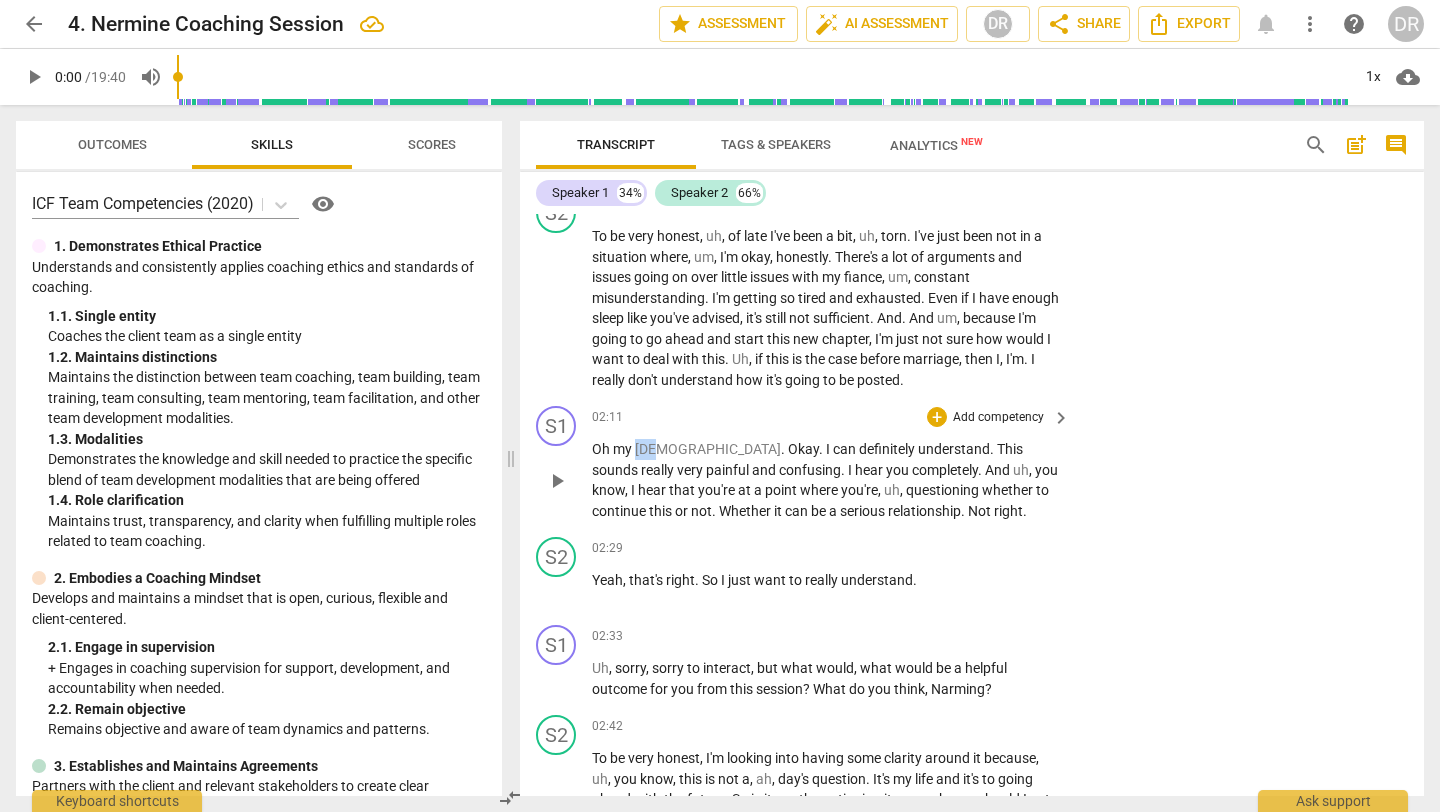 click on "God" at bounding box center (708, 449) 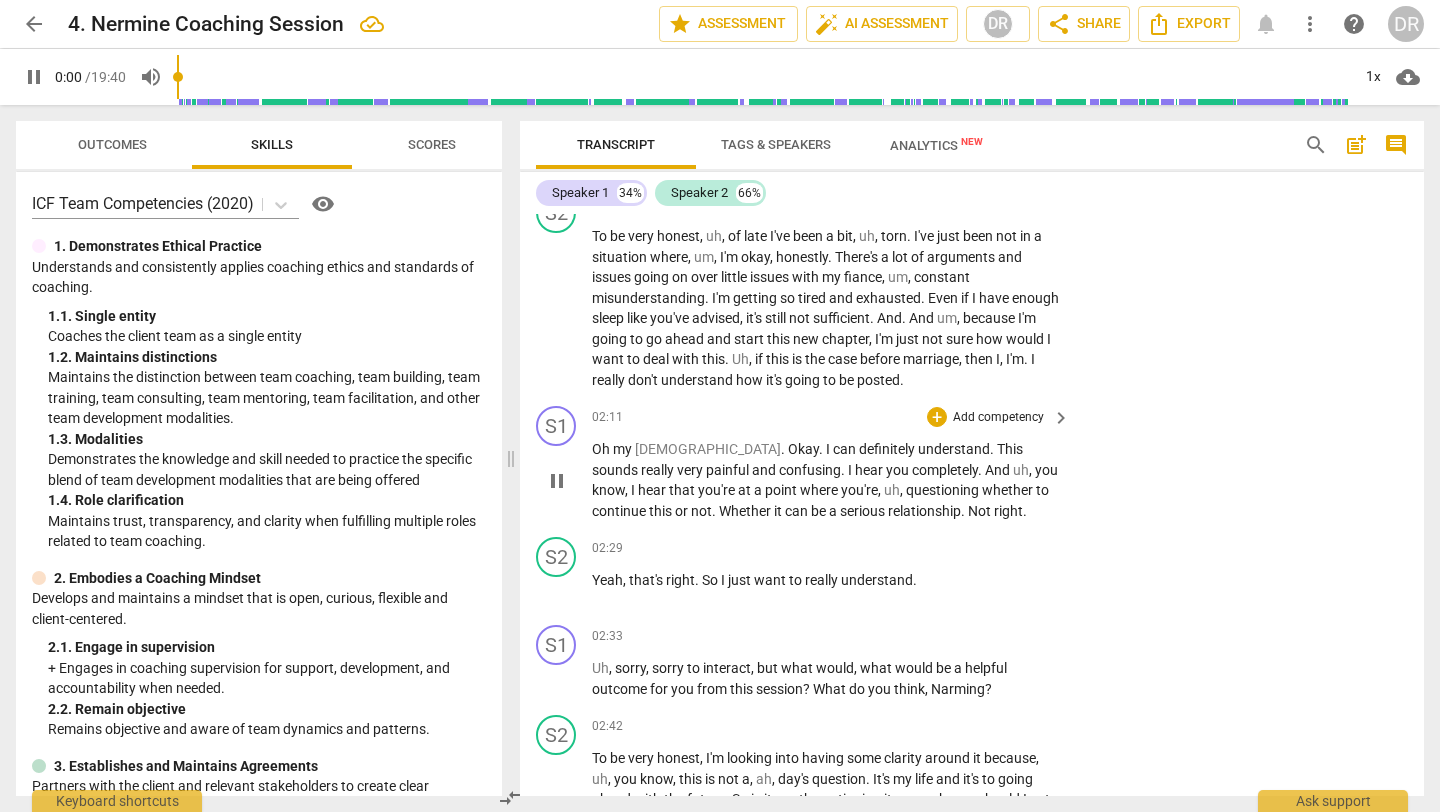 click on "God" at bounding box center [708, 449] 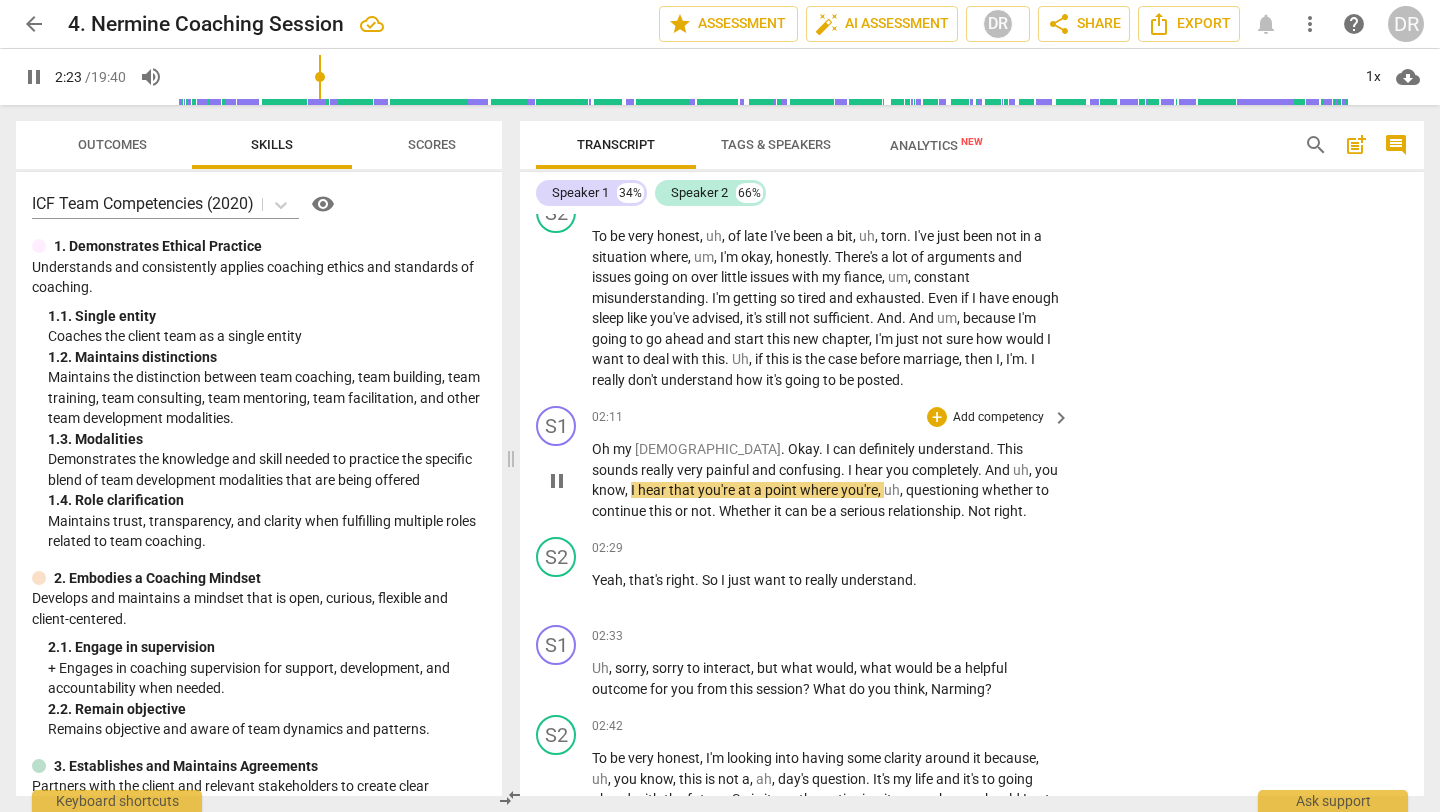 click on "Oh" at bounding box center [602, 449] 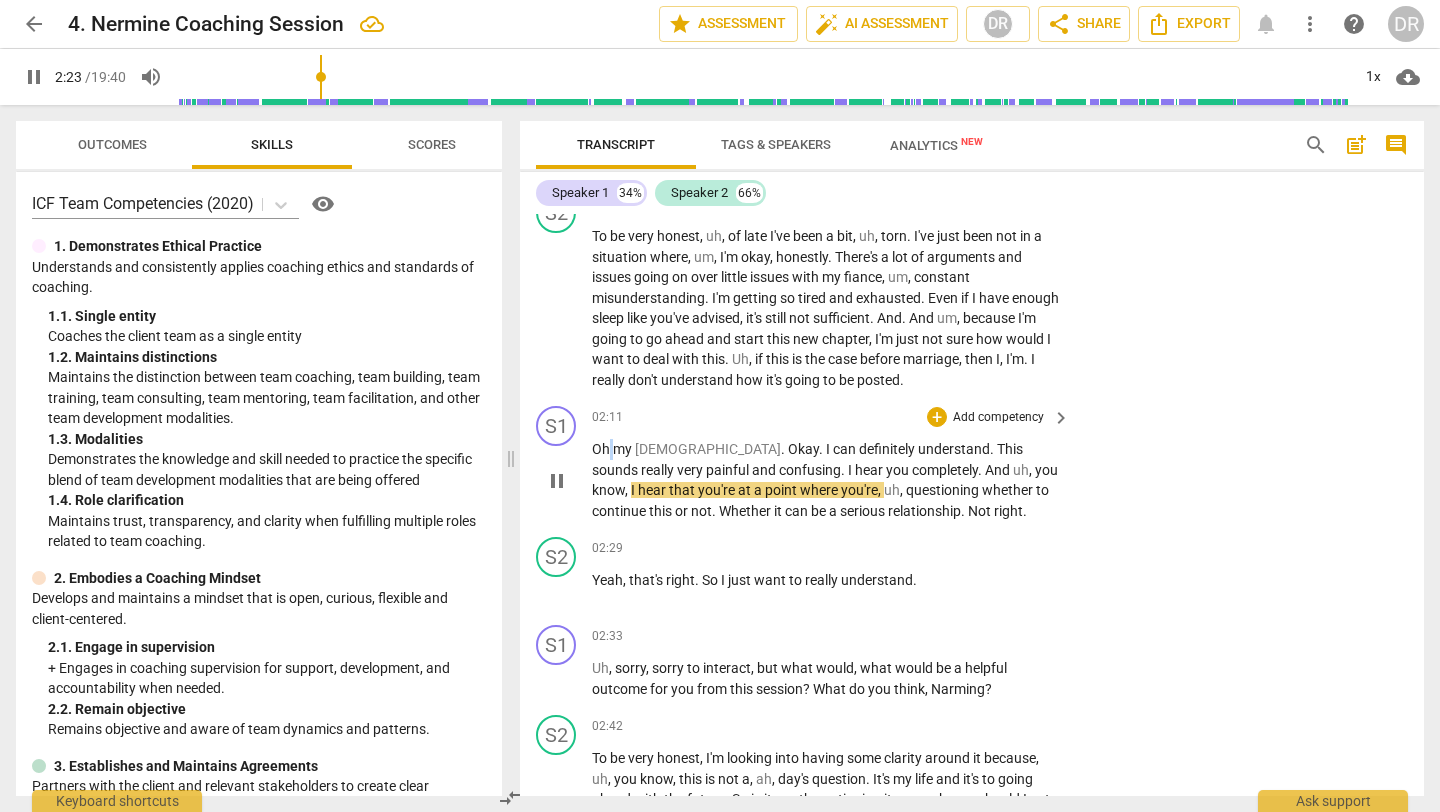 click on "Oh" at bounding box center (602, 449) 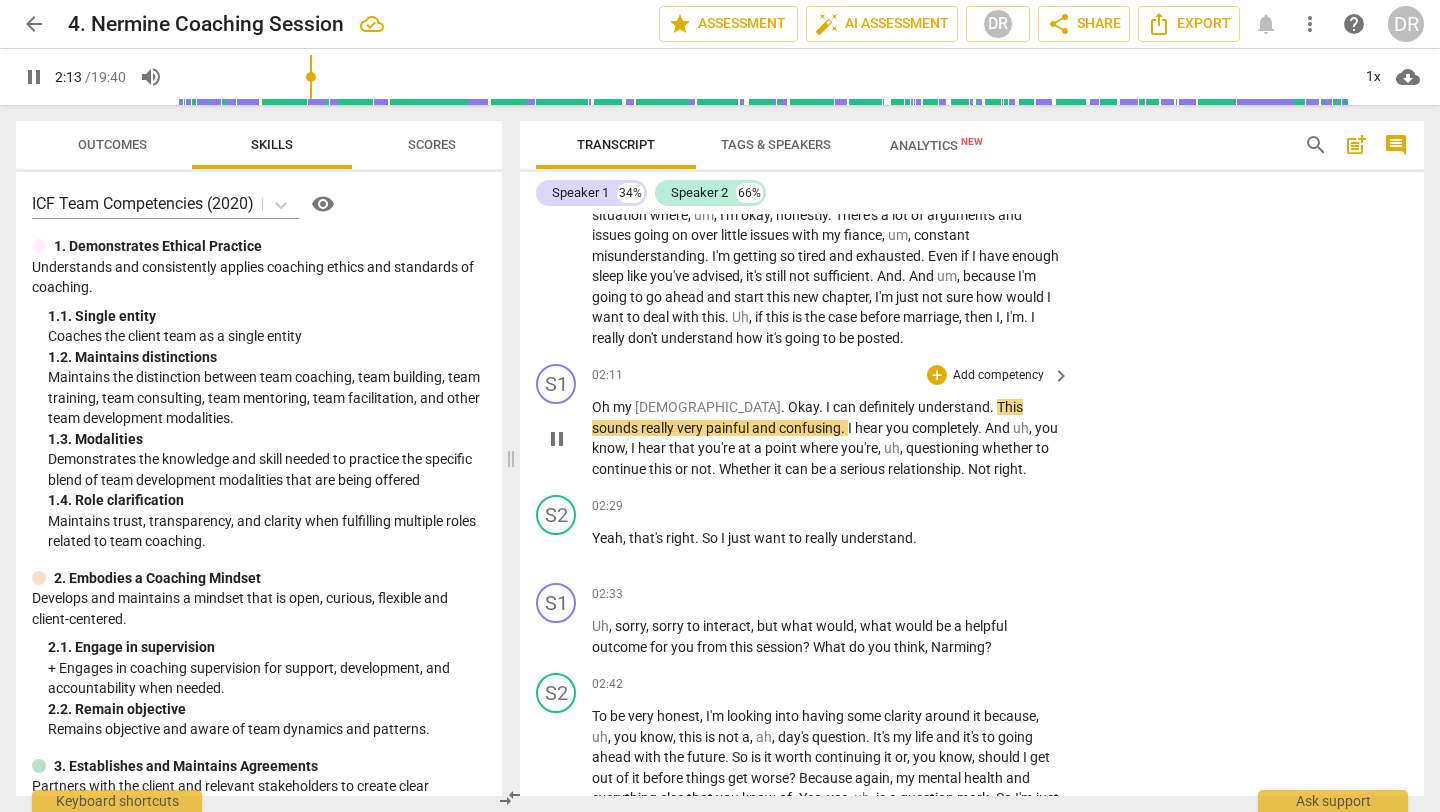 scroll, scrollTop: 1311, scrollLeft: 0, axis: vertical 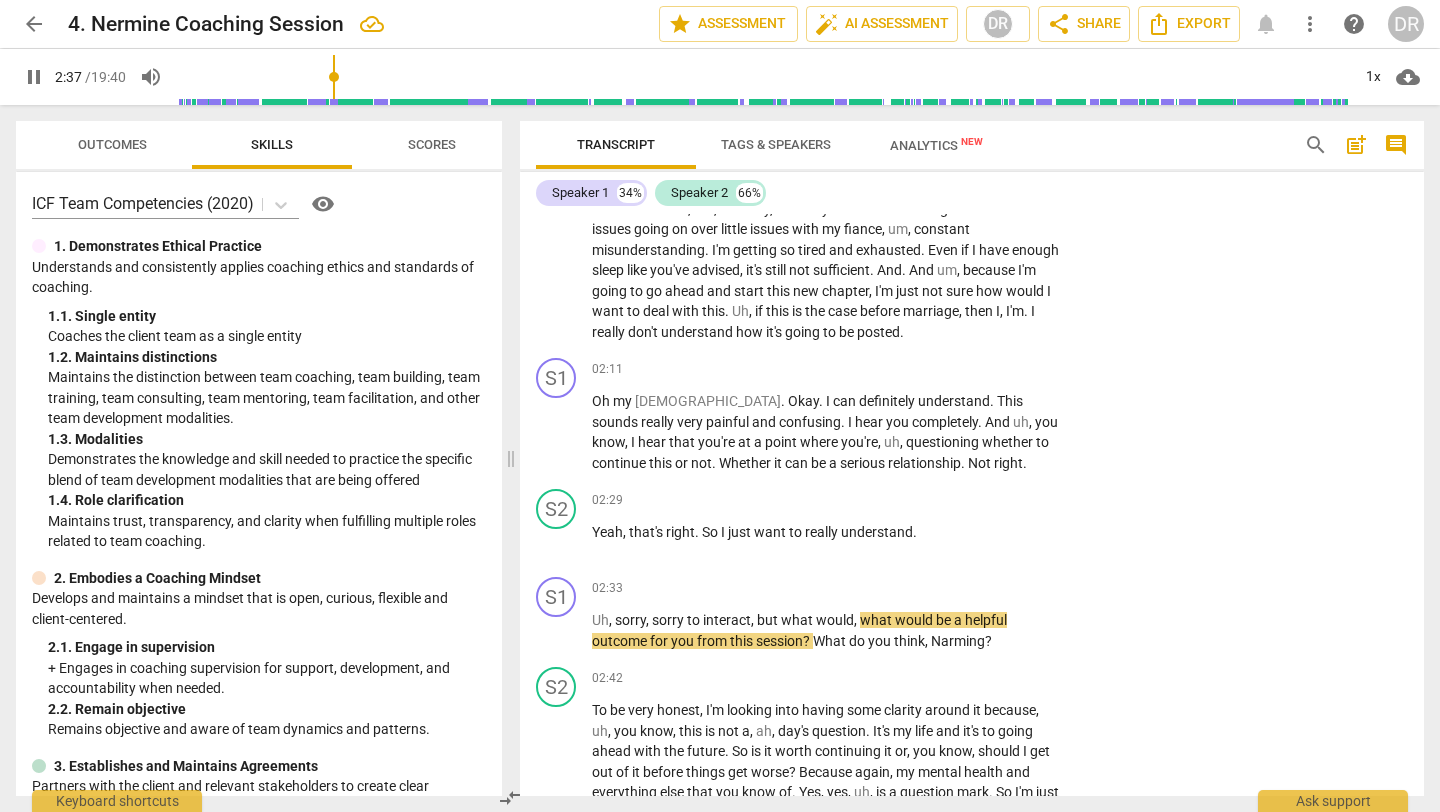 type on "158" 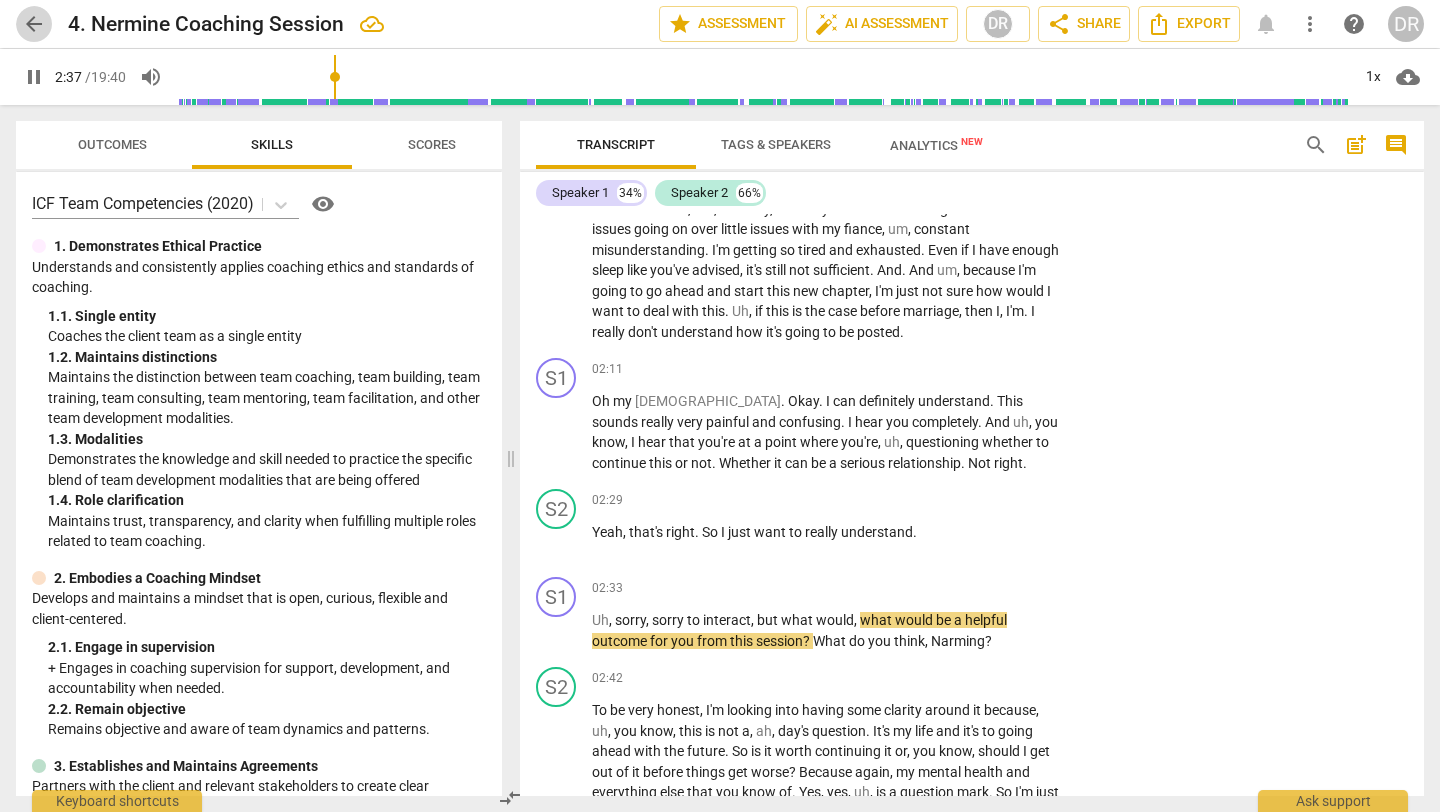 click on "arrow_back" at bounding box center [34, 24] 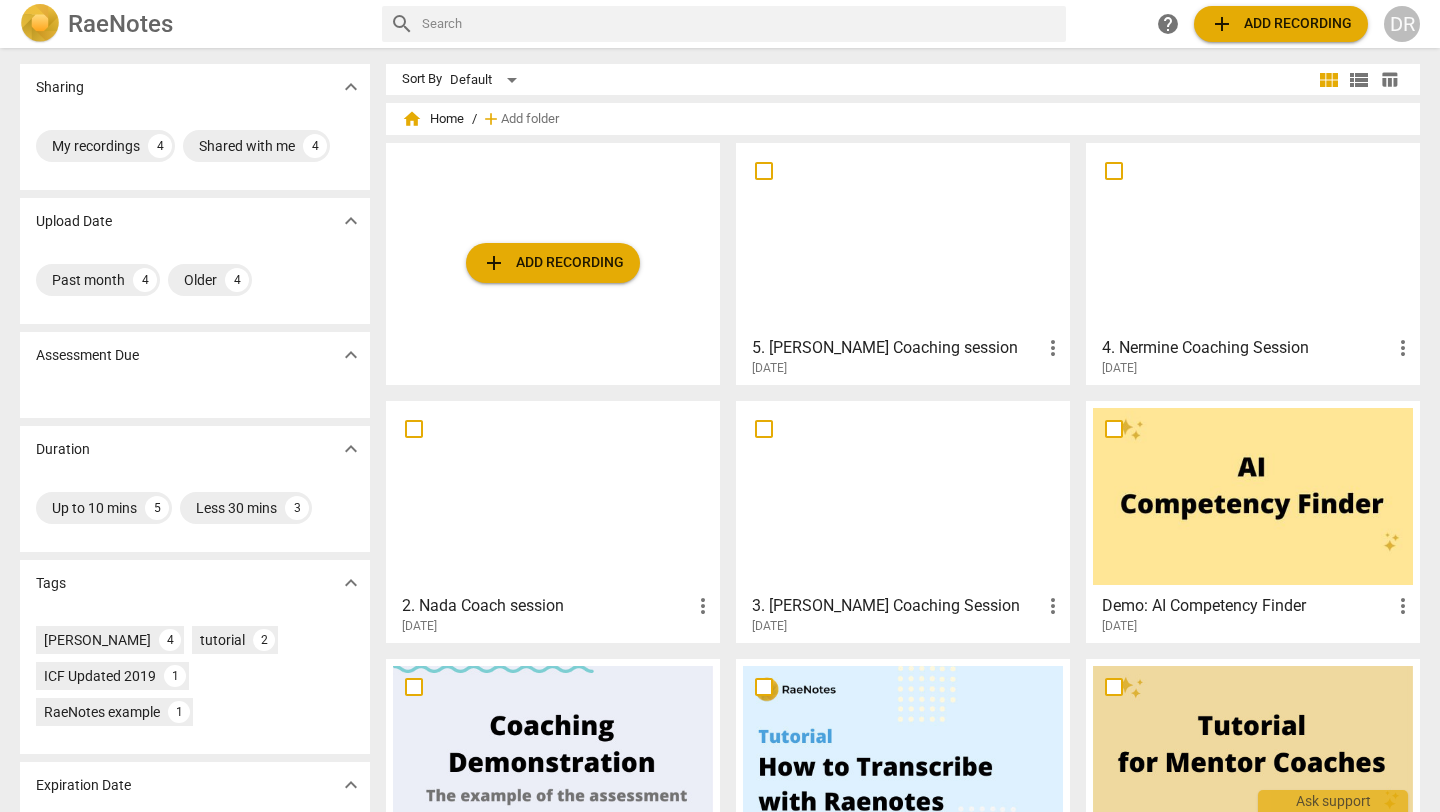 click at bounding box center (1253, 238) 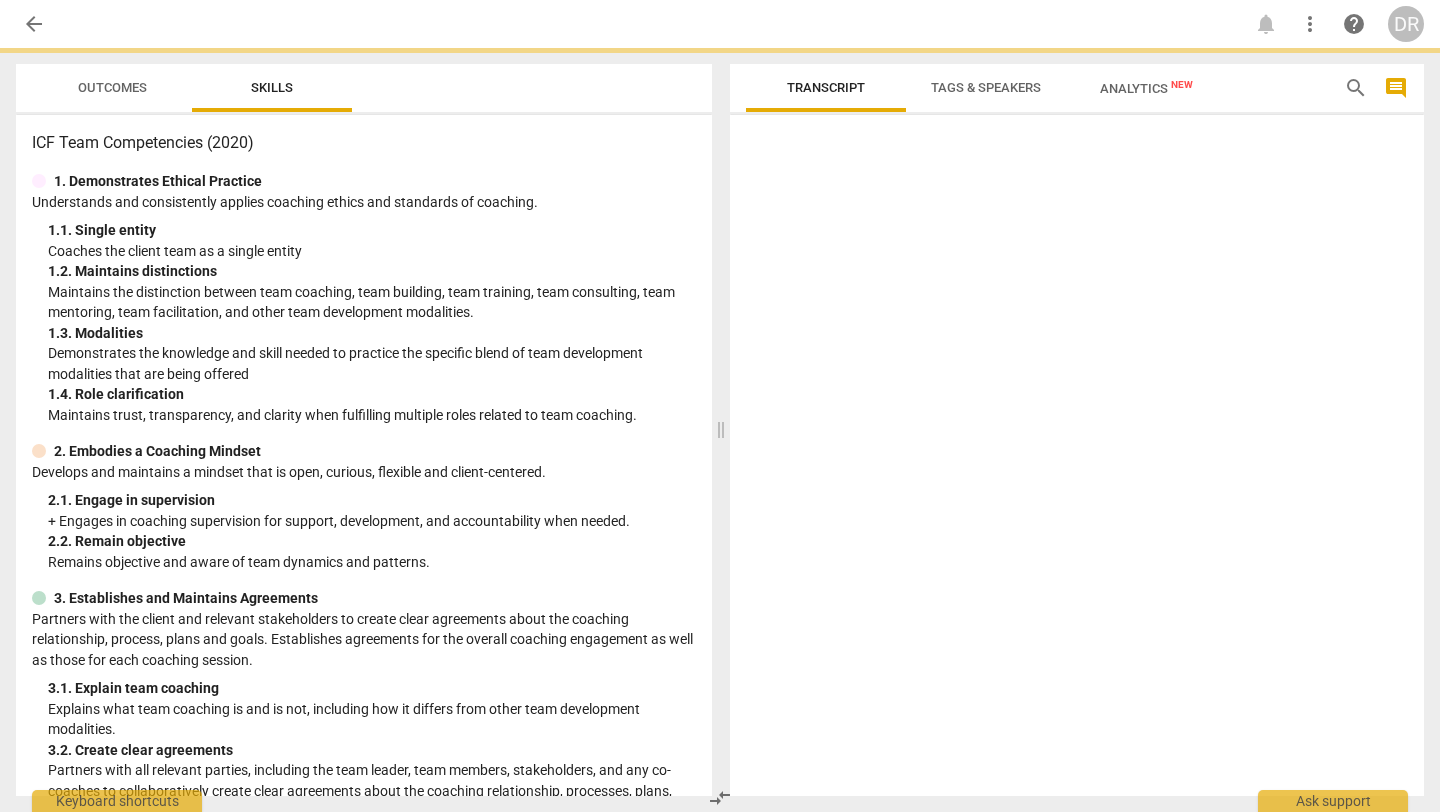 click at bounding box center [1077, 459] 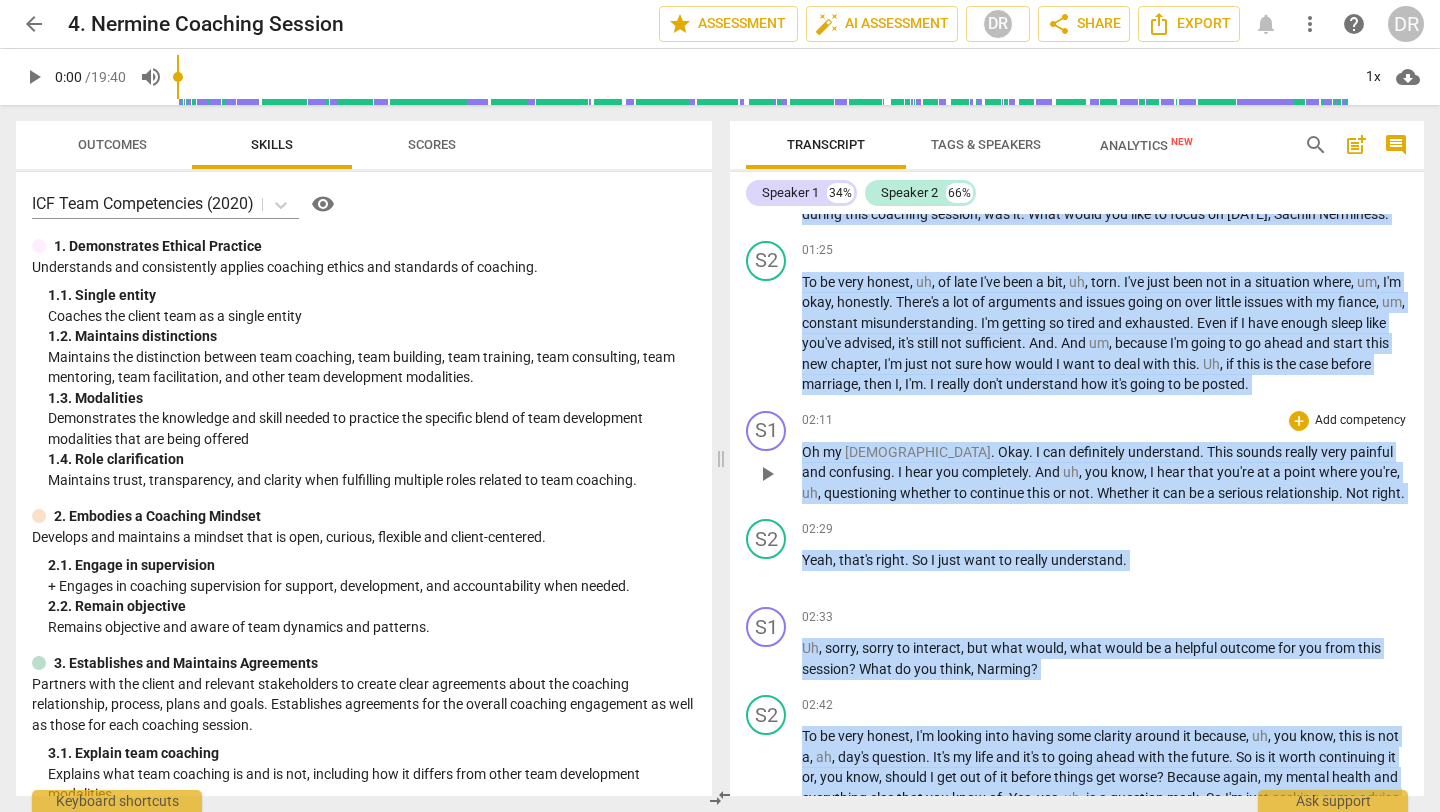 scroll, scrollTop: 1154, scrollLeft: 0, axis: vertical 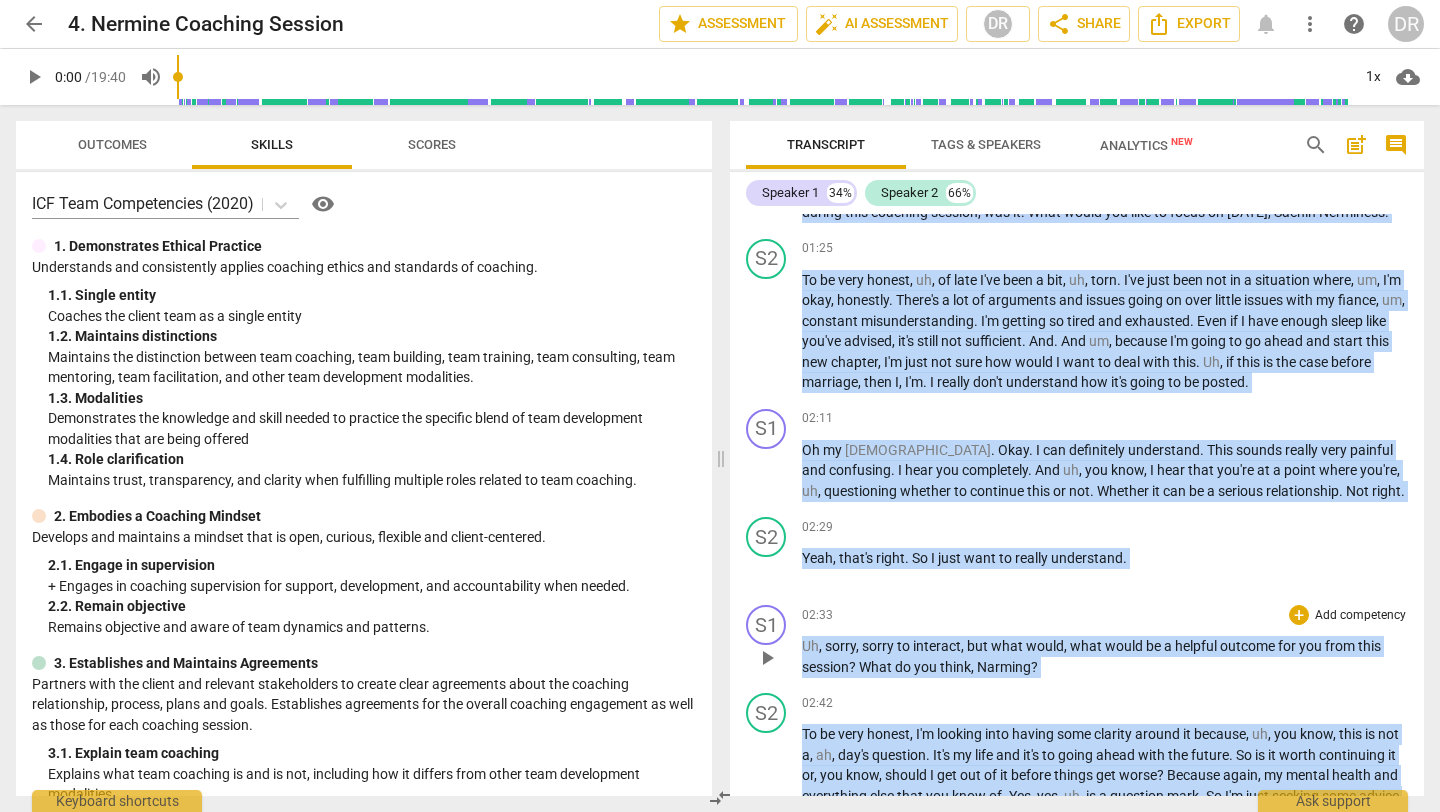 click on "What" at bounding box center (877, 667) 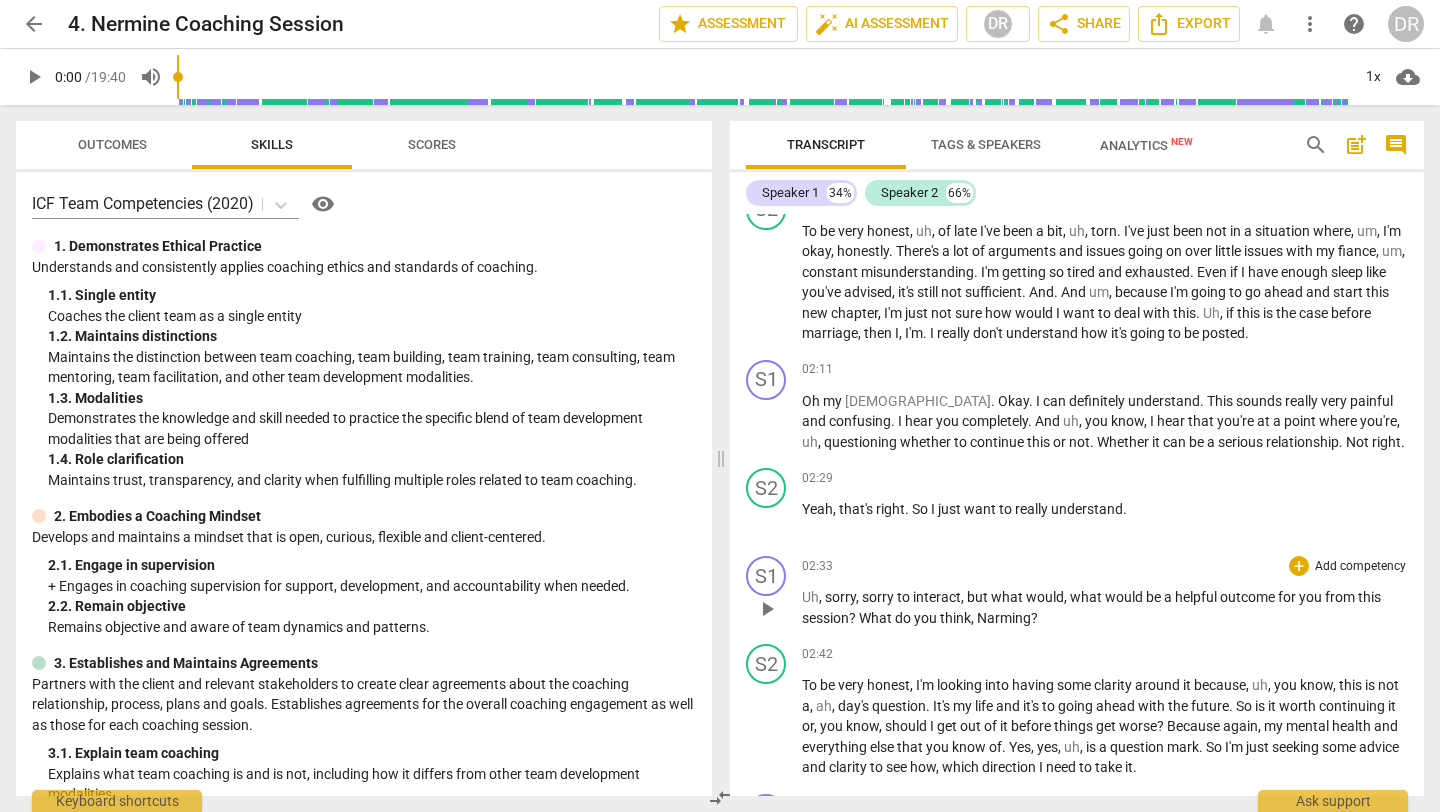 scroll, scrollTop: 1255, scrollLeft: 0, axis: vertical 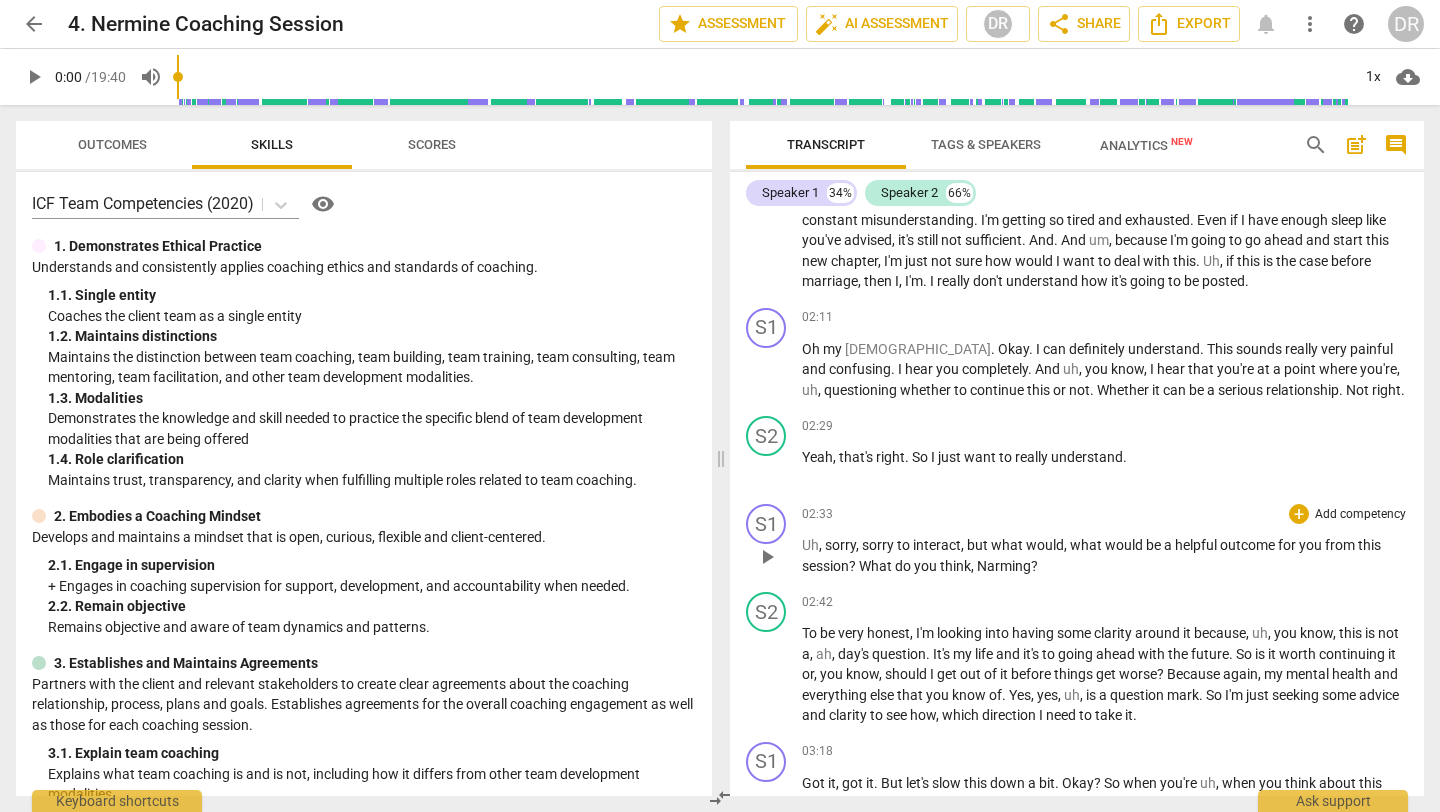 click on "What" at bounding box center (877, 566) 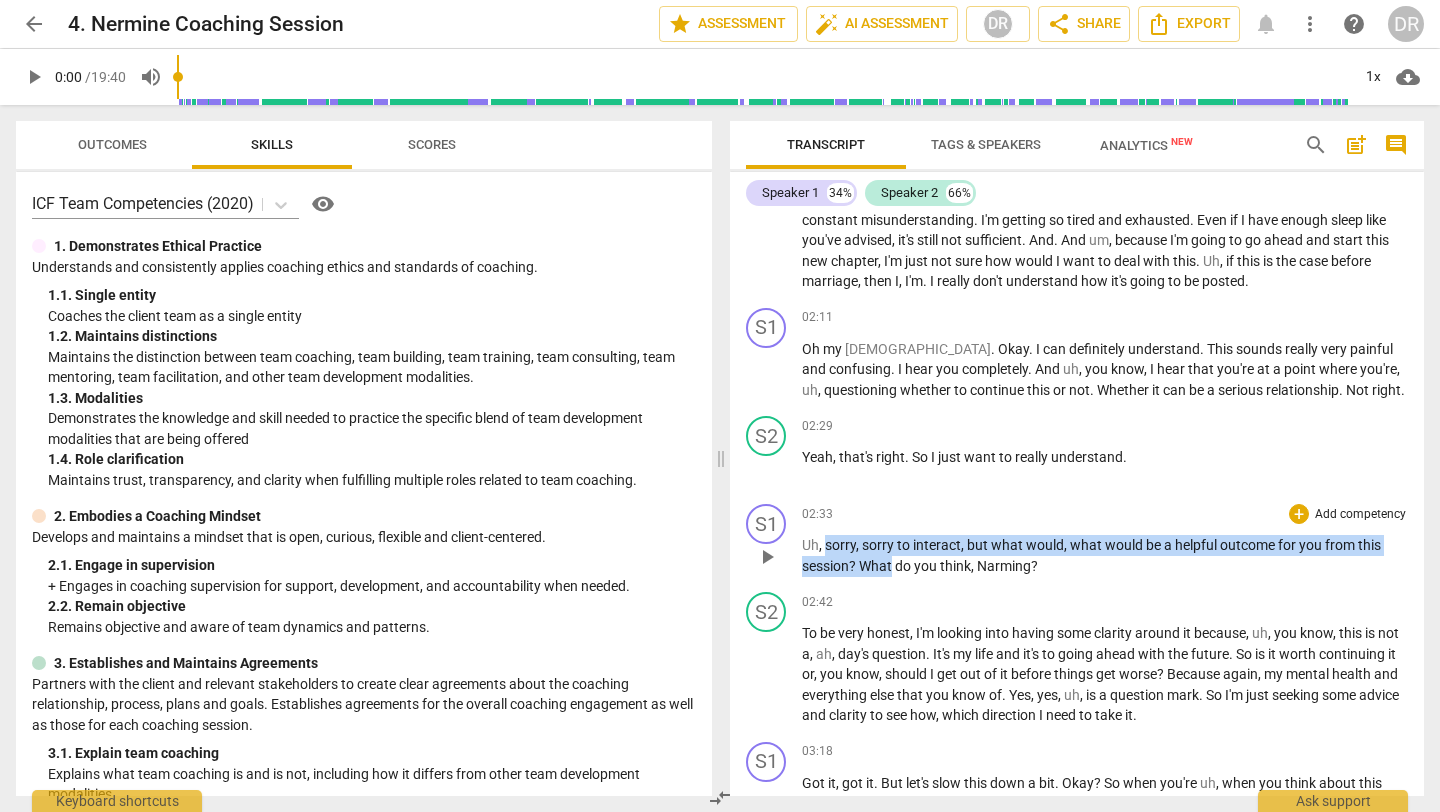drag, startPoint x: 876, startPoint y: 583, endPoint x: 823, endPoint y: 562, distance: 57.00877 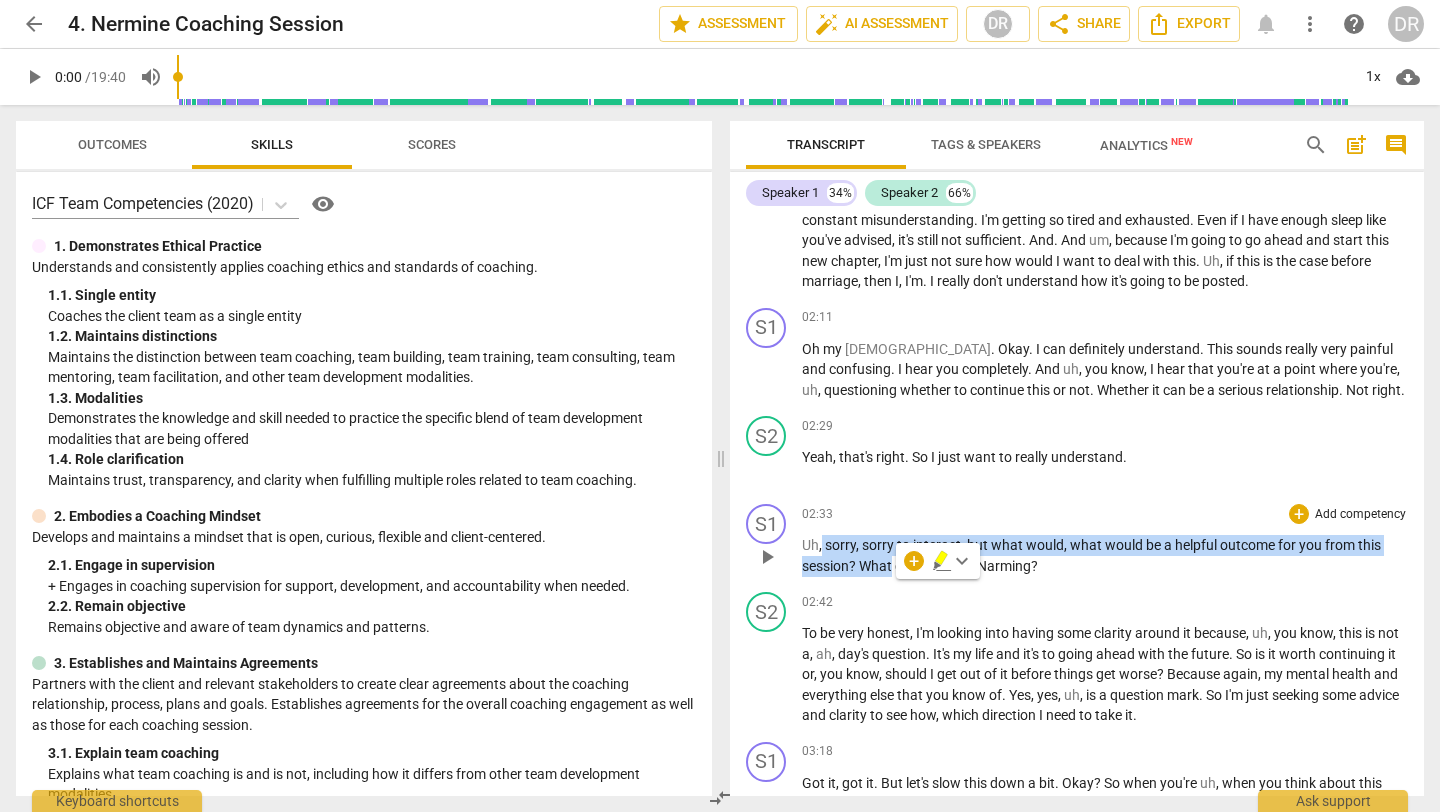 type 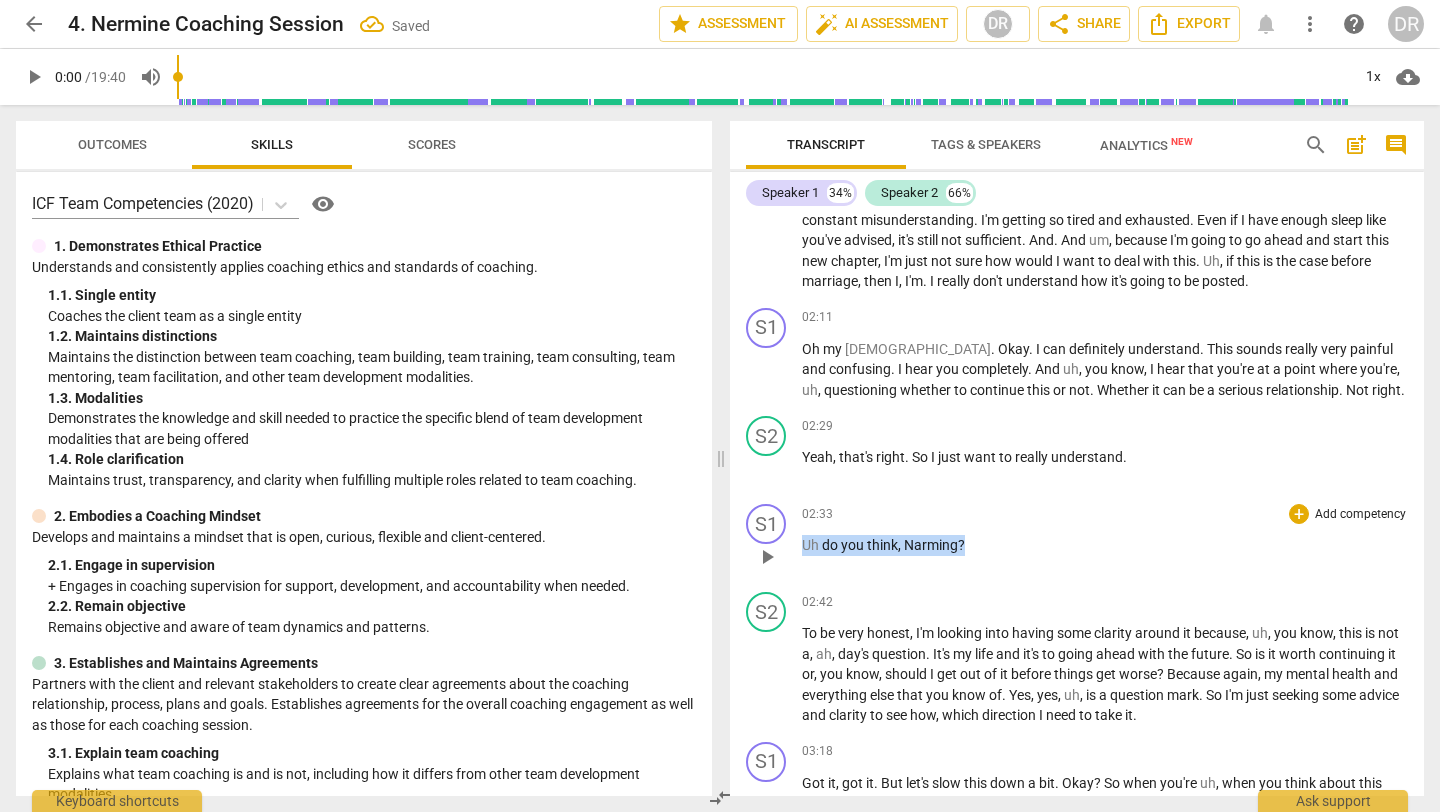 drag, startPoint x: 983, startPoint y: 570, endPoint x: 781, endPoint y: 519, distance: 208.33867 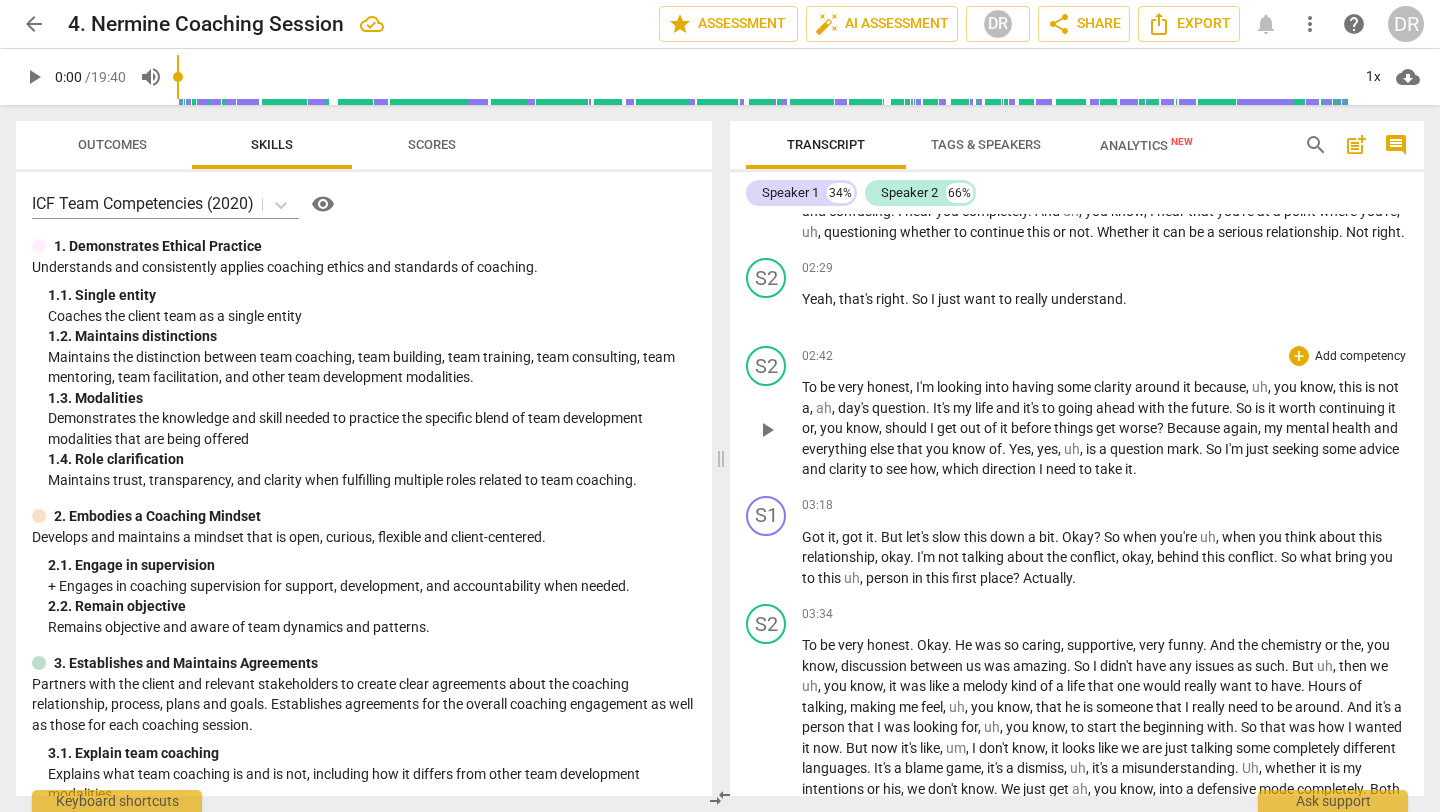 scroll, scrollTop: 1447, scrollLeft: 0, axis: vertical 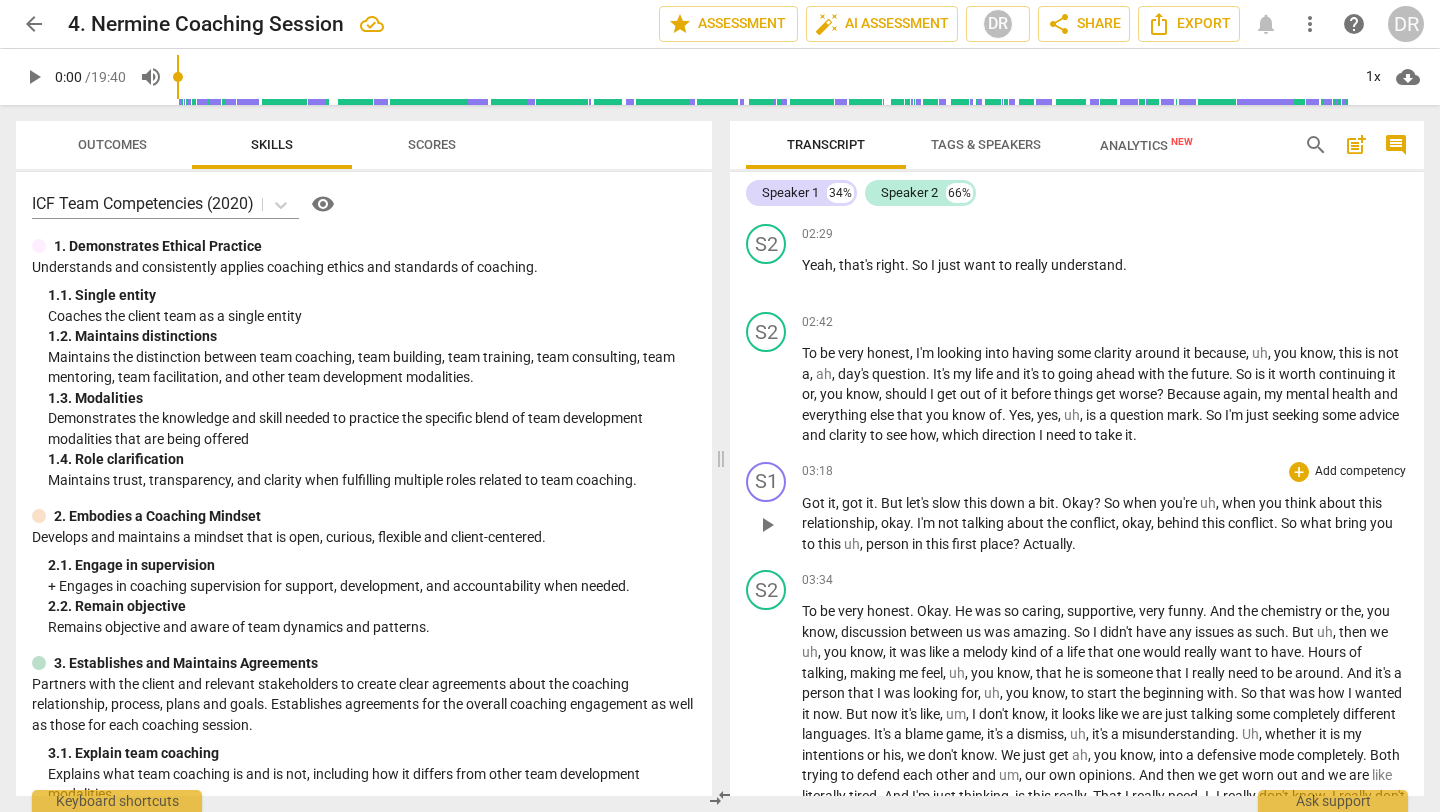 click on "+ Add competency" at bounding box center [1348, 472] 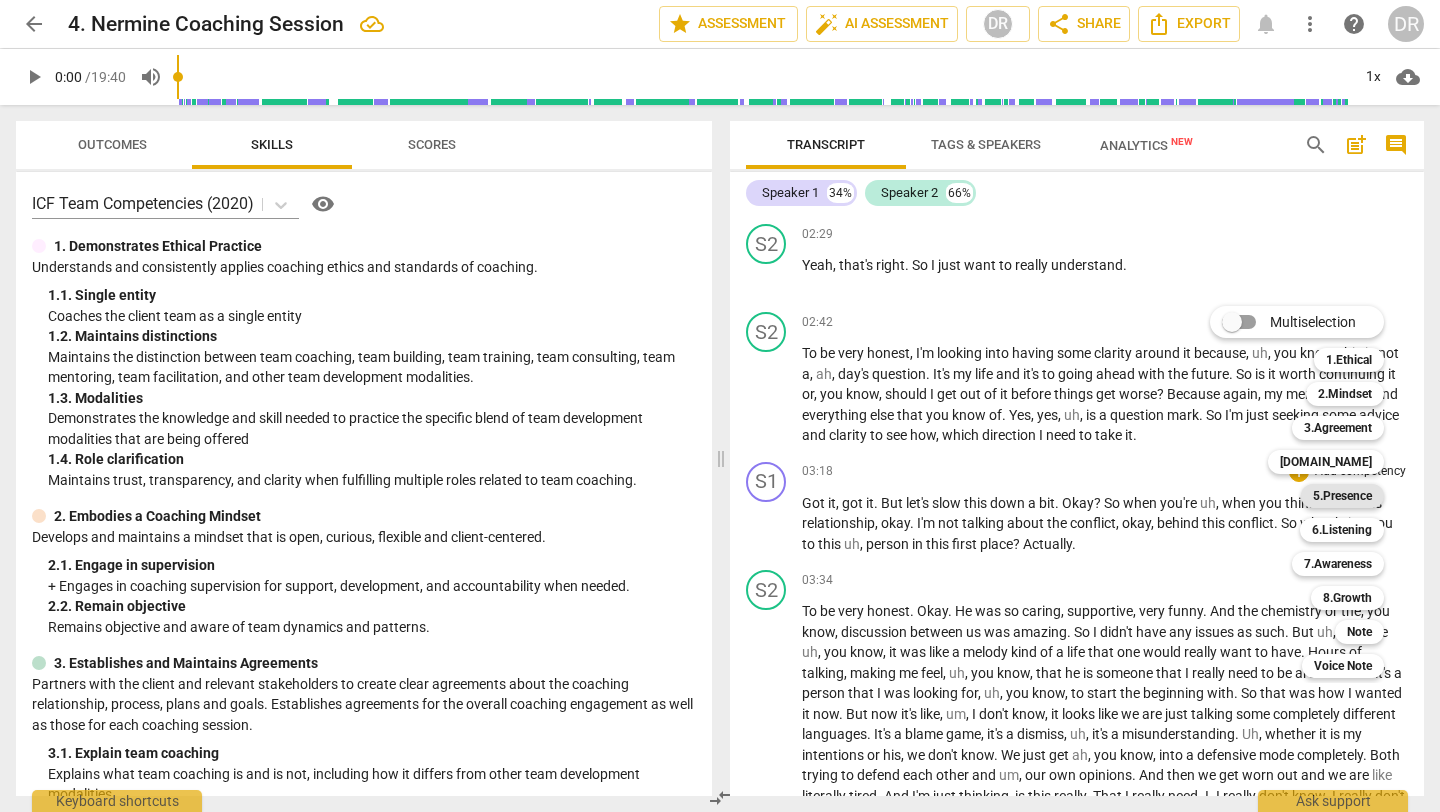 click on "5.Presence" at bounding box center [1342, 496] 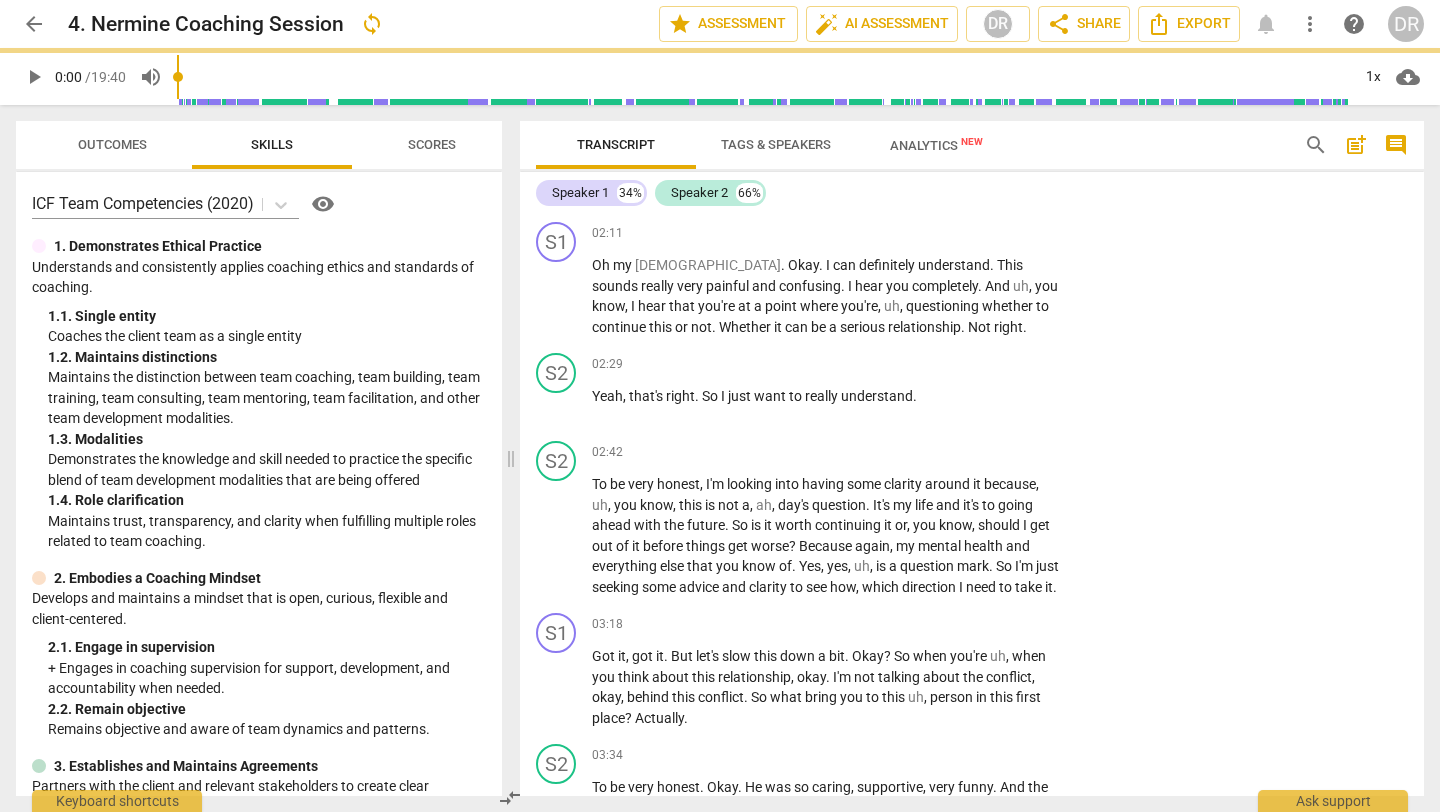 scroll, scrollTop: 1544, scrollLeft: 0, axis: vertical 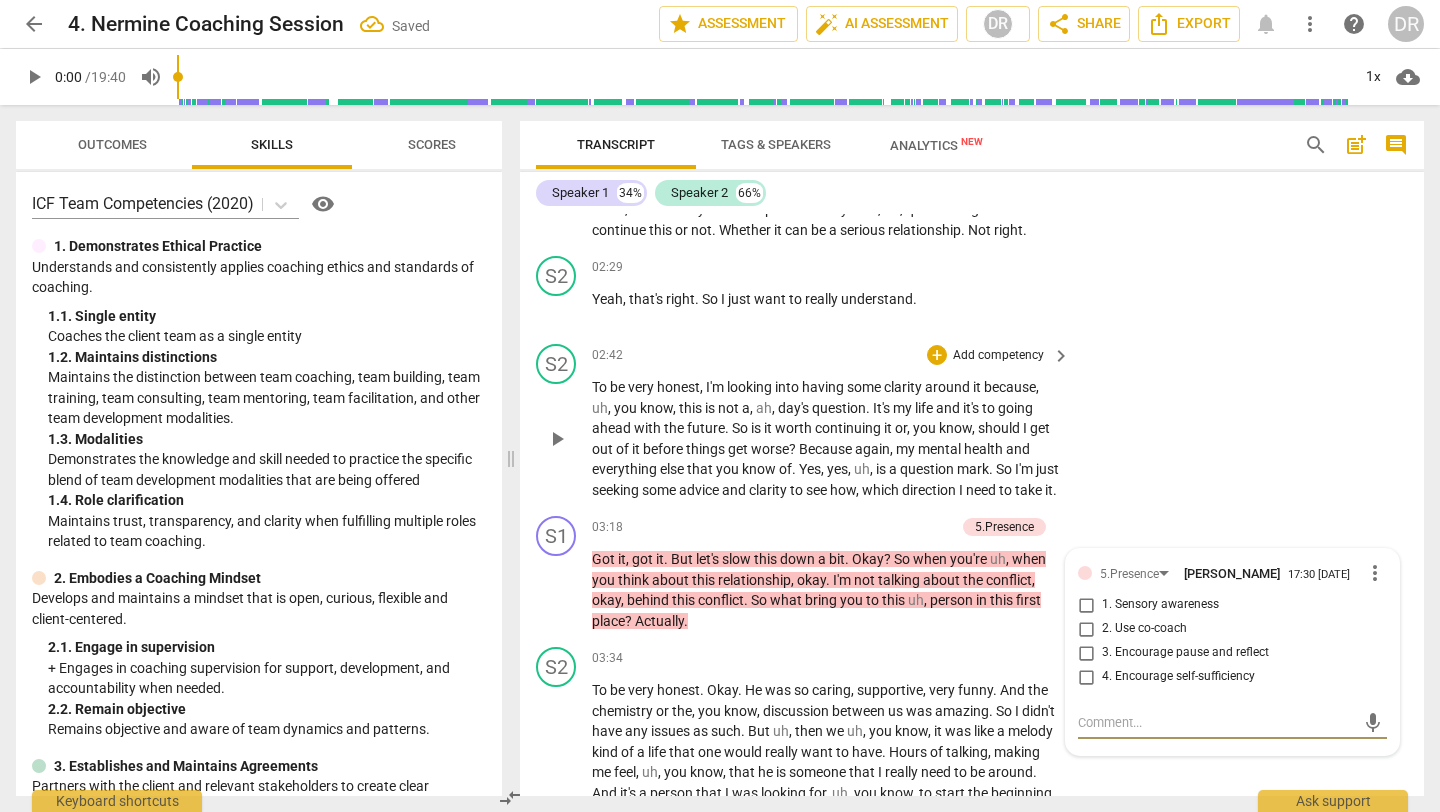 click on "S2 play_arrow pause 02:42 + Add competency keyboard_arrow_right To   be   very   honest ,   I'm   looking   into   having   some   clarity   around   it   because ,   uh ,   you   know ,   this   is   not   a ,   ah ,   day's   question .   It's   my   life   and   it's   to   going   ahead   with   the   future .   So   is   it   worth   continuing   it   or ,   you   know ,   should   I   get   out   of   it   before   things   get   worse ?   Because   again ,   my   mental   health   and   everything   else   that   you   know   of .   Yes ,   yes ,   uh ,   is   a   question   mark .   So   I'm   just   seeking   some   advice   and   clarity   to   see   how ,   which   direction   I   need   to   take   it ." at bounding box center (972, 422) 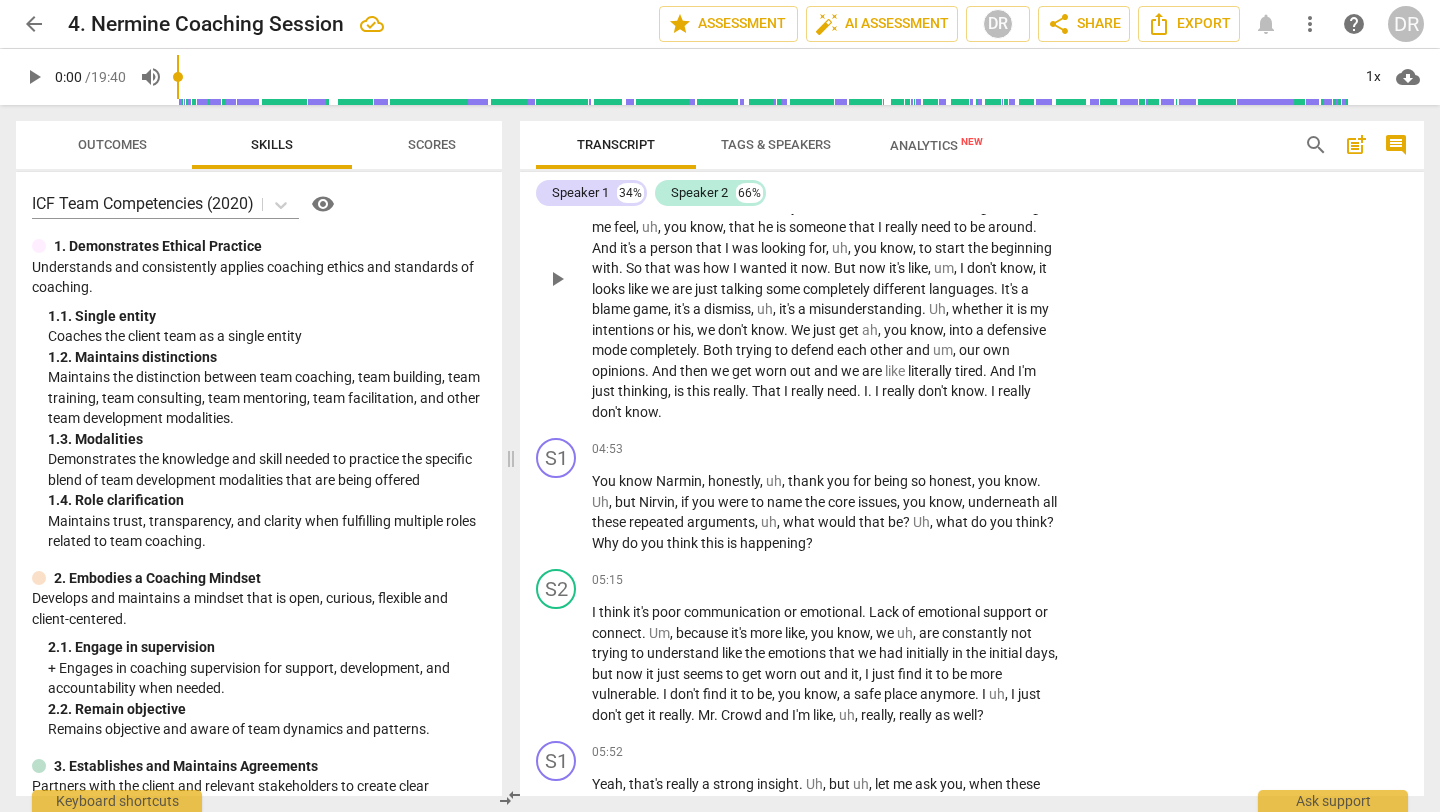 scroll, scrollTop: 2108, scrollLeft: 0, axis: vertical 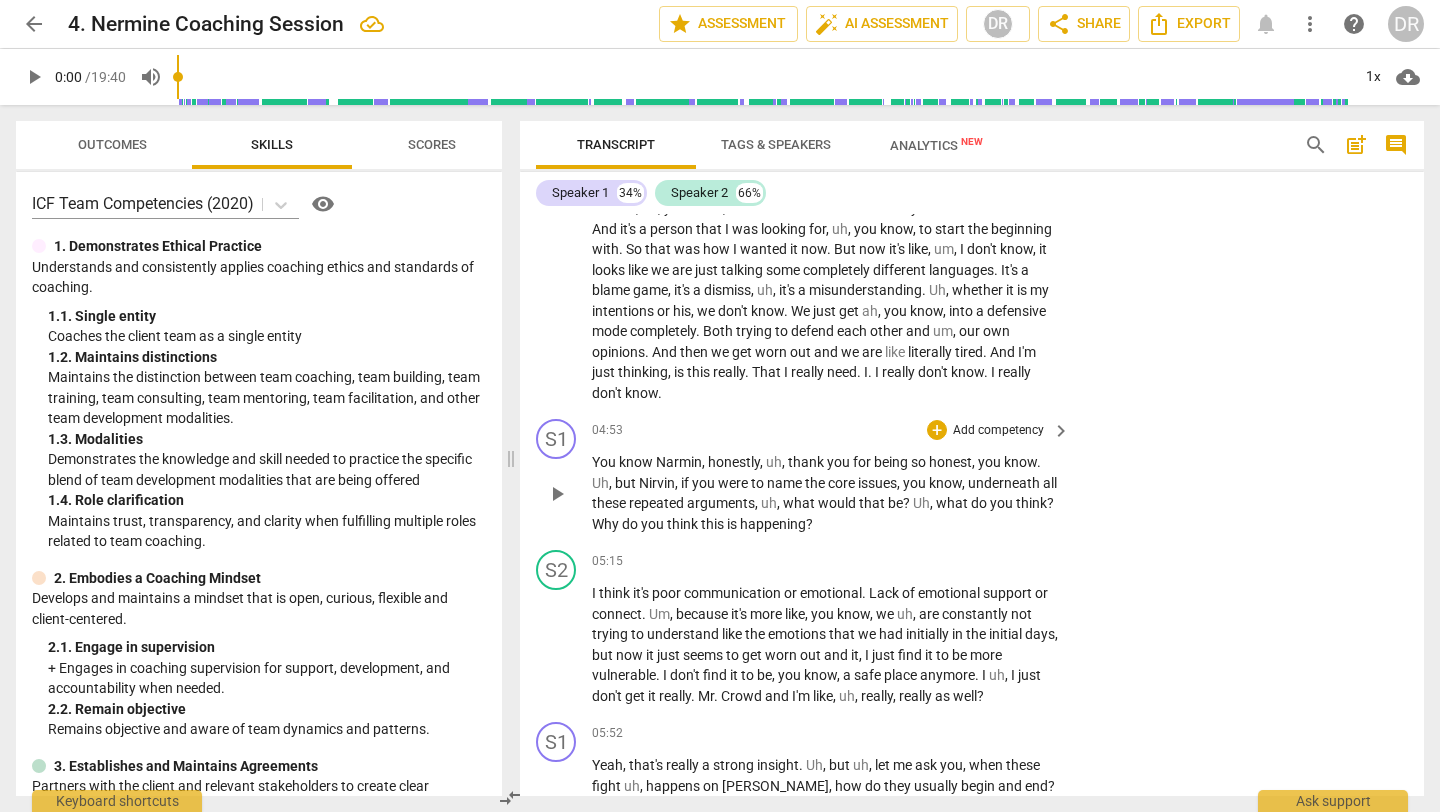 click on "Add competency" at bounding box center (998, 431) 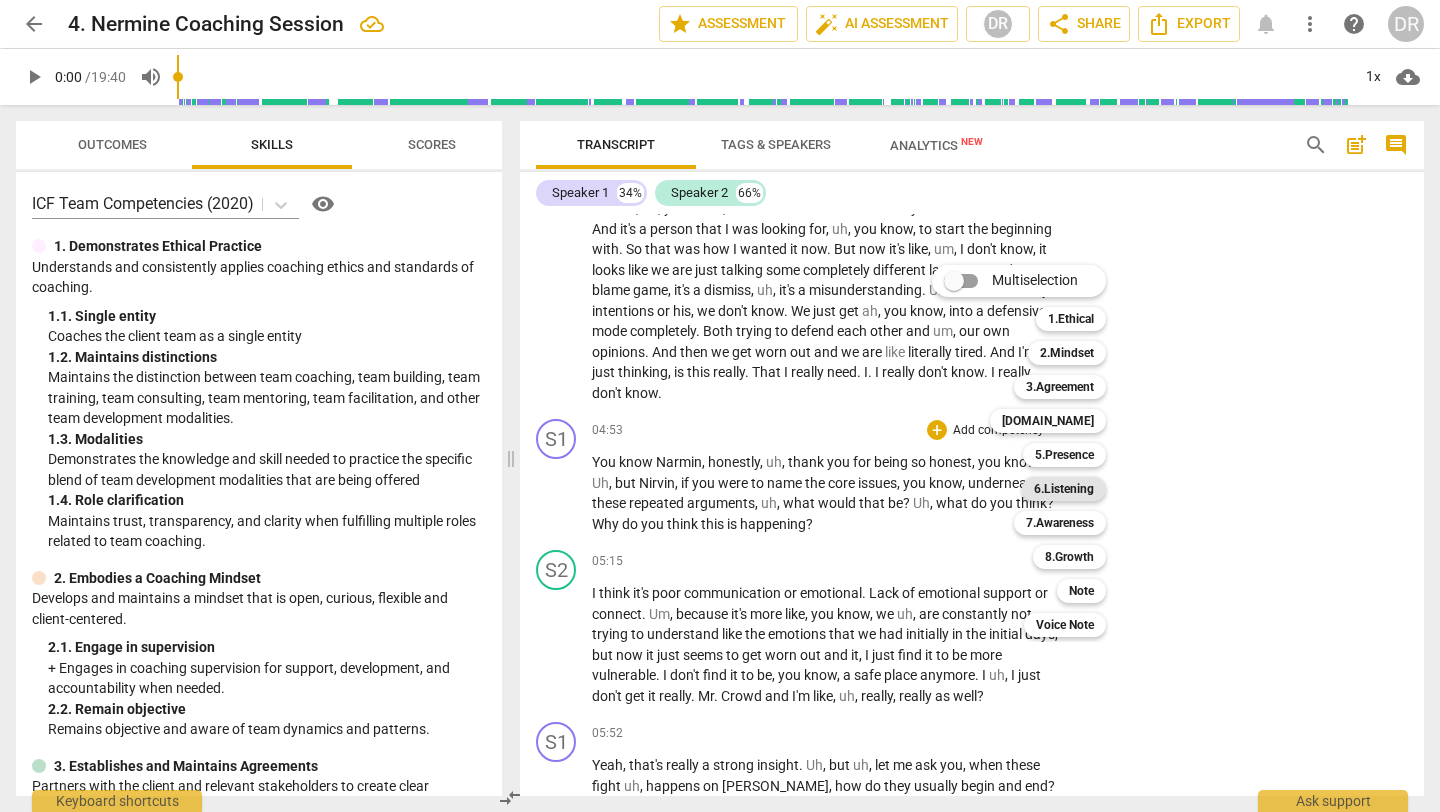 click on "6.Listening" at bounding box center [1064, 489] 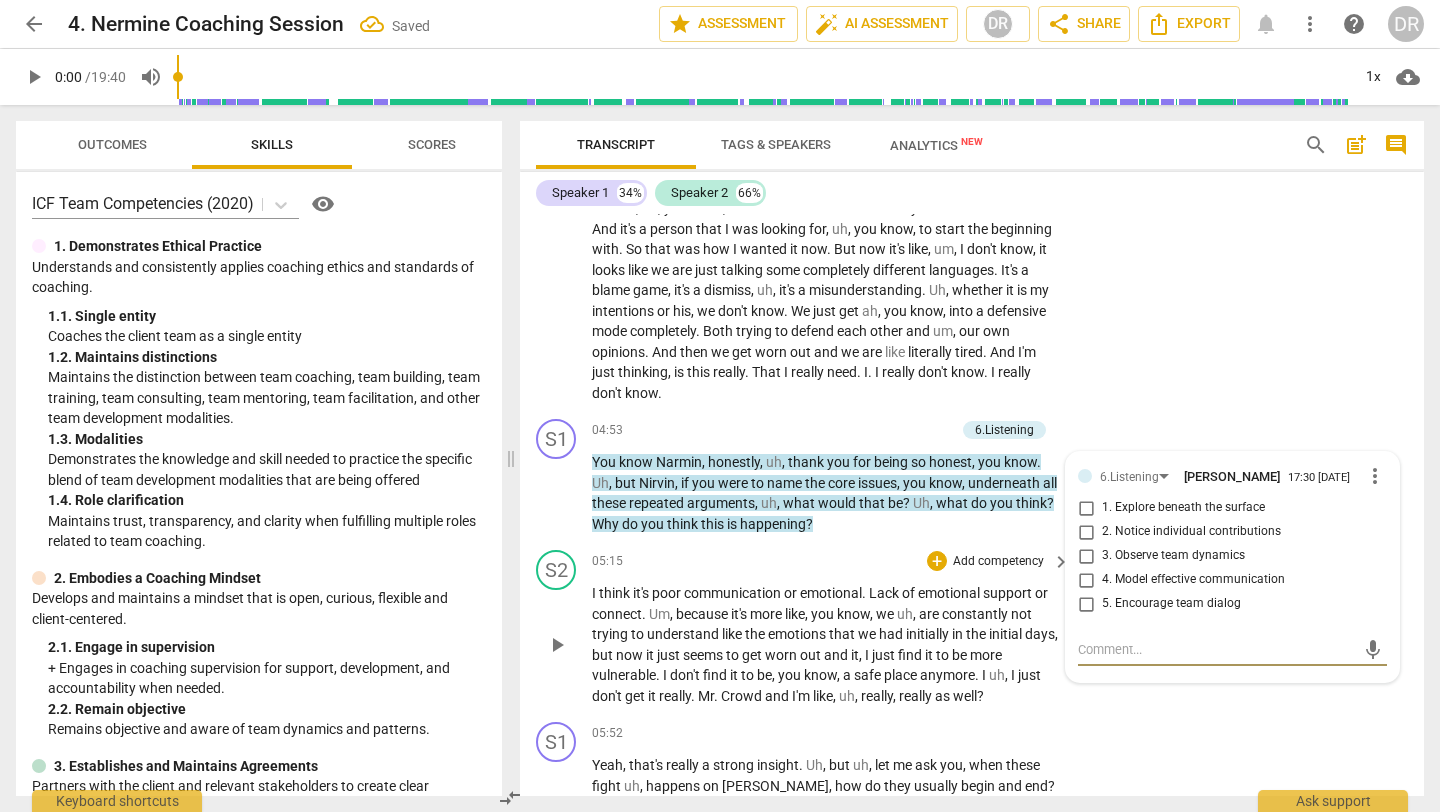 click on "S2 play_arrow pause 05:15 + Add competency keyboard_arrow_right I   think   it's   poor   communication   or   emotional .   Lack   of   emotional   support   or   connect .   Um ,   because   it's   more   like ,   you   know ,   we   uh ,   are   constantly   not   trying   to   understand   like   the   emotions   that   we   had   initially   in   the   initial   days ,   but   now   it   just   seems   to   get   worn   out   and   it ,   I   just   find   it   to   be   more   vulnerable .   I   don't   find   it   to   be ,   you   know ,   a   safe   place   anymore .   I   uh ,   I   just   don't   get   it   really .   Mr .   Crowd   and   I'm   like ,   uh ,   really ,   really   as   well ?" at bounding box center (972, 628) 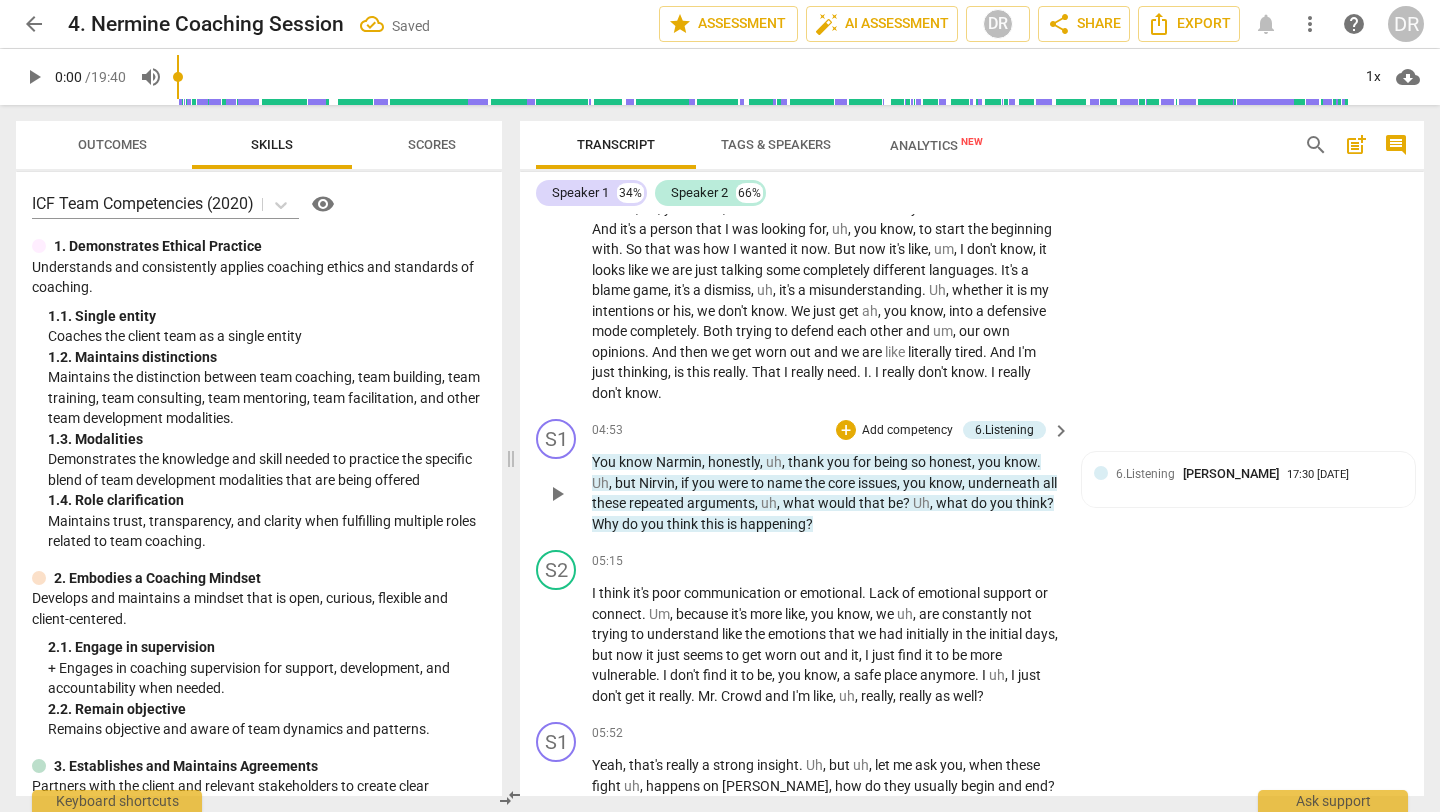 click on "keyboard_arrow_right" at bounding box center (1061, 431) 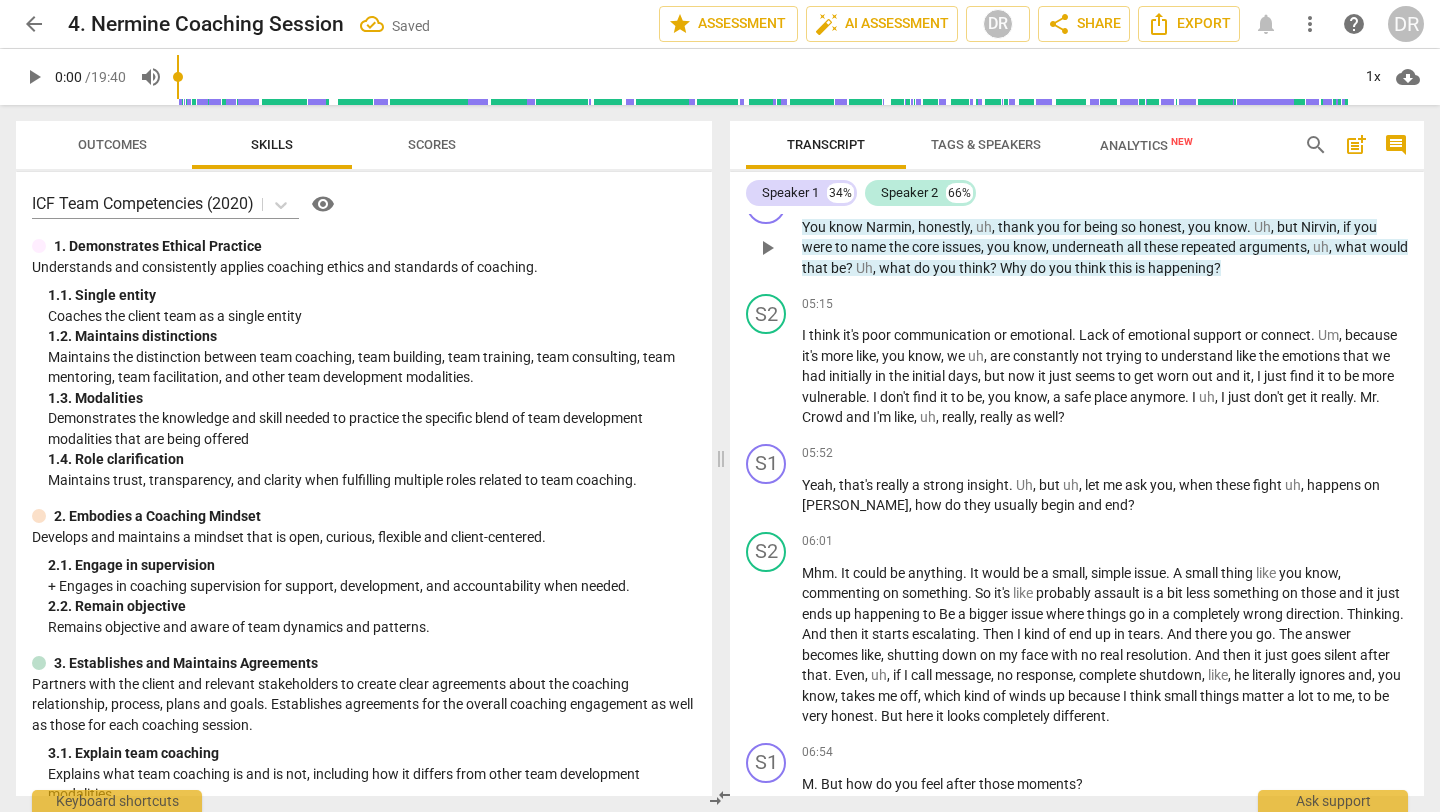 scroll, scrollTop: 1904, scrollLeft: 0, axis: vertical 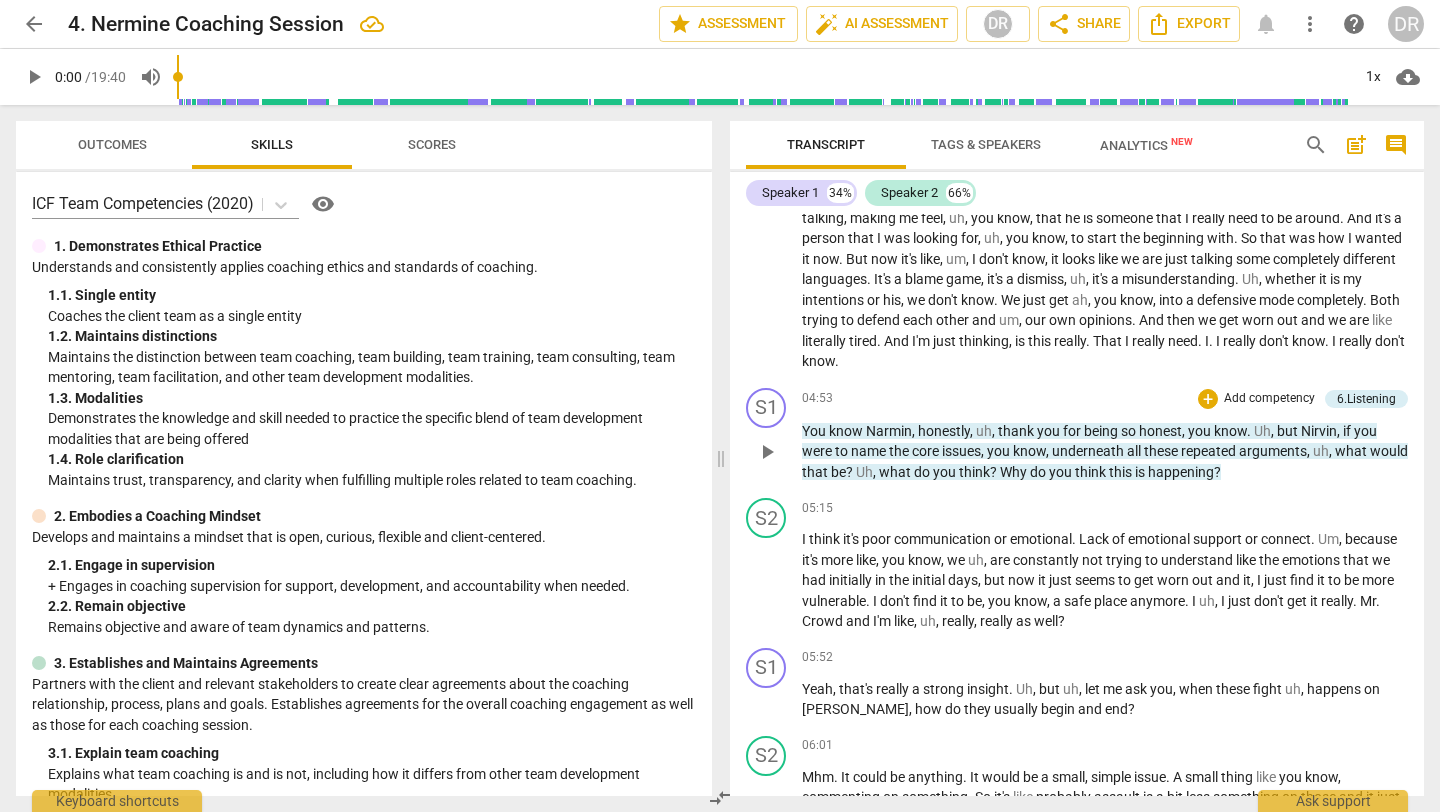 click on "Add competency" at bounding box center (1269, 399) 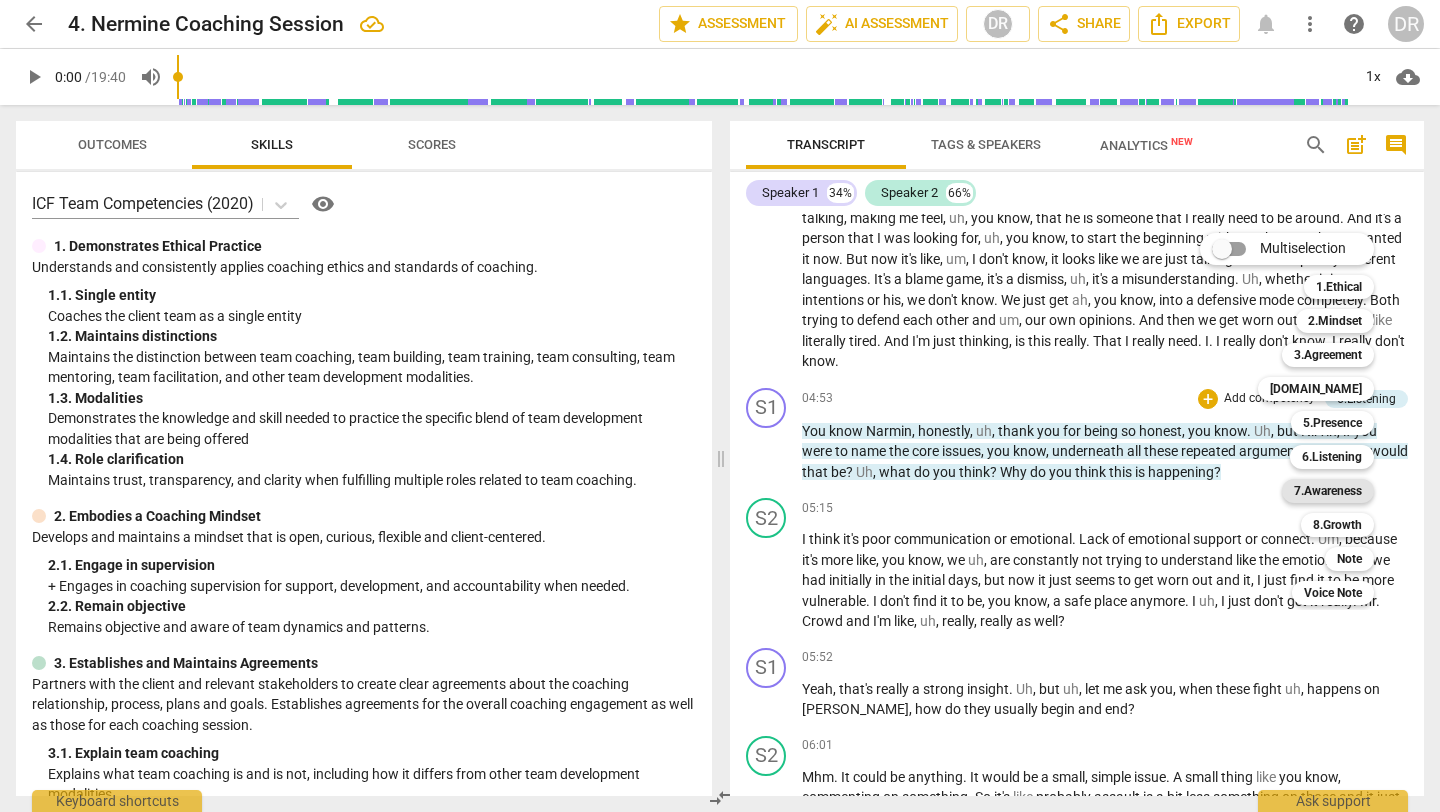 click on "7.Awareness" at bounding box center (1328, 491) 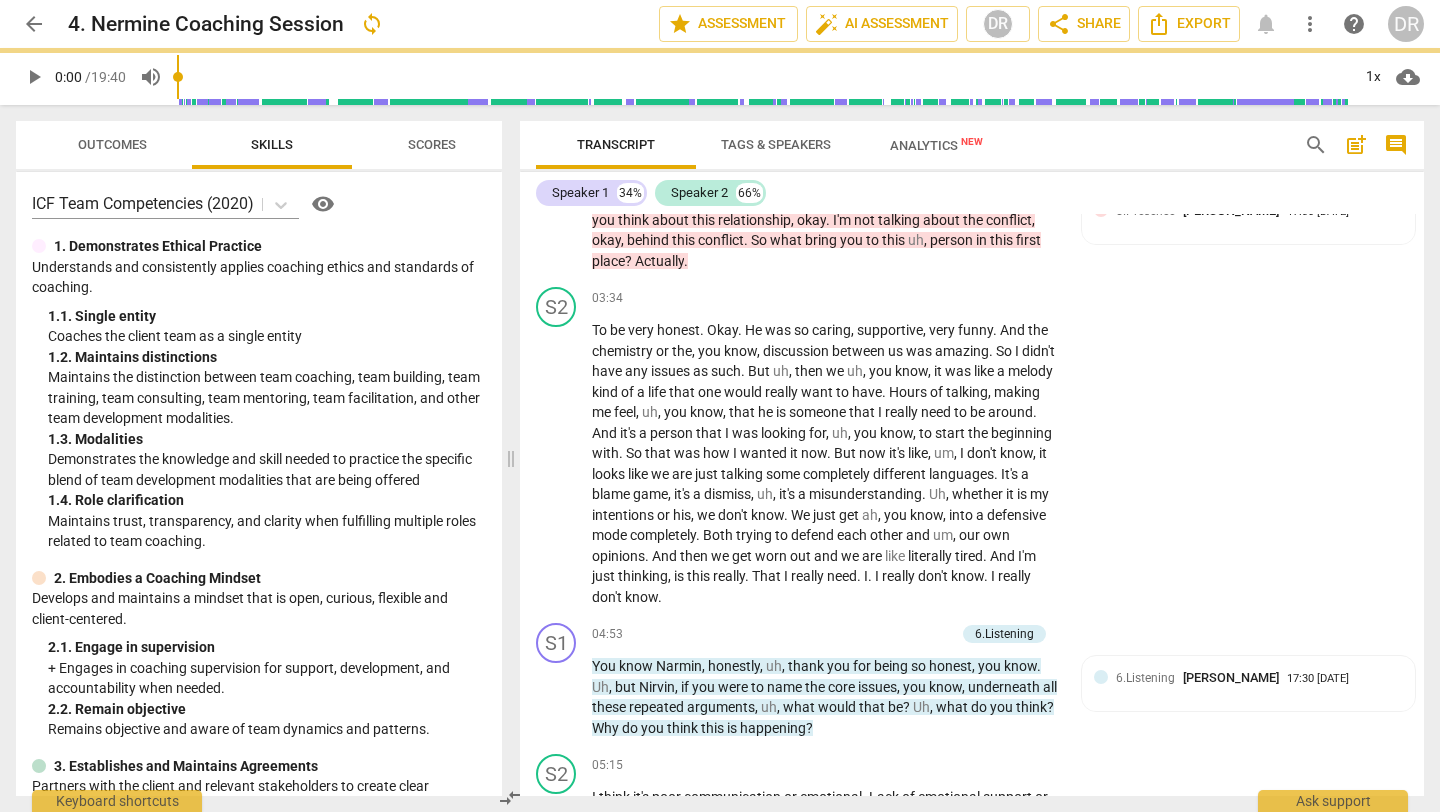 scroll, scrollTop: 2108, scrollLeft: 0, axis: vertical 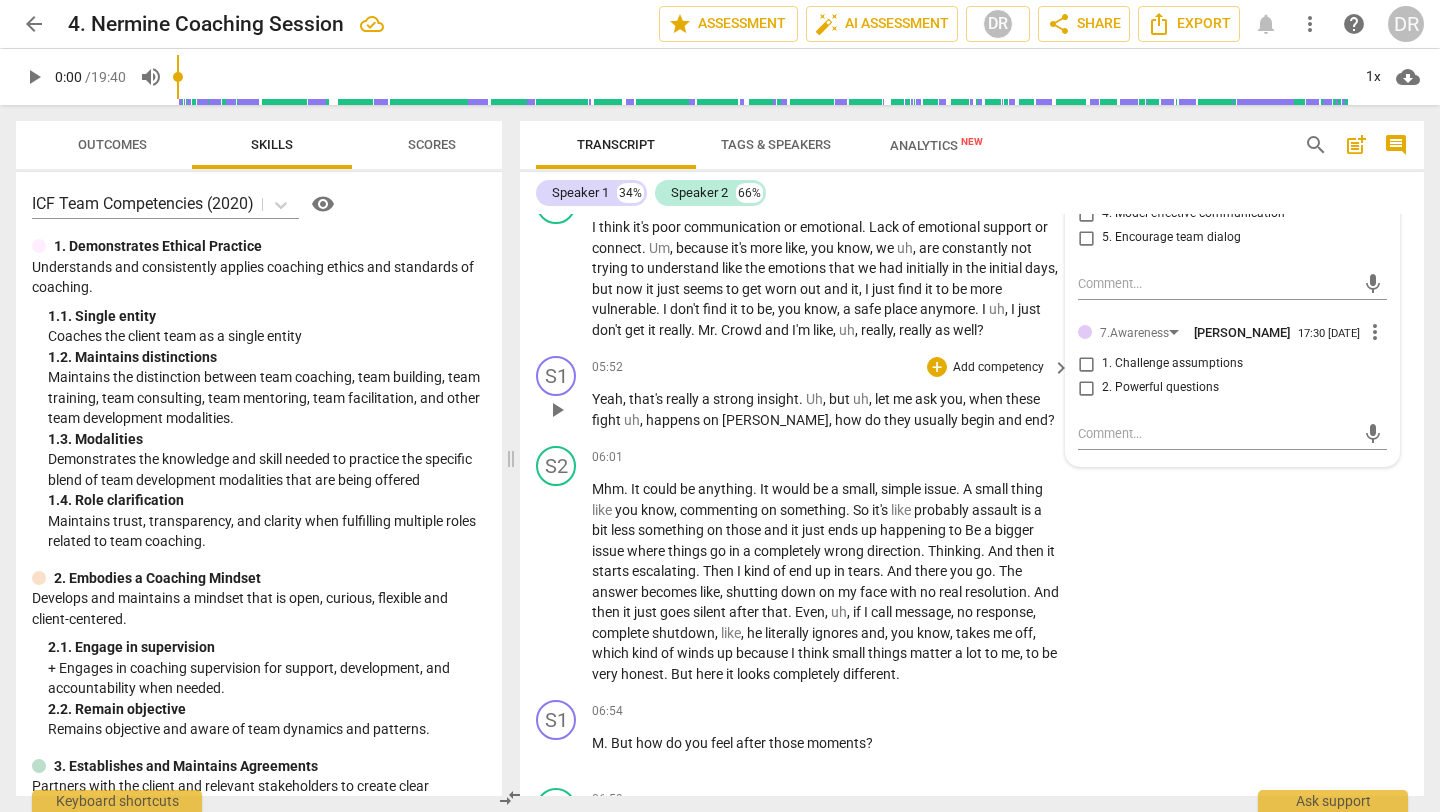 click on "when" at bounding box center (987, 399) 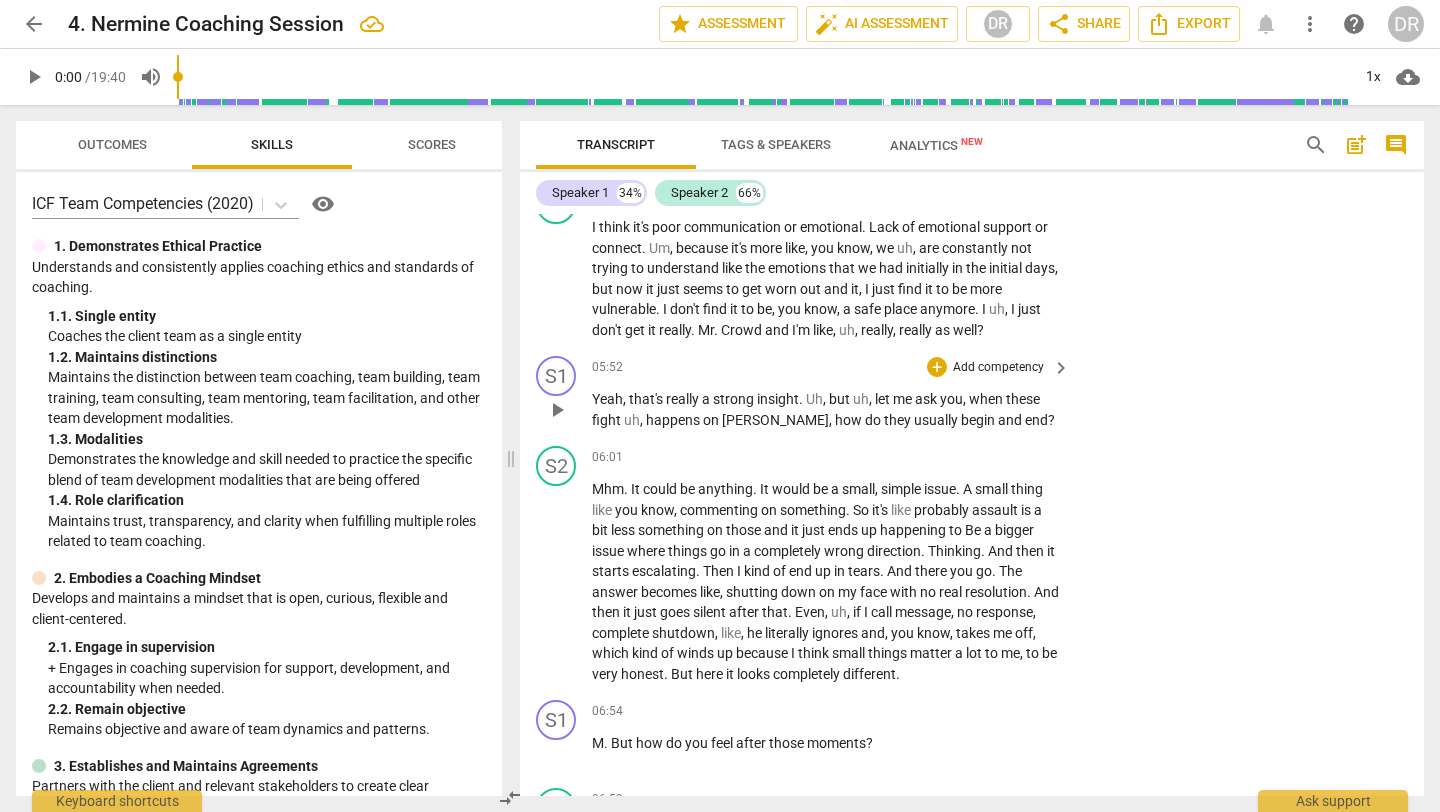 click on "Add competency" at bounding box center [998, 368] 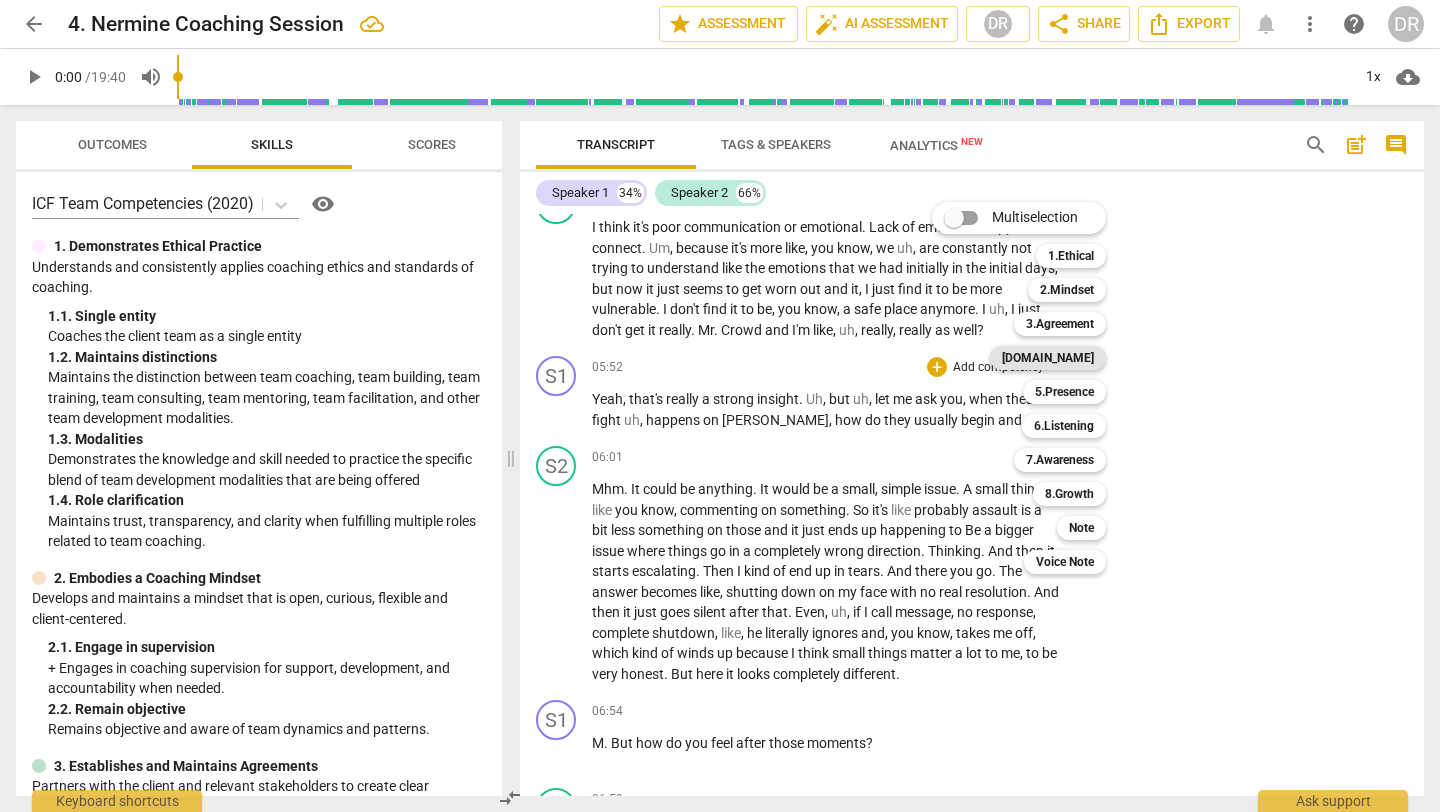 click on "4.Trust" at bounding box center (1048, 358) 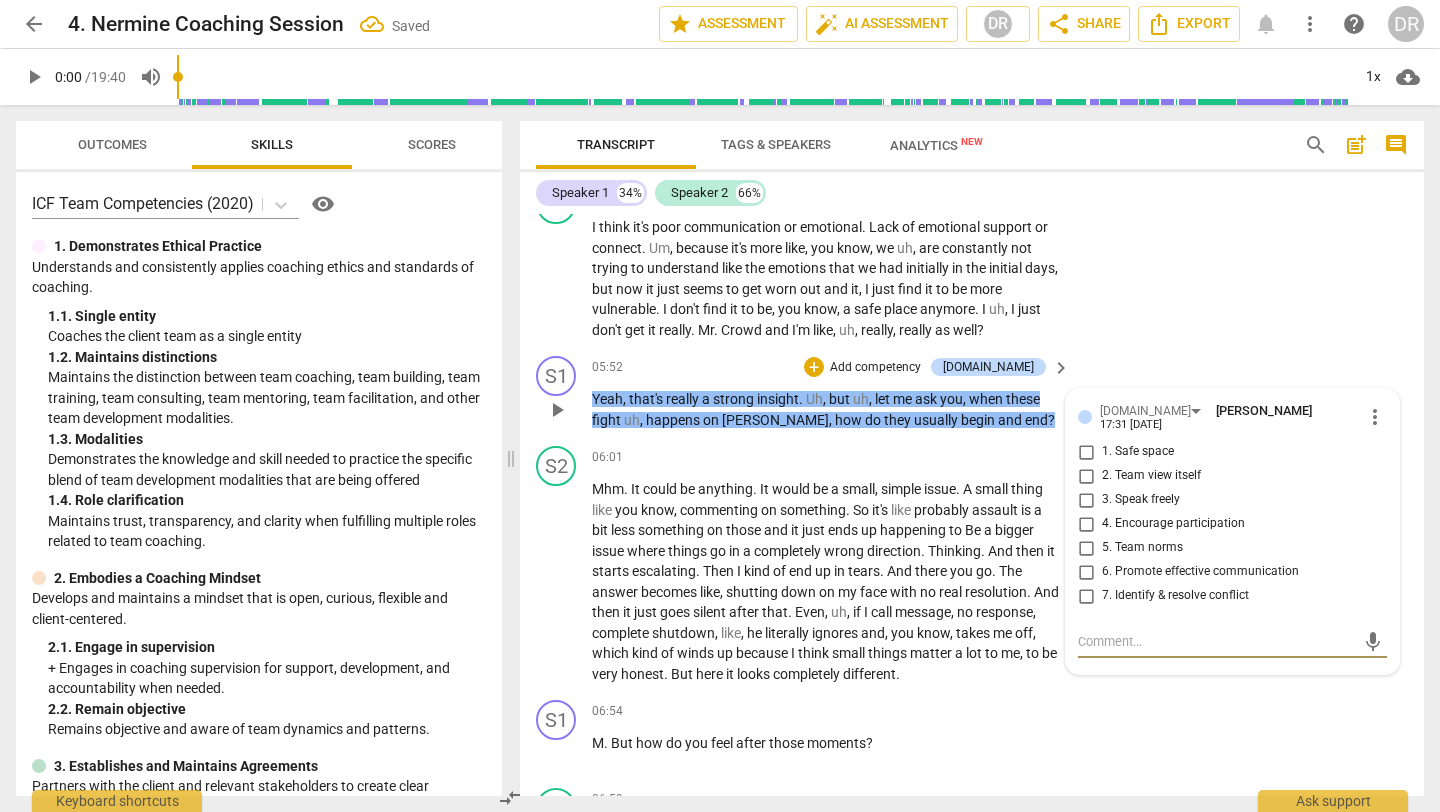 click on "4. Encourage participation" at bounding box center [1173, 524] 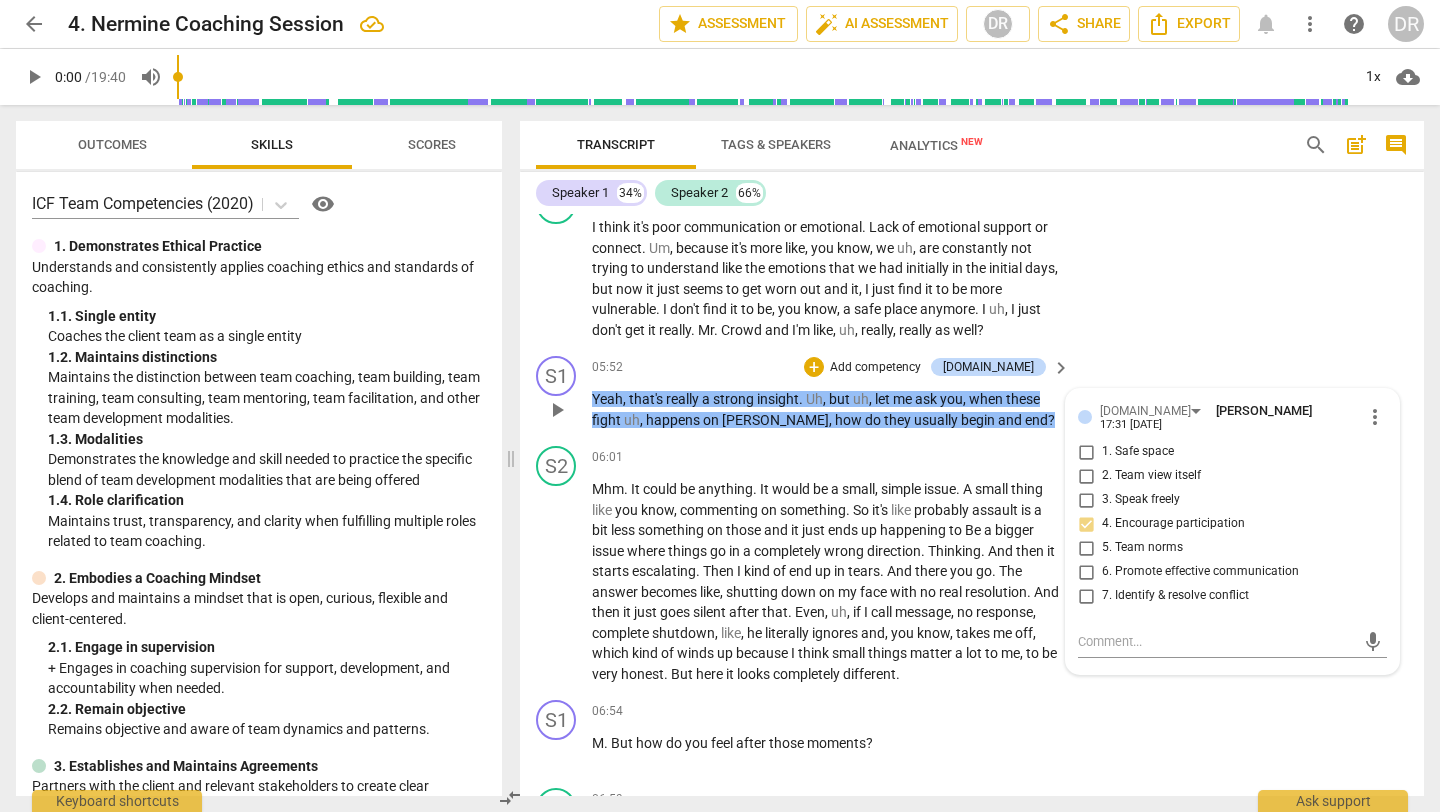 click on "Add competency" at bounding box center (875, 368) 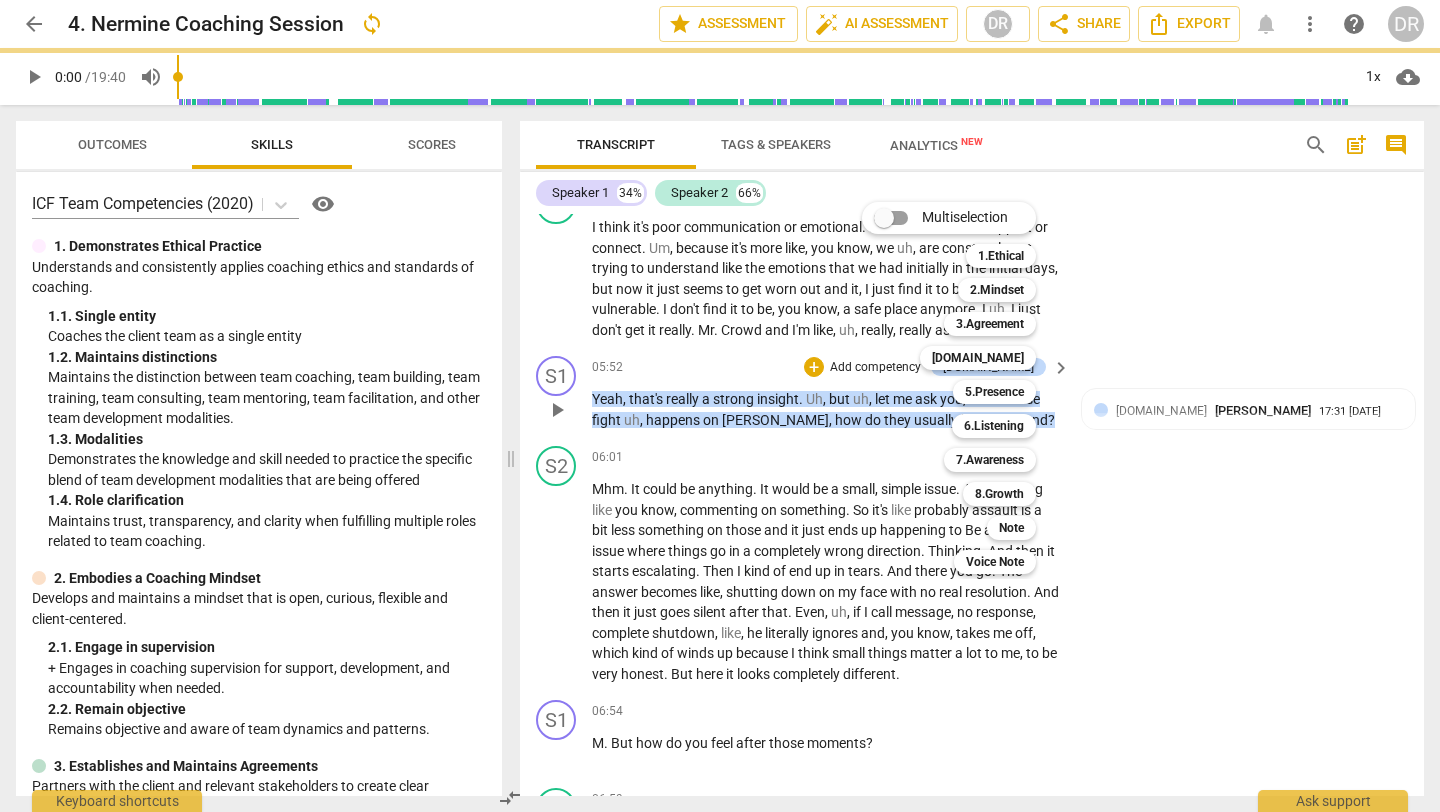 click on "Multiselection m 1.Ethical 1 2.Mindset 2 3.Agreement 3 4.Trust 4 5.Presence 5 6.Listening 6 7.Awareness 7 8.Growth 8 Note 9 Voice Note 0" at bounding box center [964, 388] 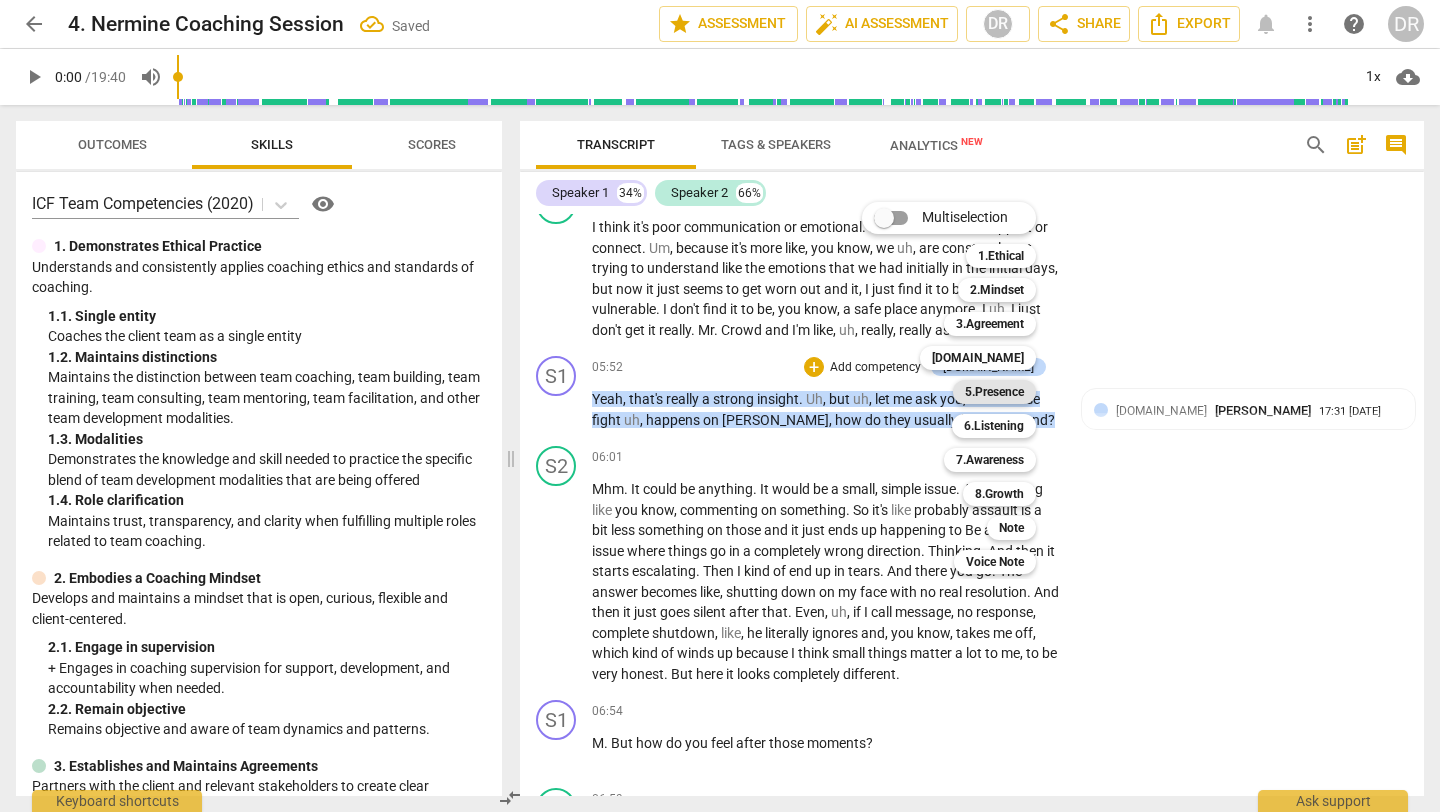 click on "5.Presence" at bounding box center [994, 392] 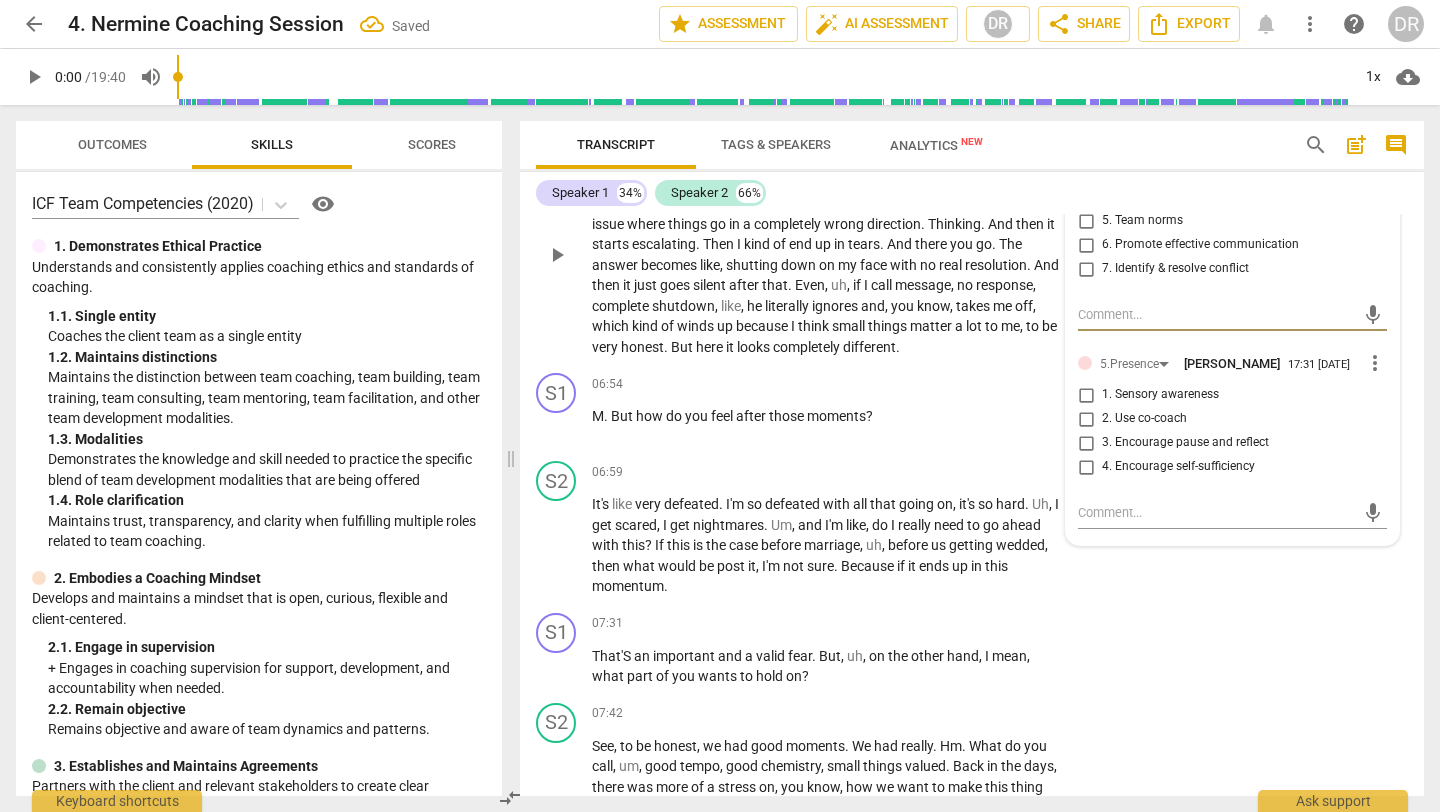 scroll, scrollTop: 2816, scrollLeft: 0, axis: vertical 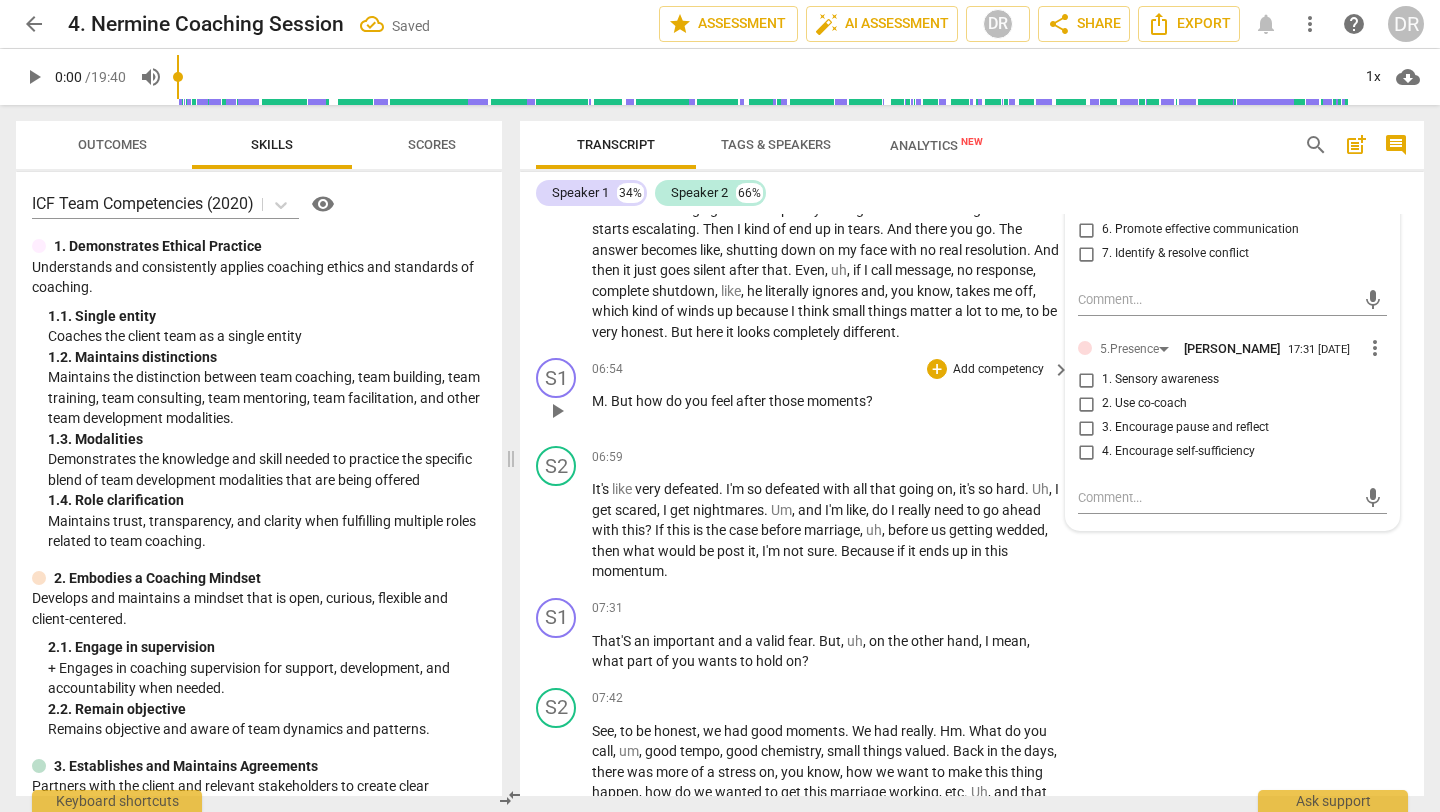 click on "Add competency" at bounding box center (998, 370) 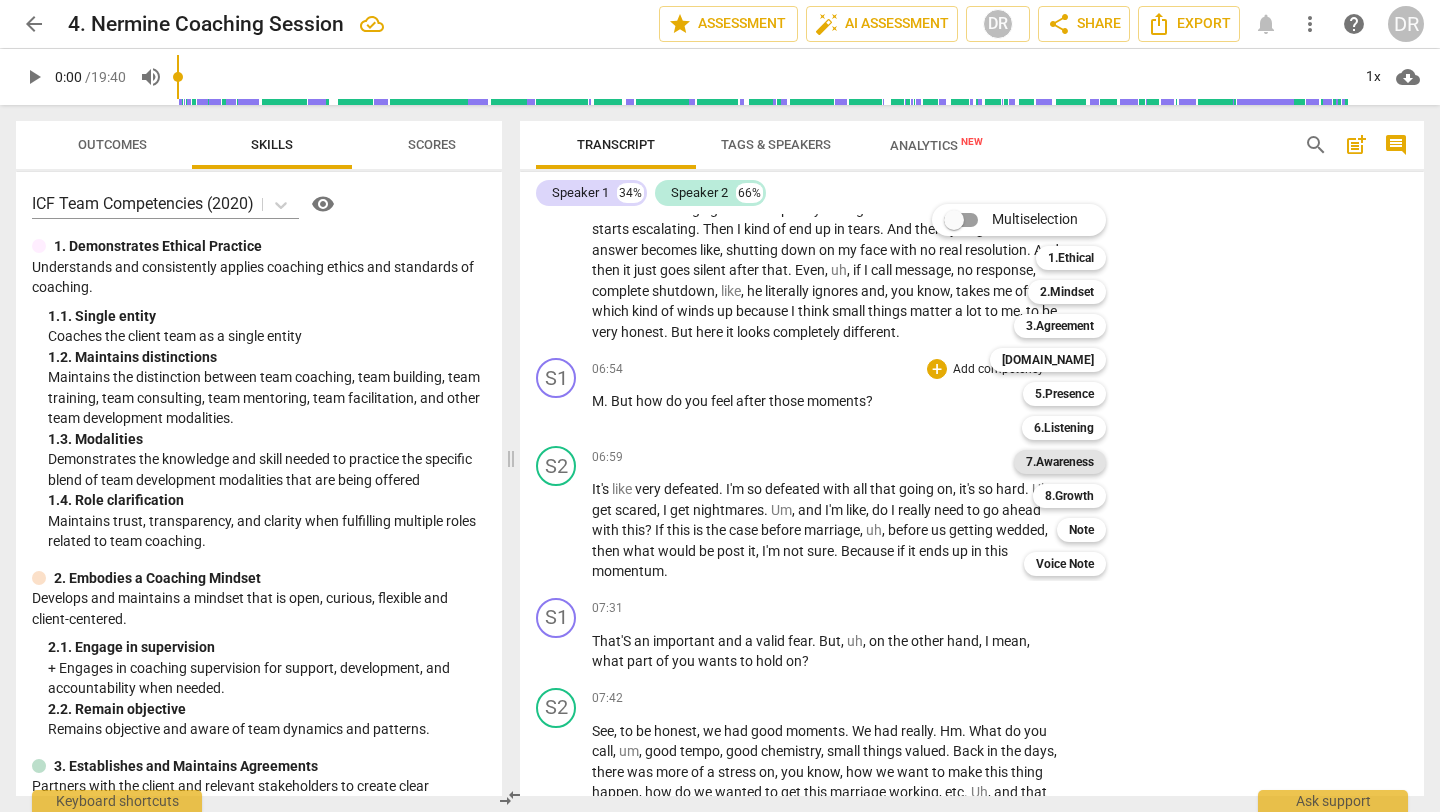 click on "7.Awareness" at bounding box center [1060, 462] 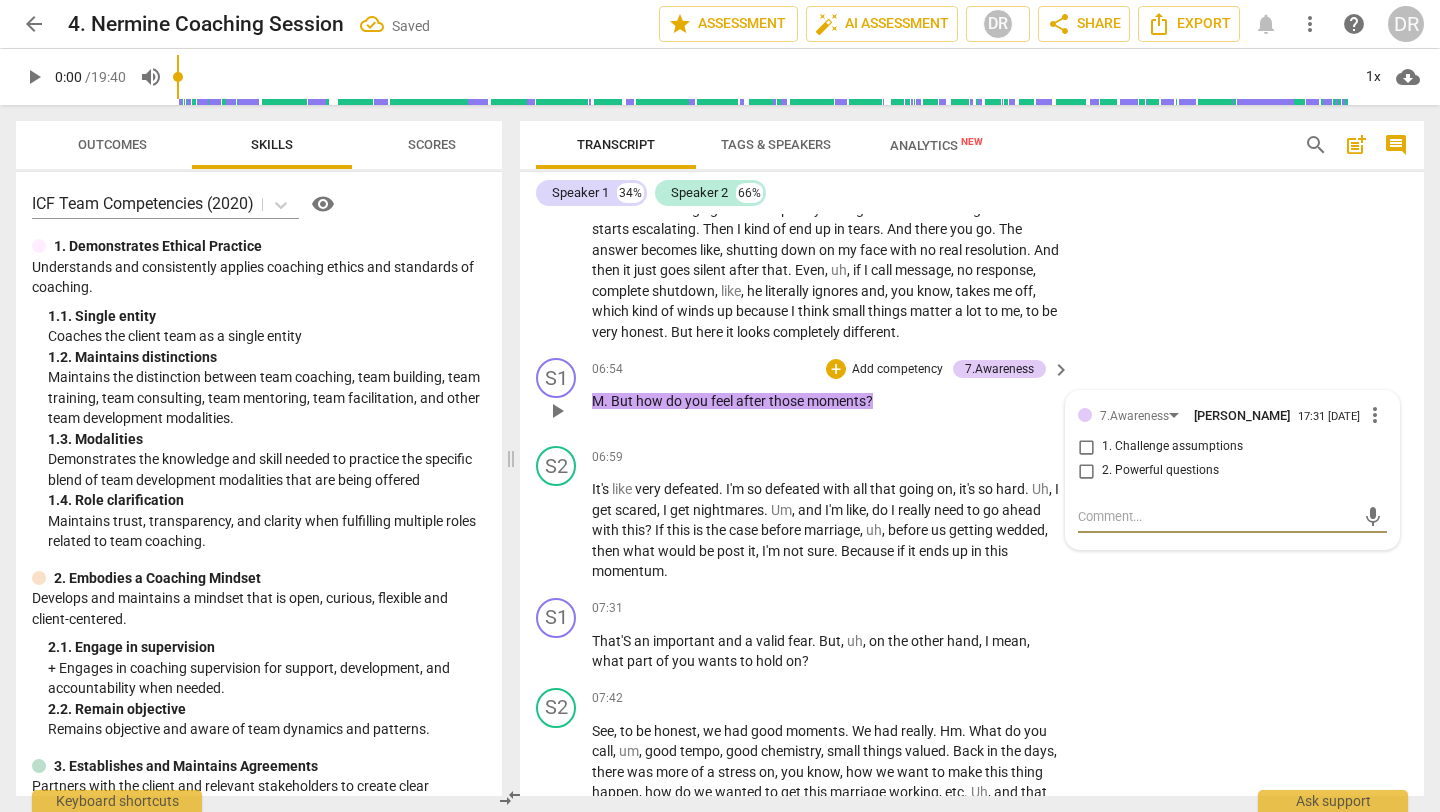 click on "Add competency" at bounding box center (897, 370) 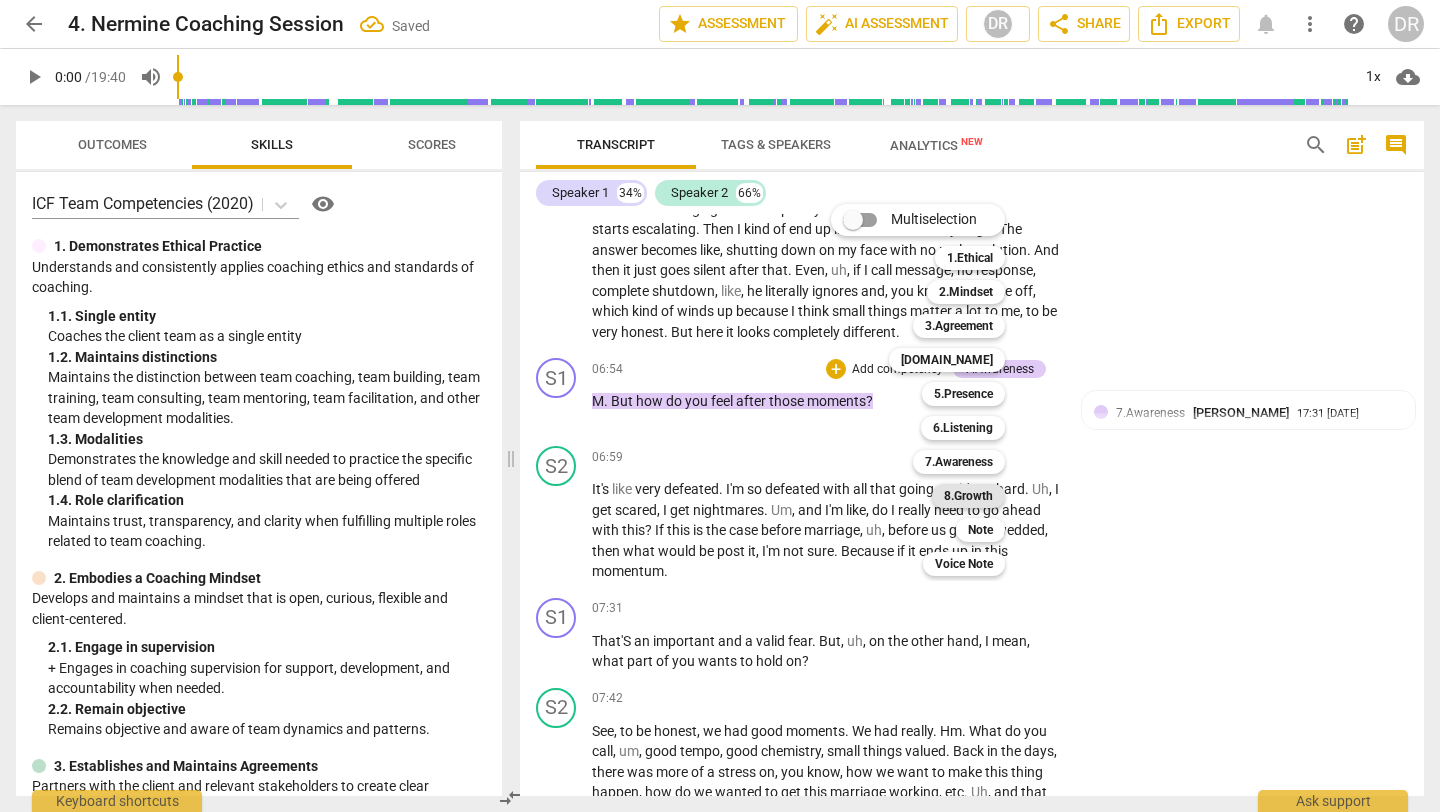 click on "8.Growth" at bounding box center [968, 496] 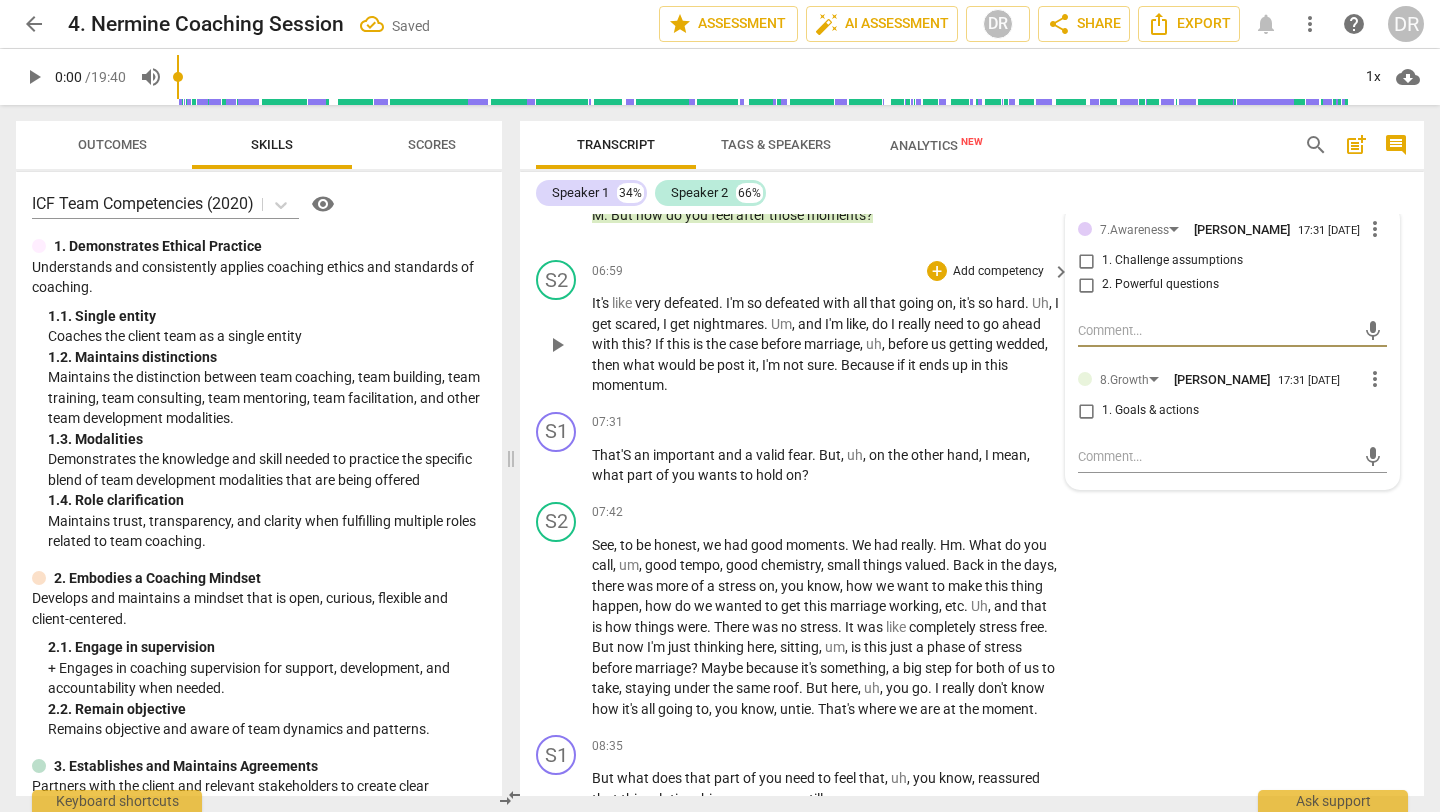 scroll, scrollTop: 3005, scrollLeft: 0, axis: vertical 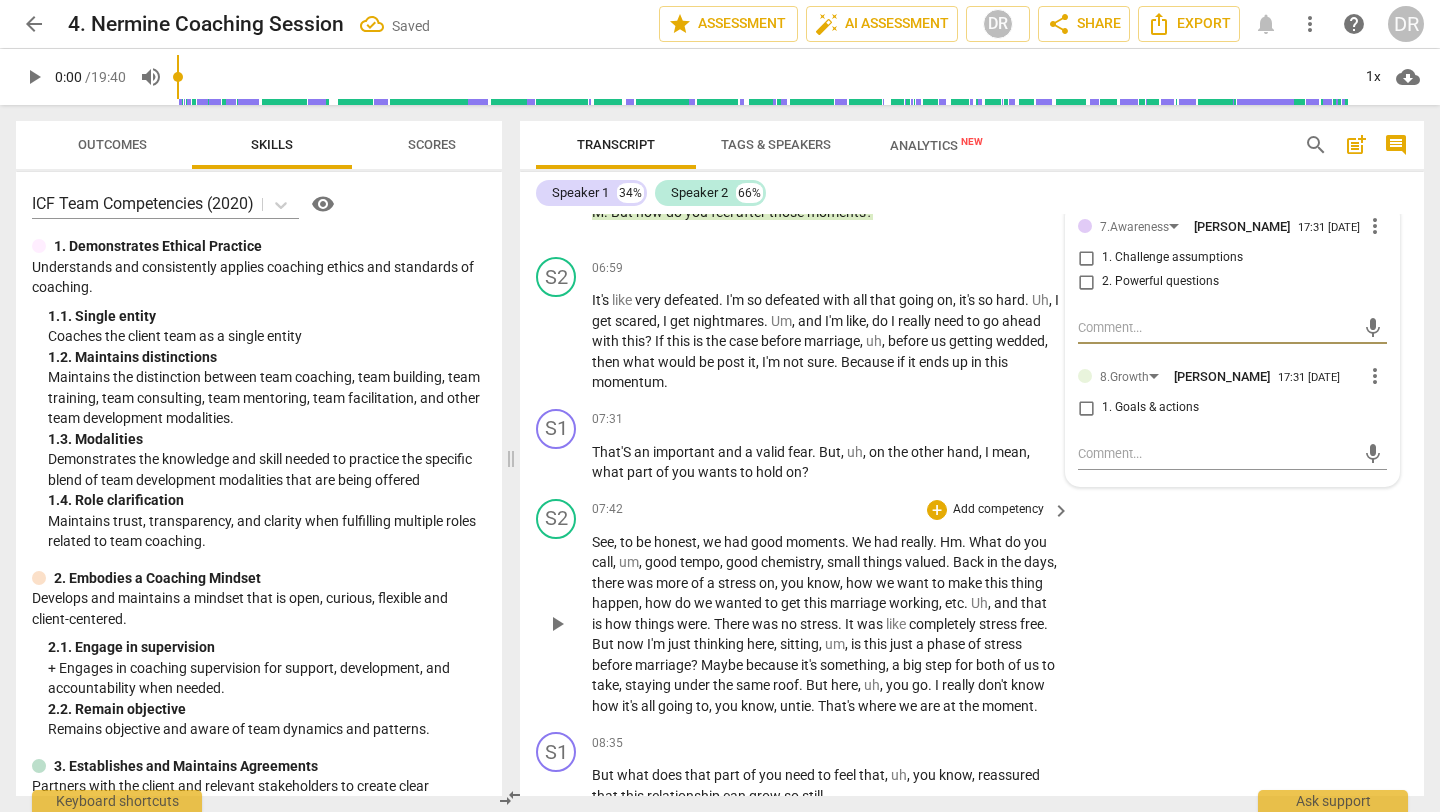 click on "S2 play_arrow pause 07:42 + Add competency keyboard_arrow_right See ,   to   be   honest ,   we   had   good   moments .   We   had   really .   Hm .   What   do   you   call ,   um ,   good   tempo ,   good   chemistry ,   small   things   valued .   Back   in   the   days ,   there   was   more   of   a   stress   on ,   you   know ,   how   we   want   to   make   this   thing   happen ,   how   do   we   wanted   to   get   this   marriage   working ,   etc .   Uh ,   and   that   is   how   things   were .   There   was   no   stress .   It   was   like   completely   stress   free .   But   now   I'm   just   thinking   here ,   sitting ,   um ,   is   this   just   a   phase   of   stress   before   marriage ?   Maybe   because   it's   something ,   a   big   step   for   both   of   us   to   take ,   staying   under   the   same   roof .   But   here ,   uh ,   you   go .   I   really   don't   know   how   it's   all   going   to ,   you   know ,   untie .   That's   where   we   are   at   the   ." at bounding box center [972, 608] 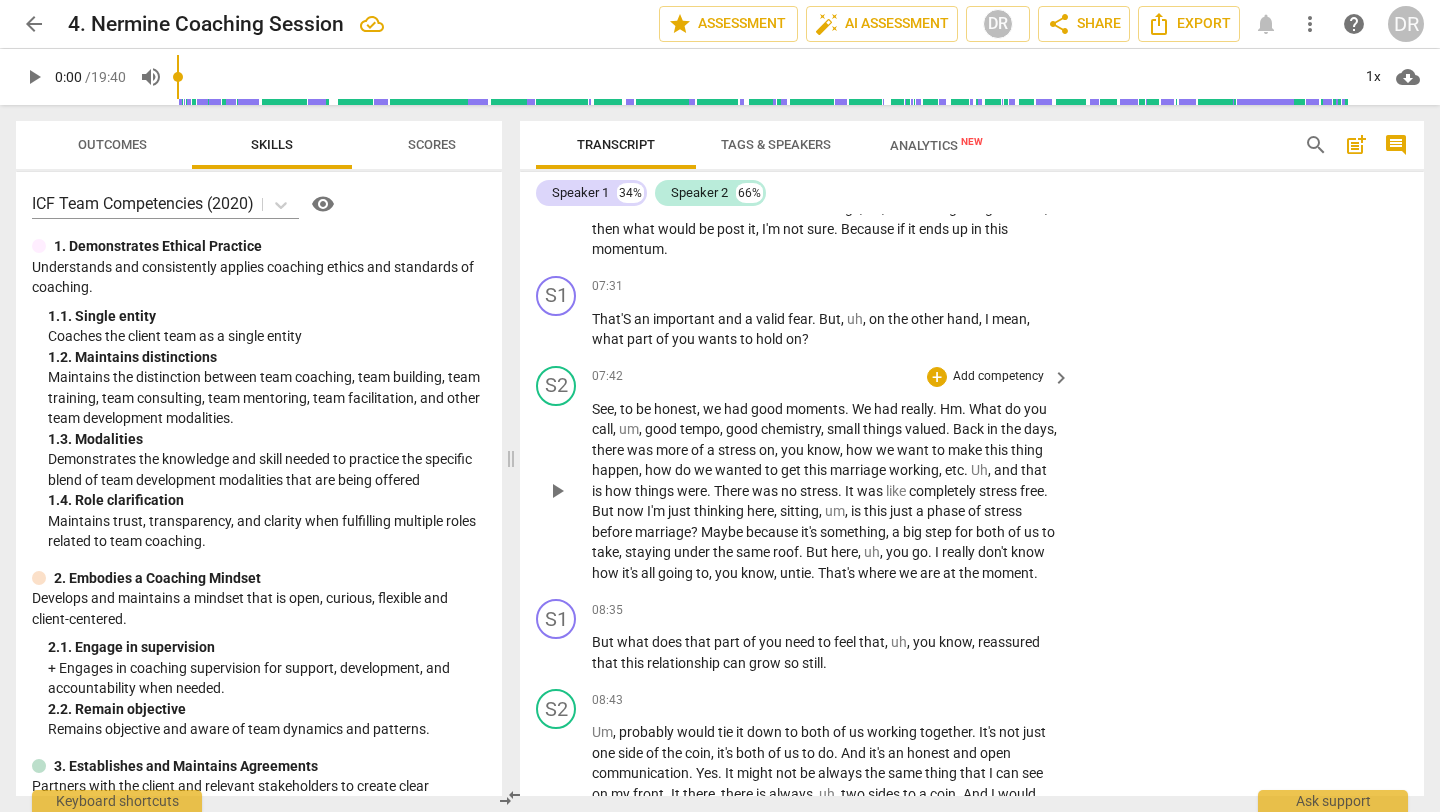 scroll, scrollTop: 3143, scrollLeft: 0, axis: vertical 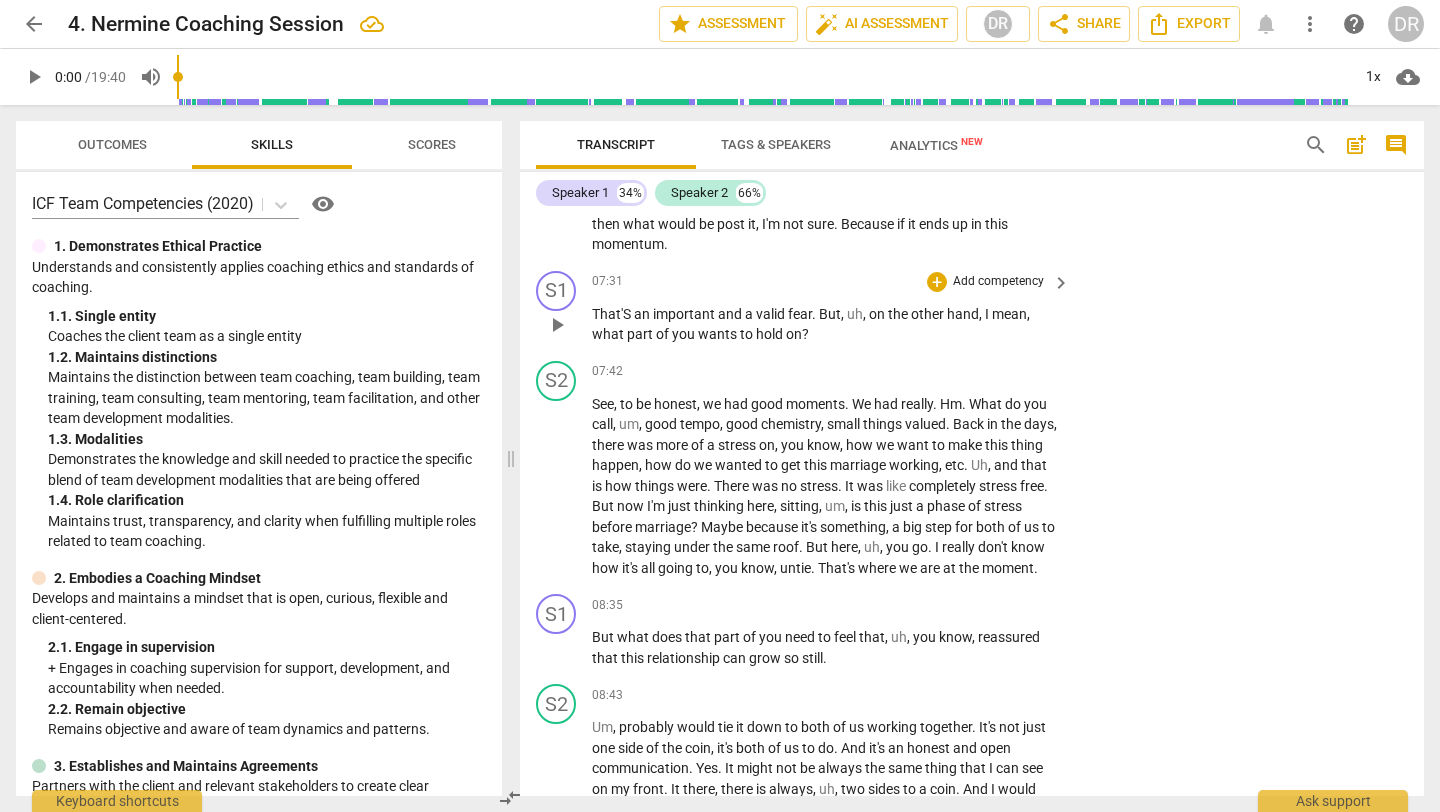click on "Add competency" at bounding box center [998, 282] 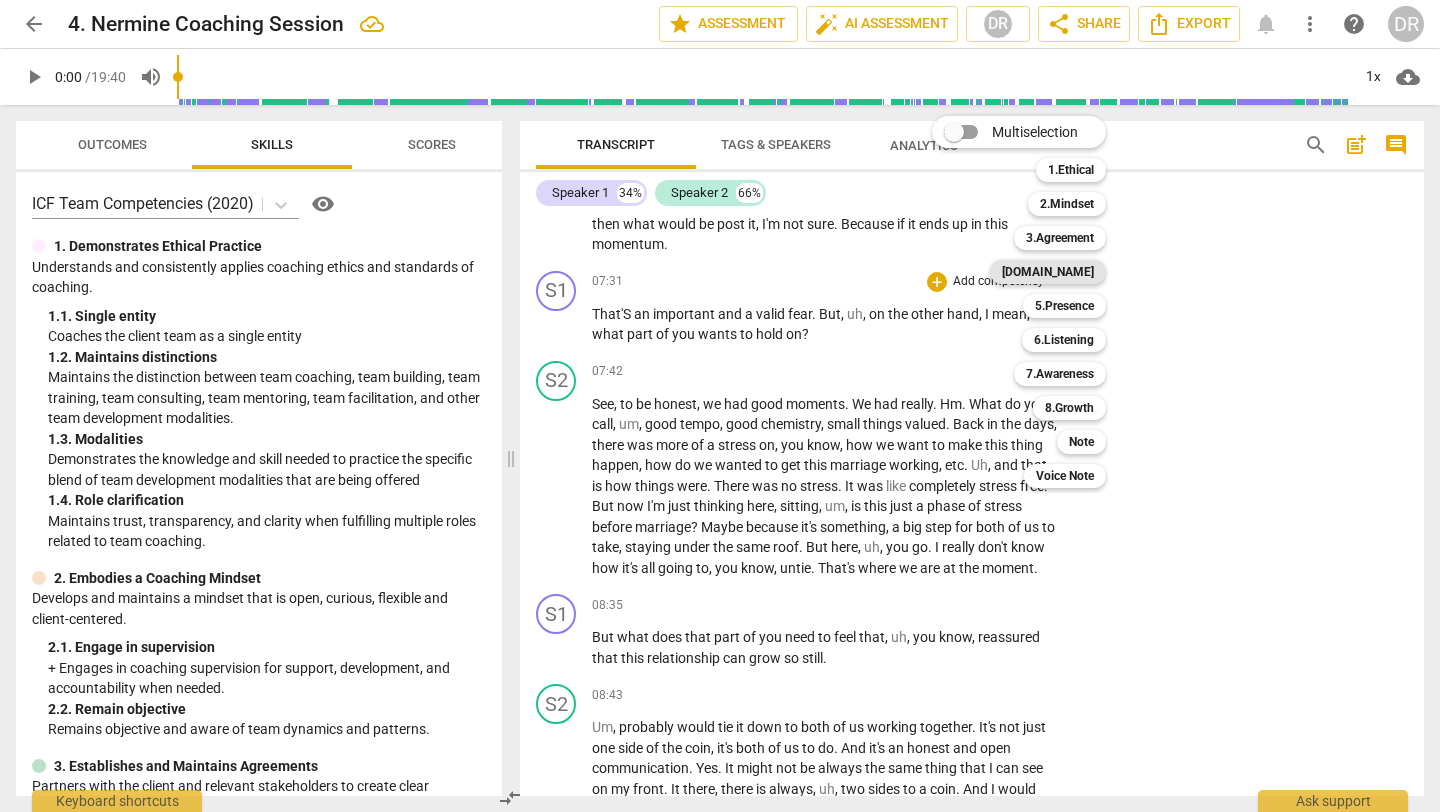 click on "4.Trust" at bounding box center (1048, 272) 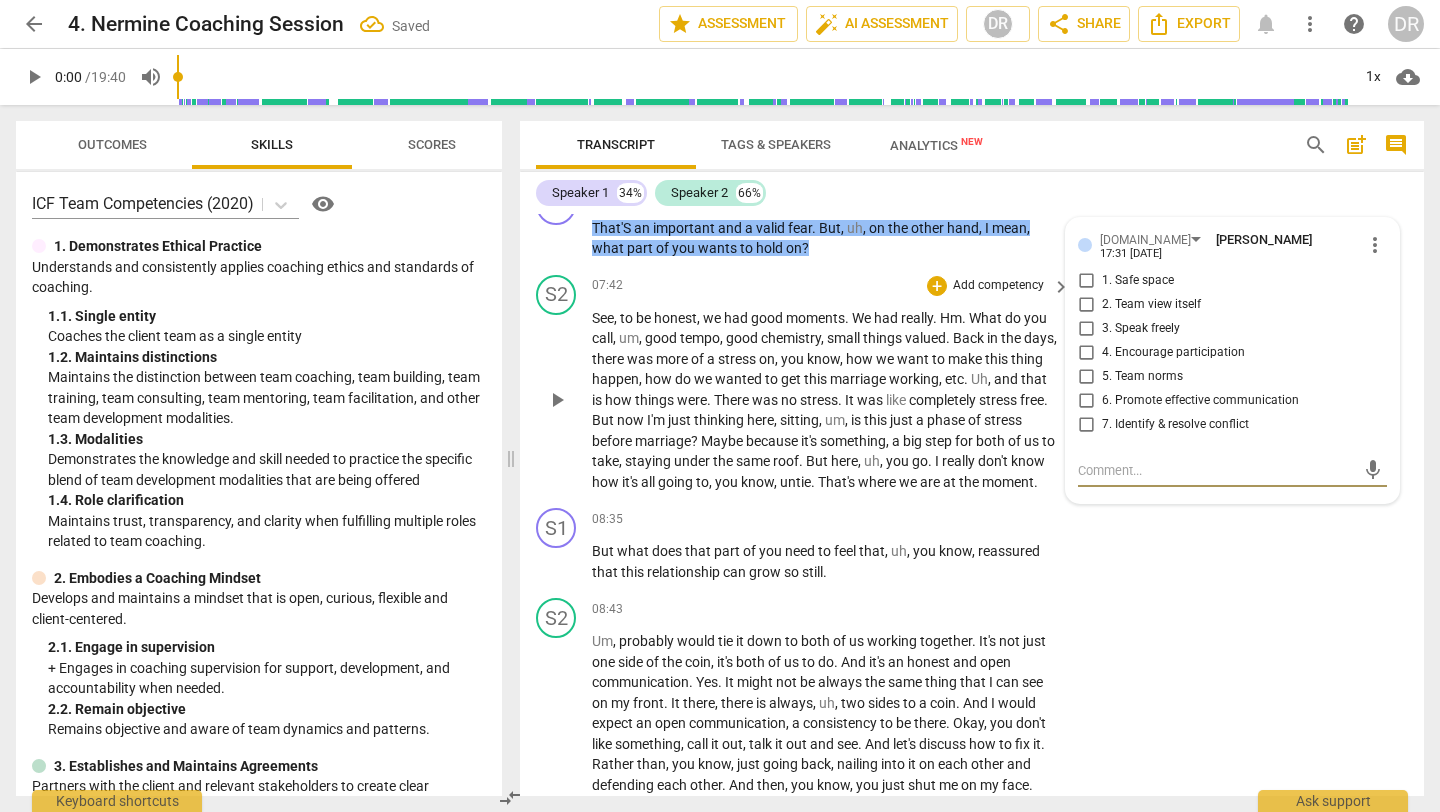 scroll, scrollTop: 3246, scrollLeft: 0, axis: vertical 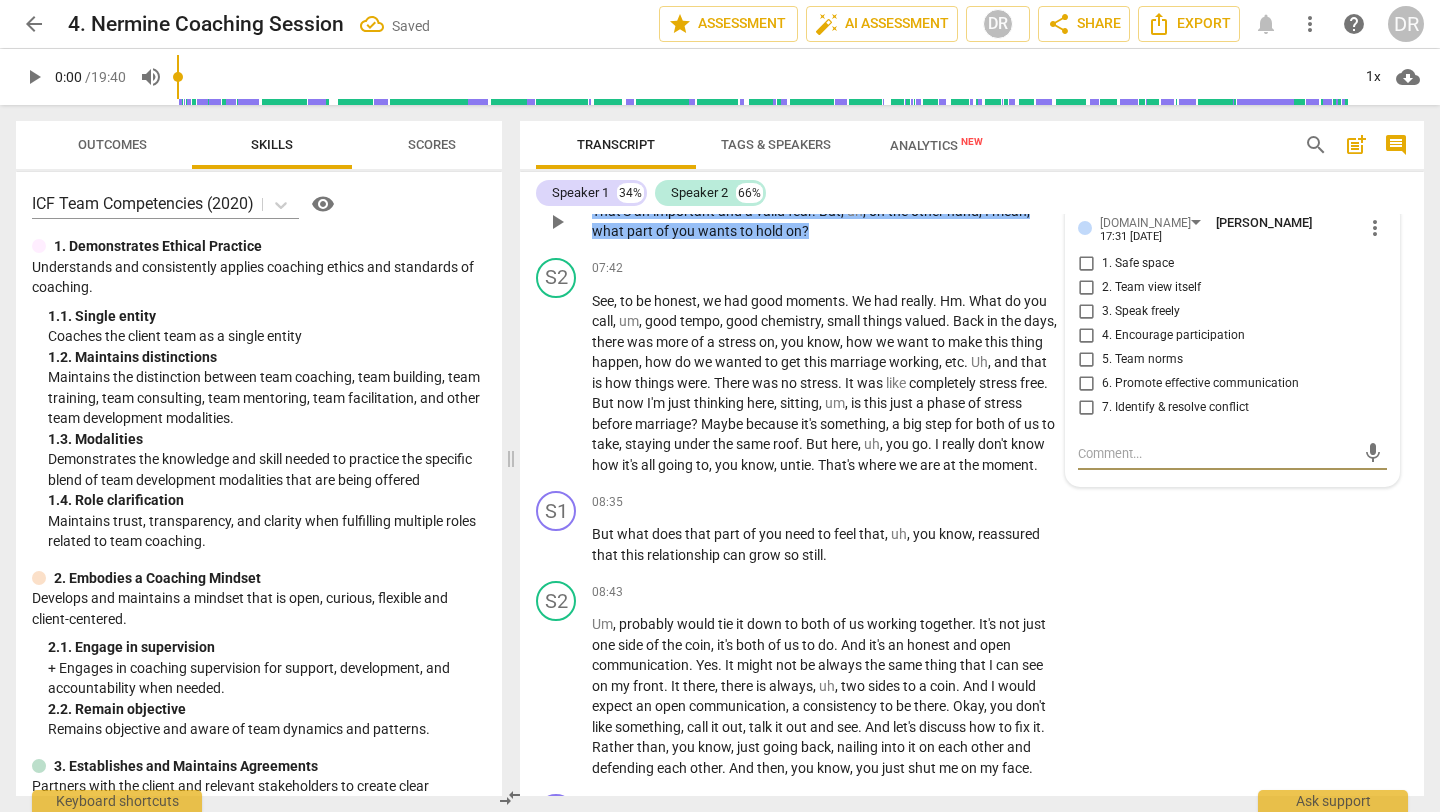 click on "1. Safe space" at bounding box center (1086, 264) 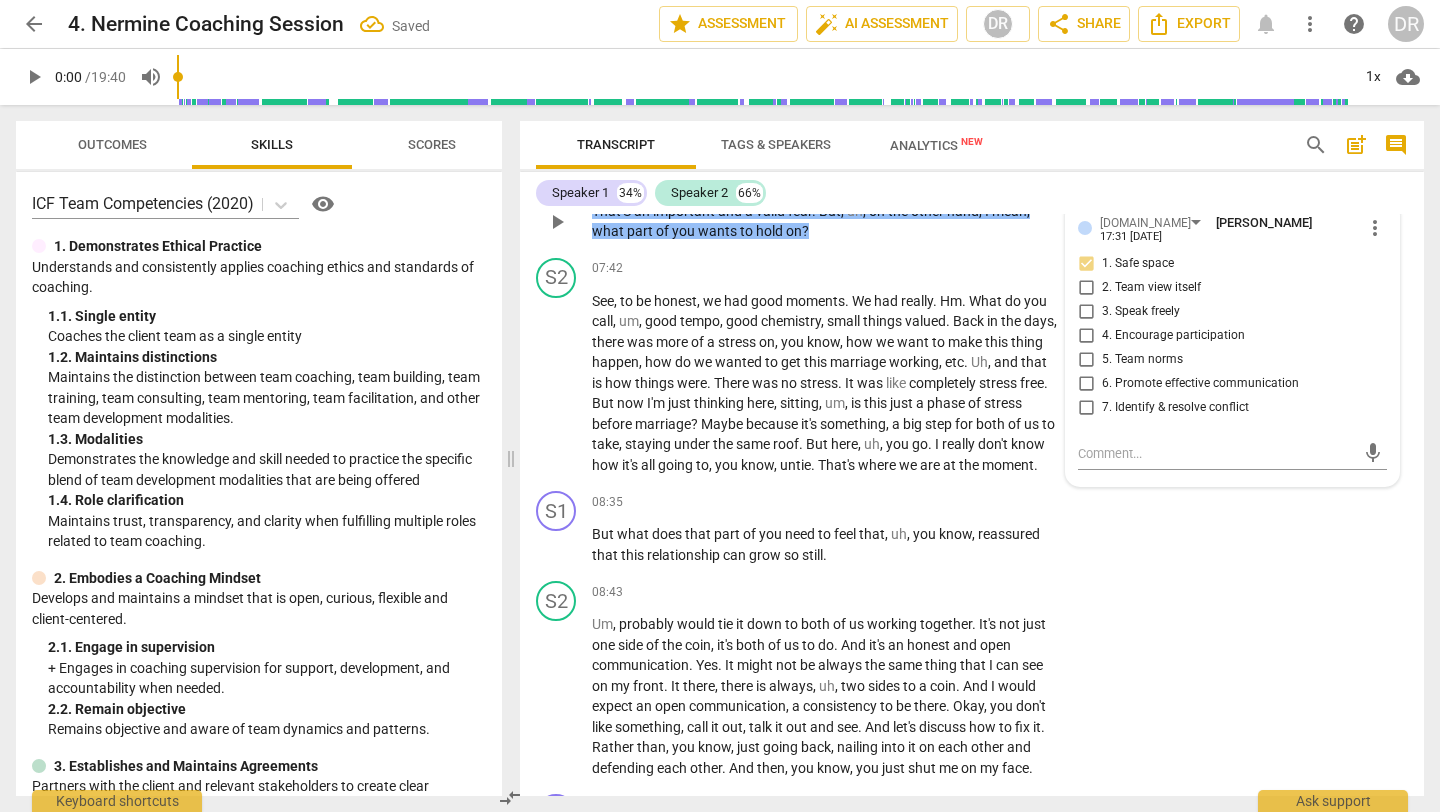 click on "3. Speak freely" at bounding box center [1086, 312] 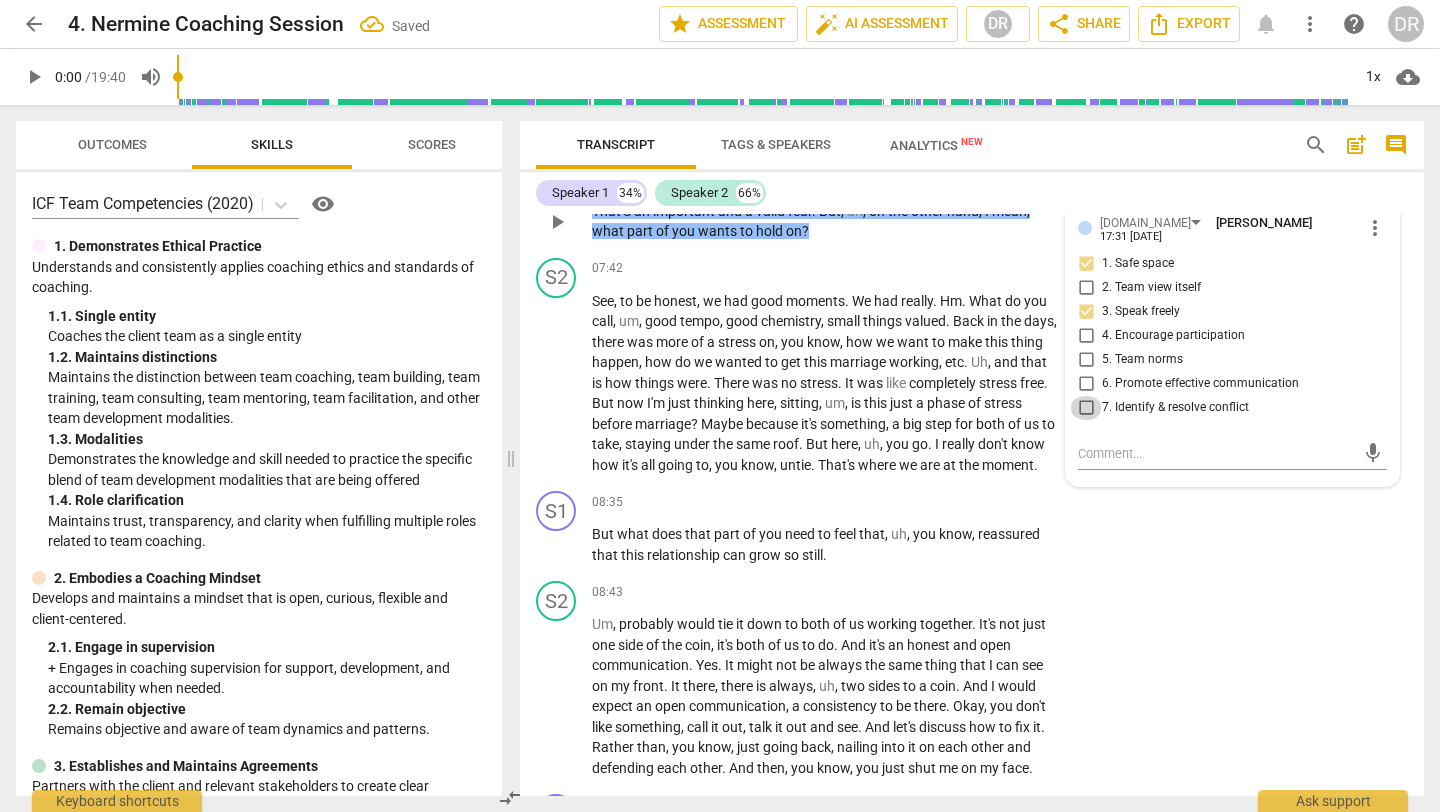 click on "7. Identify & resolve conflict" at bounding box center [1086, 408] 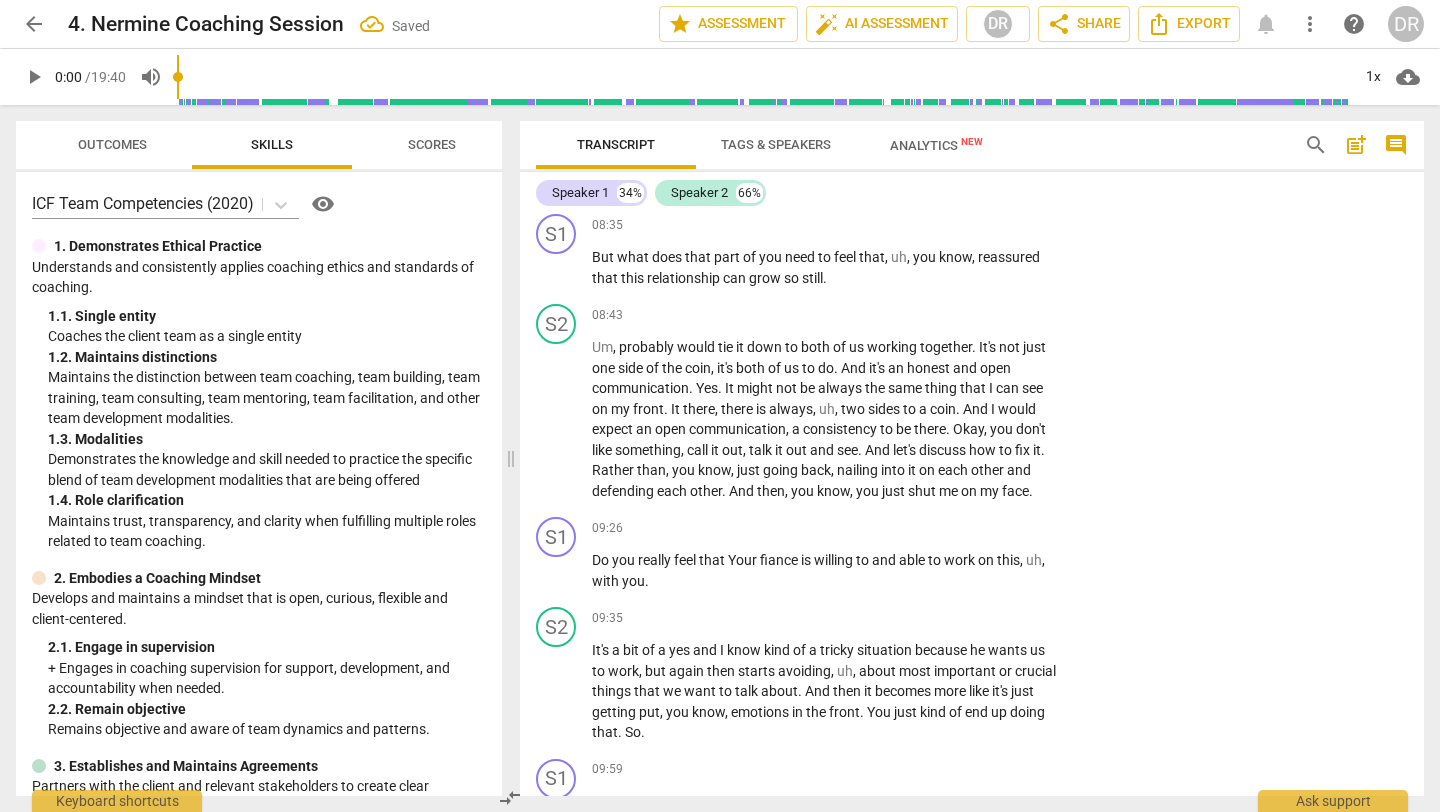 scroll, scrollTop: 3528, scrollLeft: 0, axis: vertical 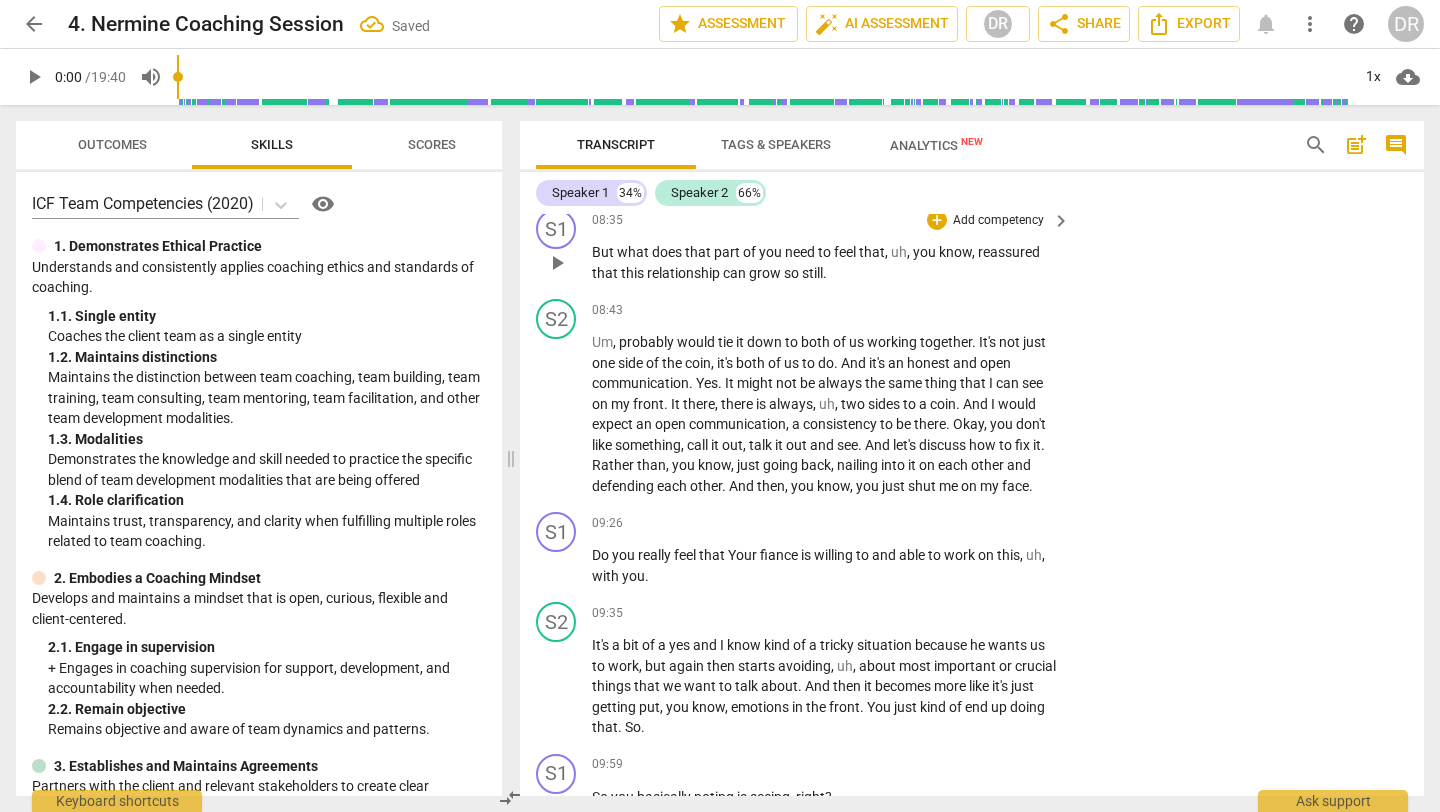 click on "Add competency" at bounding box center (998, 221) 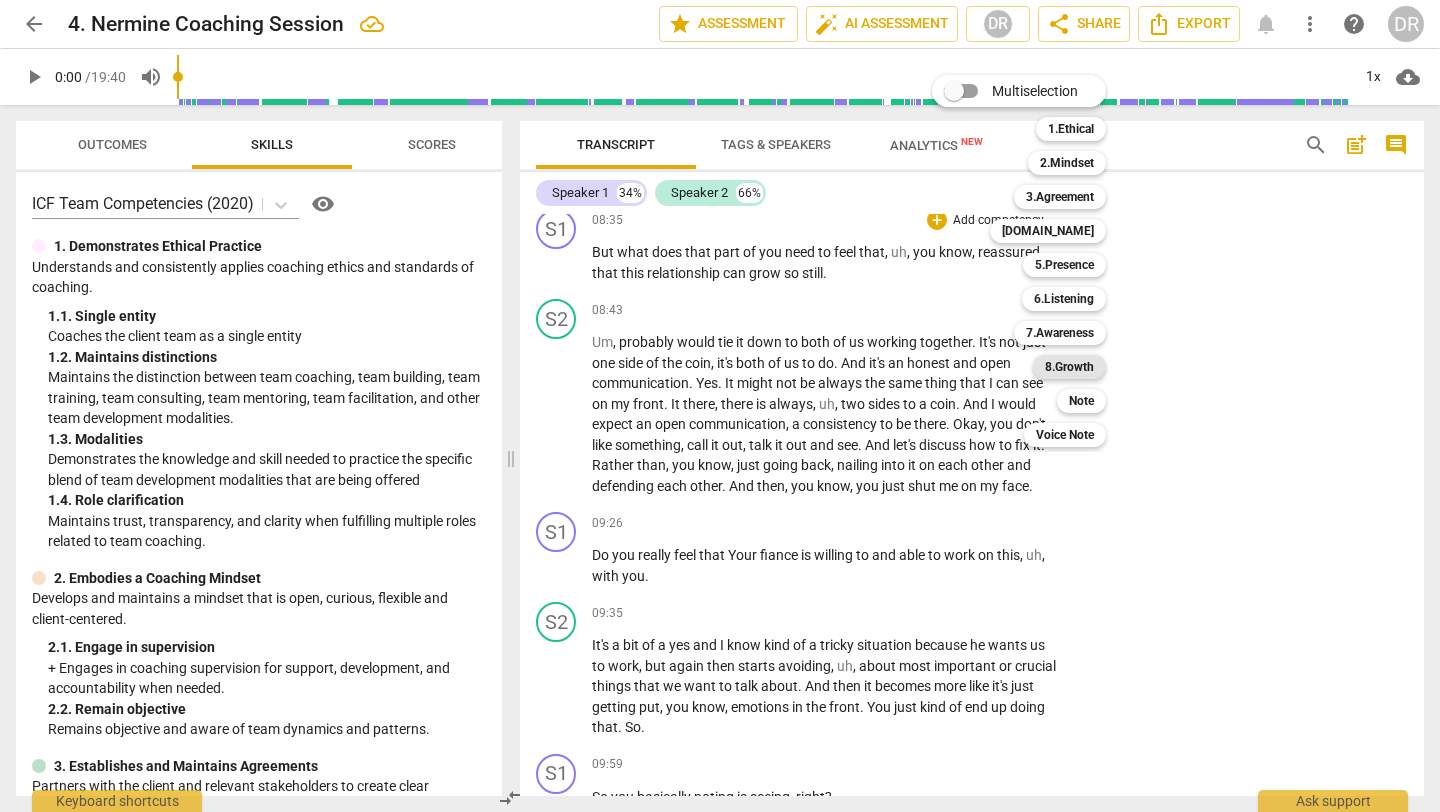 click on "8.Growth" at bounding box center [1069, 367] 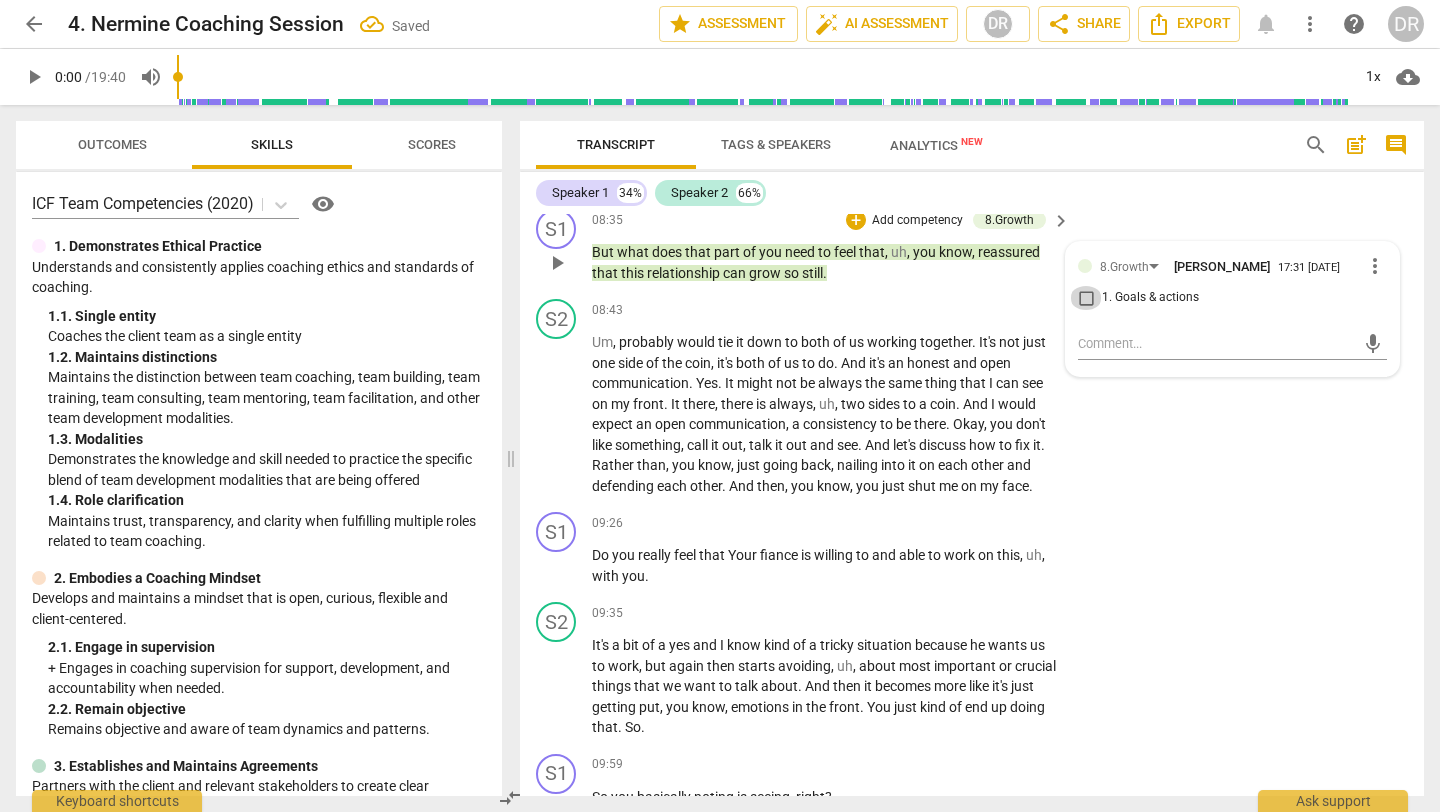 click on "1. Goals & actions" at bounding box center [1086, 298] 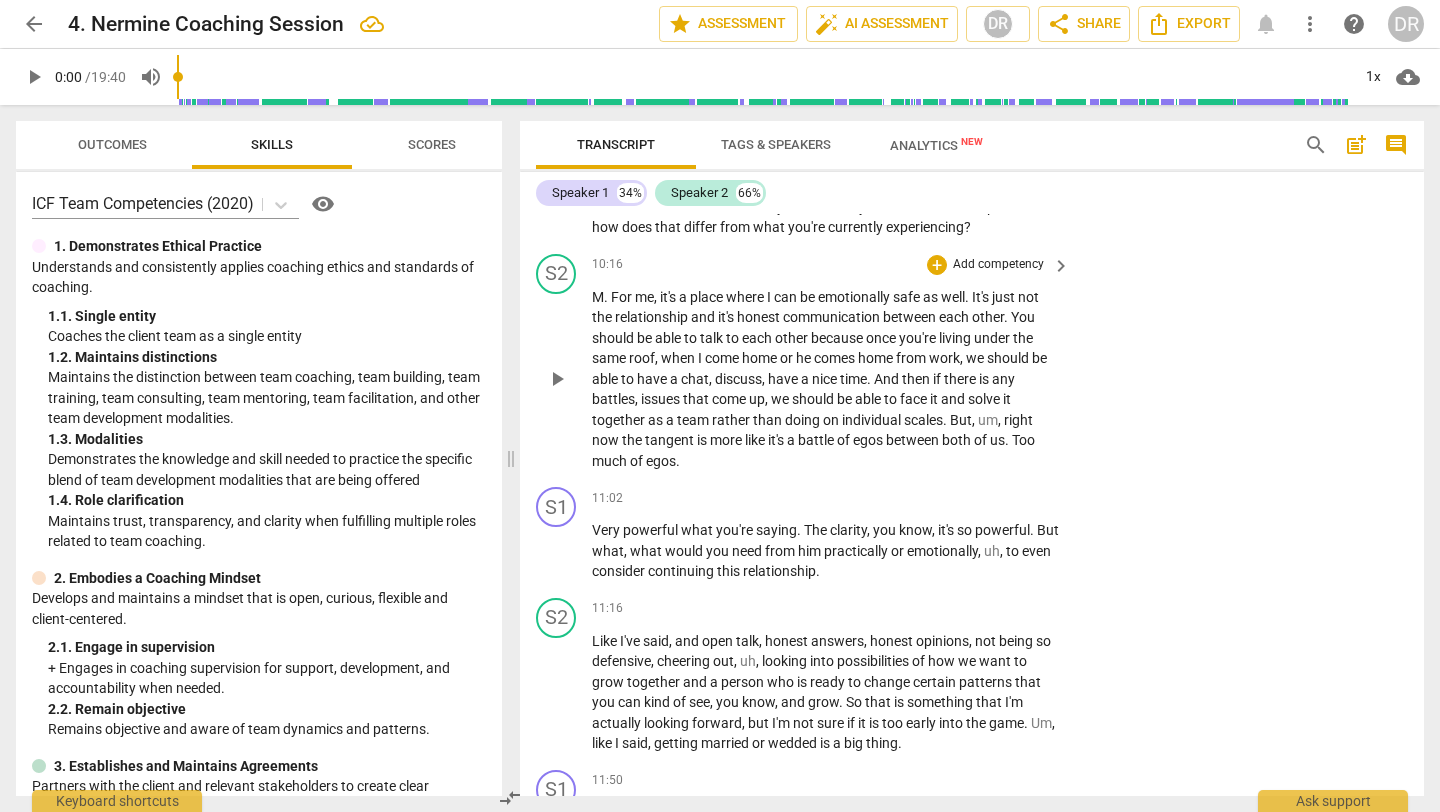 scroll, scrollTop: 4297, scrollLeft: 0, axis: vertical 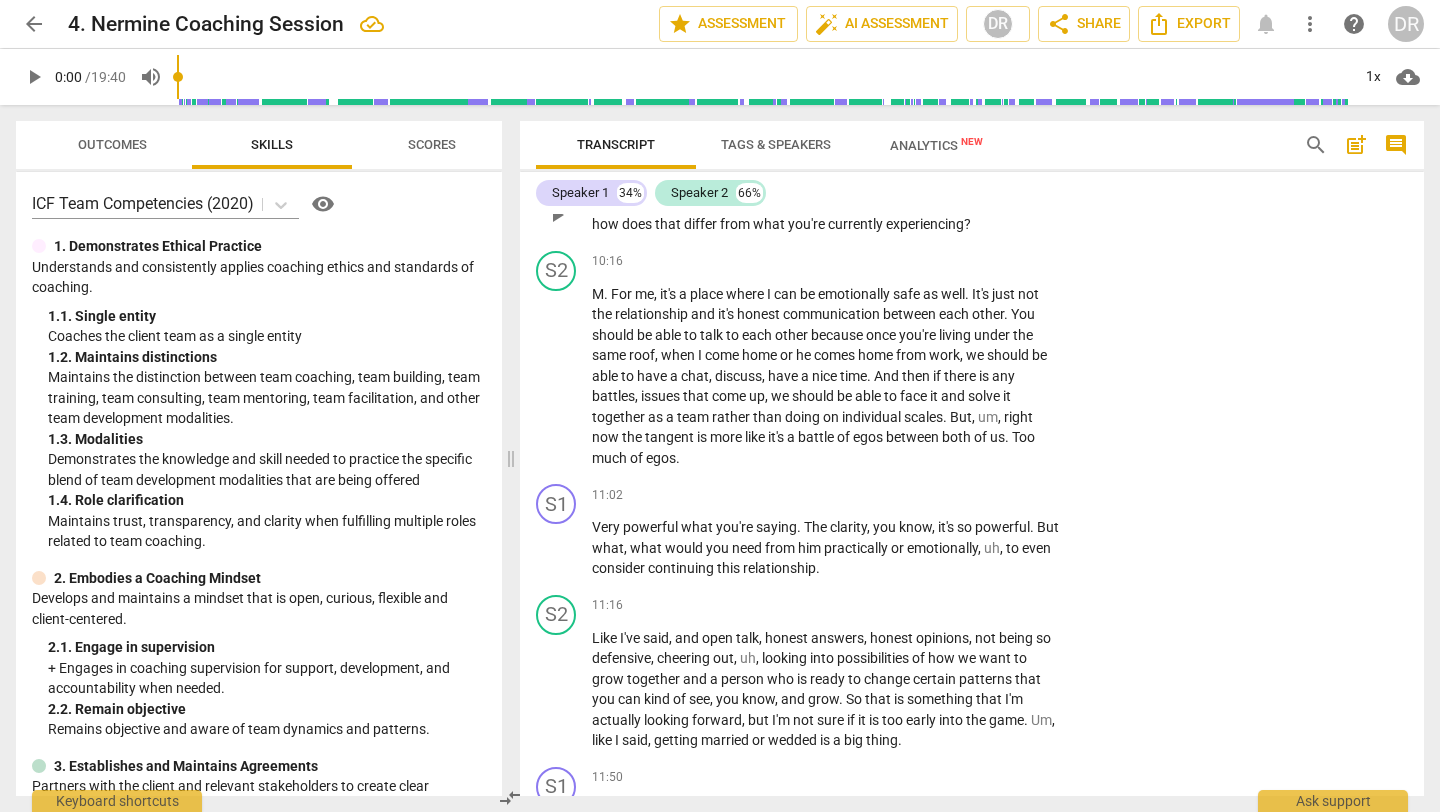 click on "relationship" at bounding box center (958, 204) 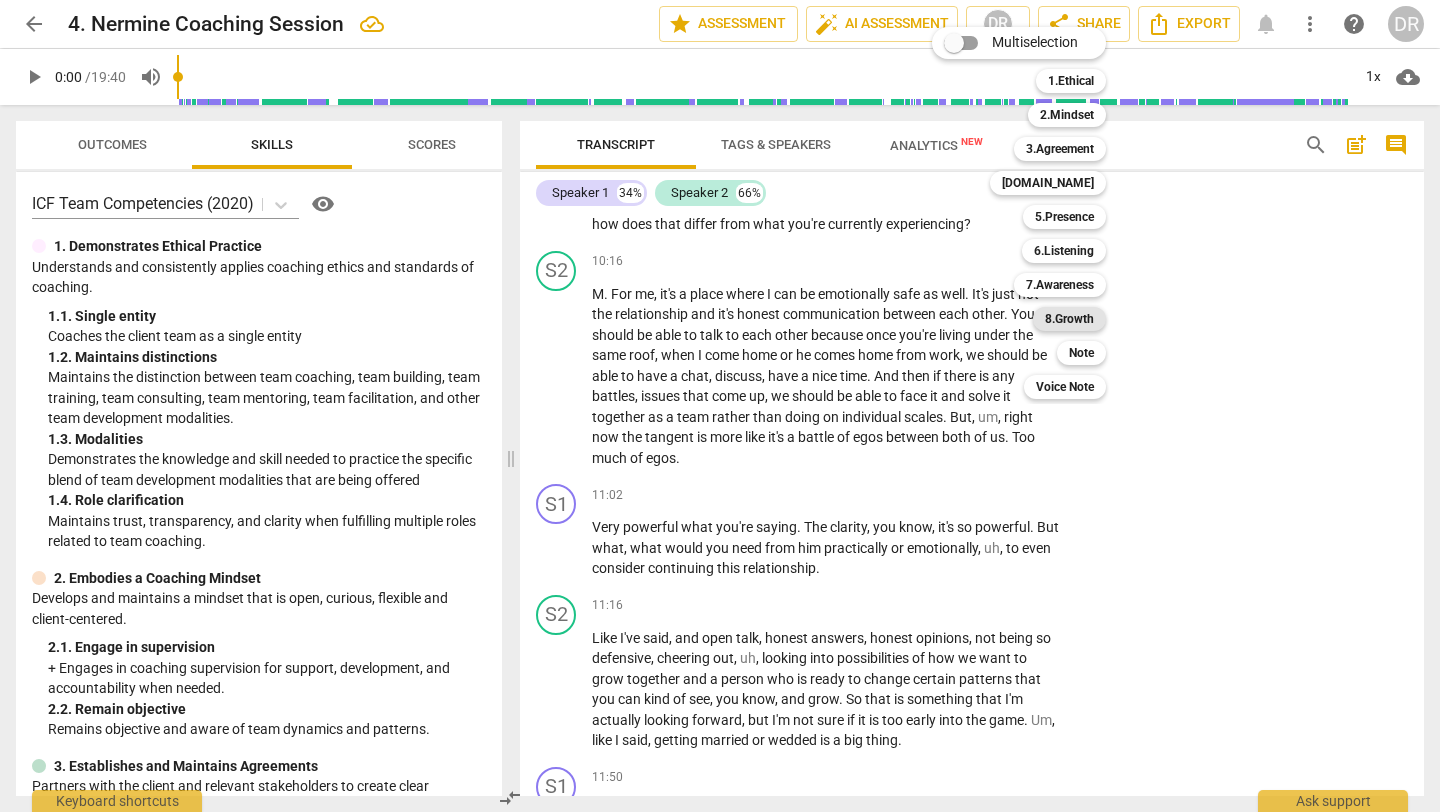 click on "8.Growth" at bounding box center [1069, 319] 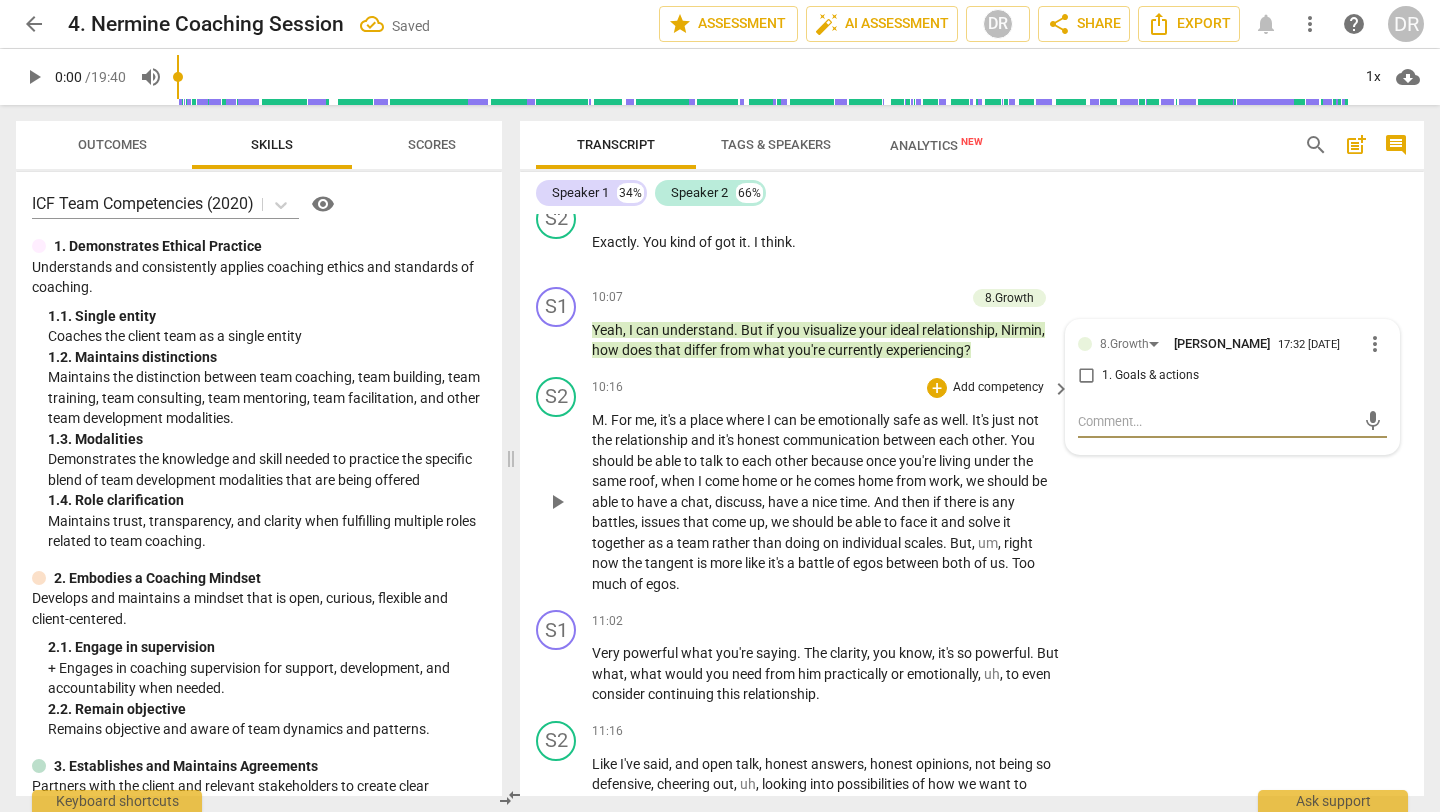 scroll, scrollTop: 4160, scrollLeft: 0, axis: vertical 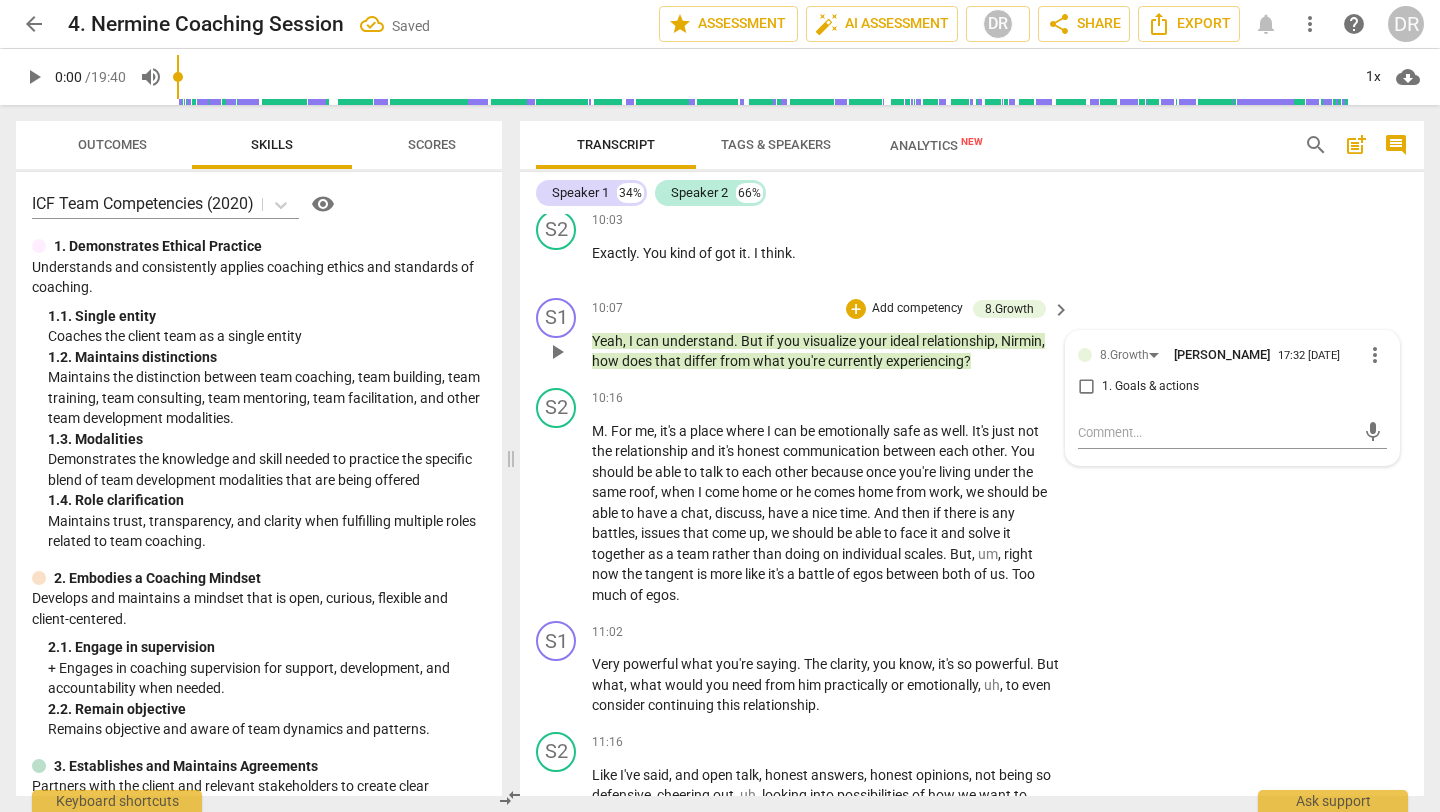 click on "Add competency" at bounding box center [917, 309] 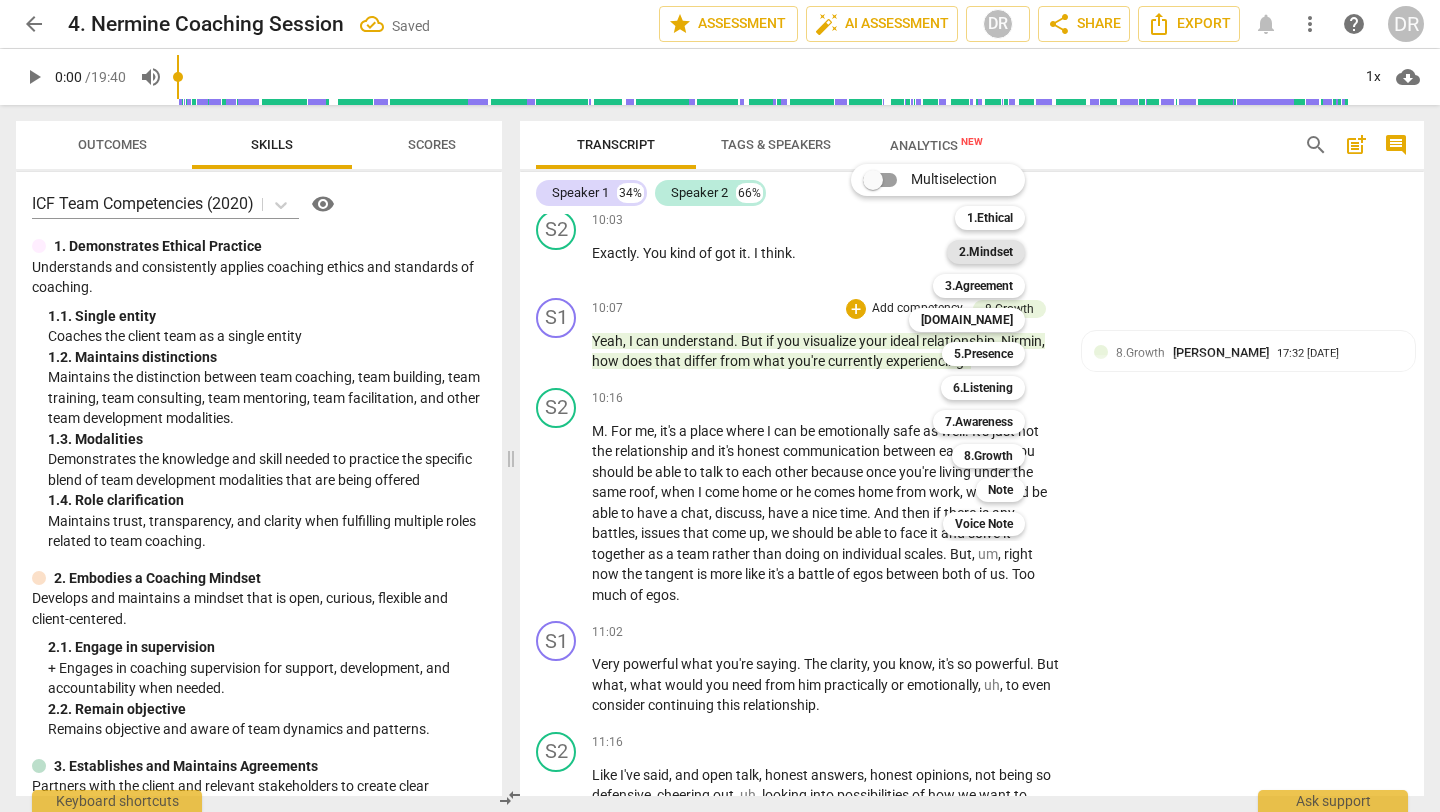click on "2.Mindset" at bounding box center [986, 252] 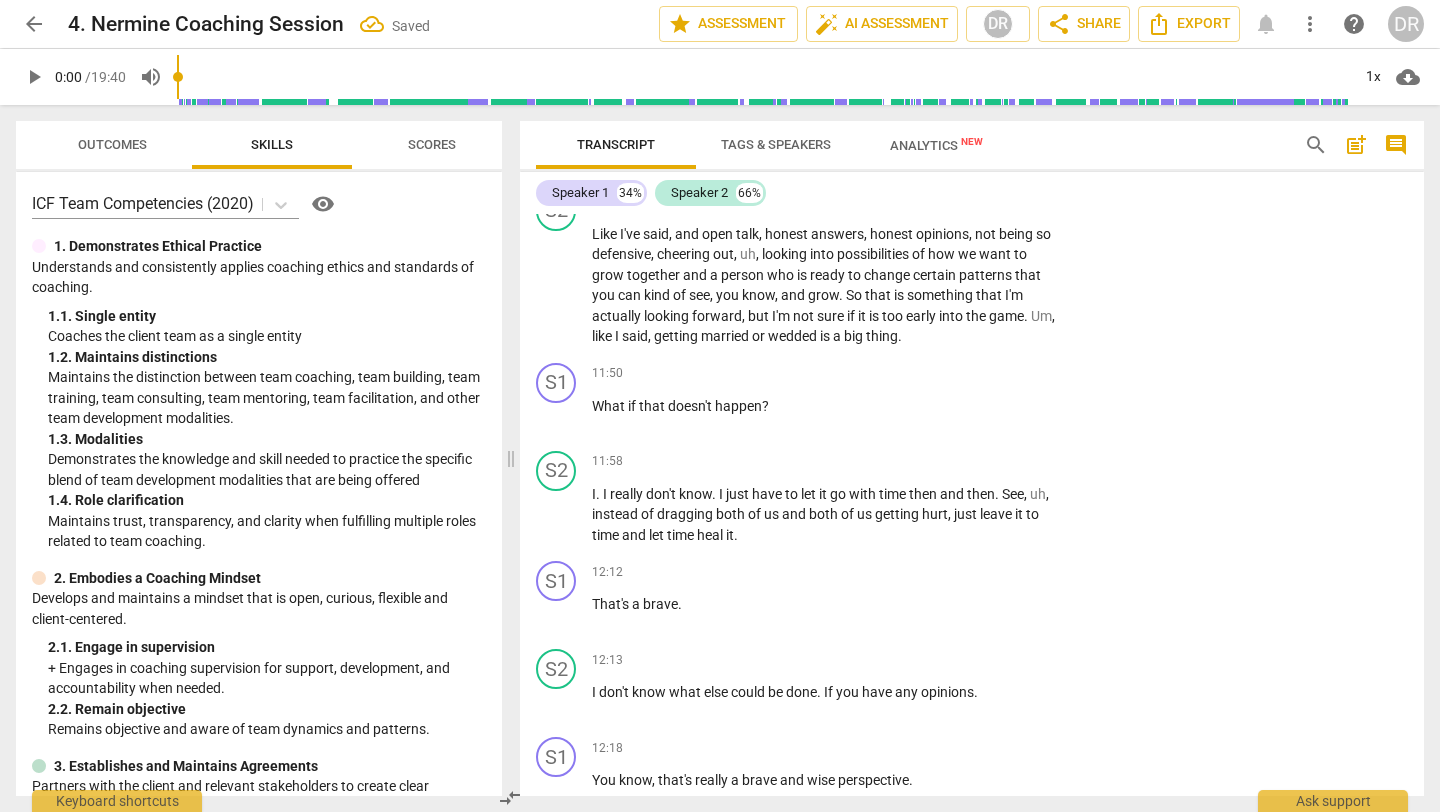 scroll, scrollTop: 4718, scrollLeft: 0, axis: vertical 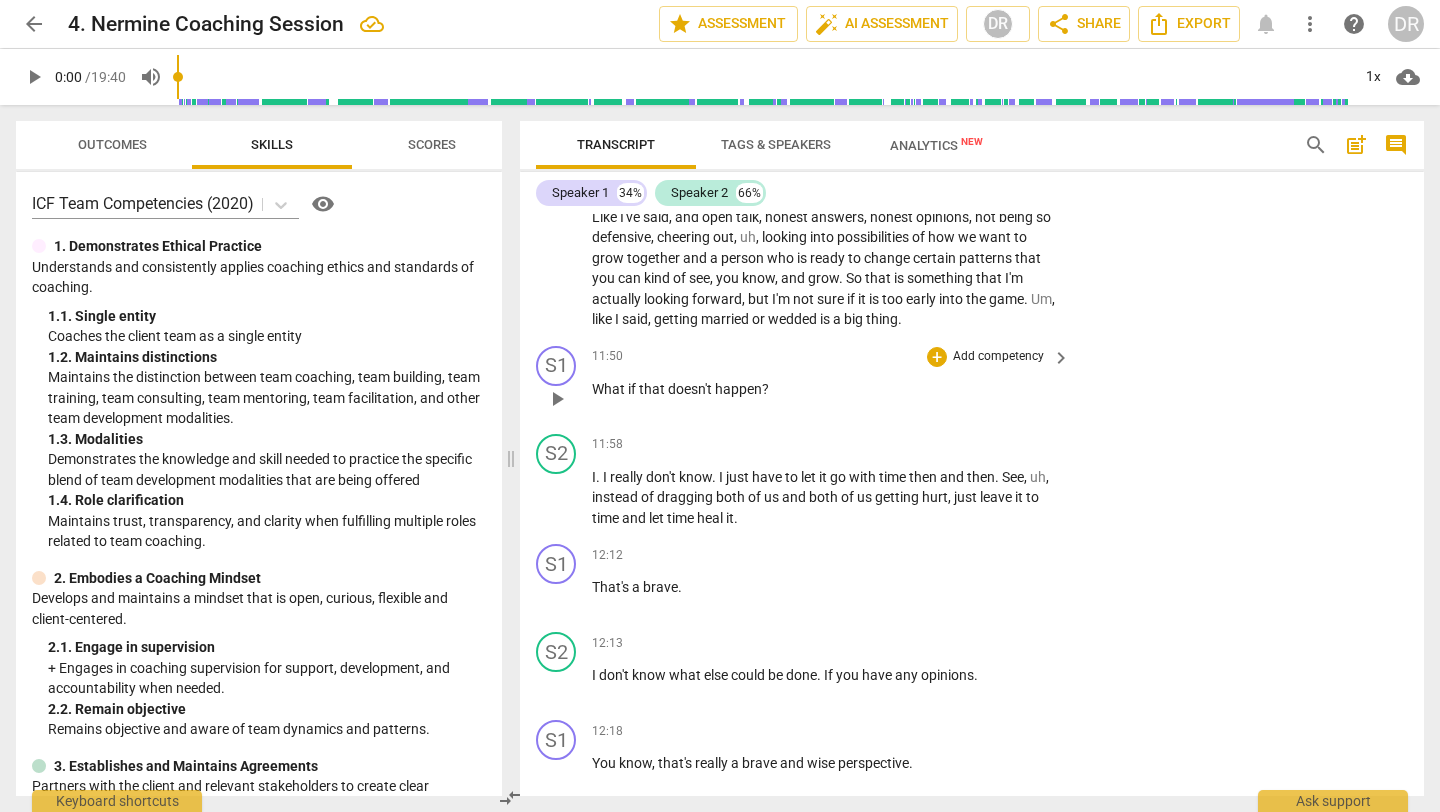 click on "Add competency" at bounding box center [998, 357] 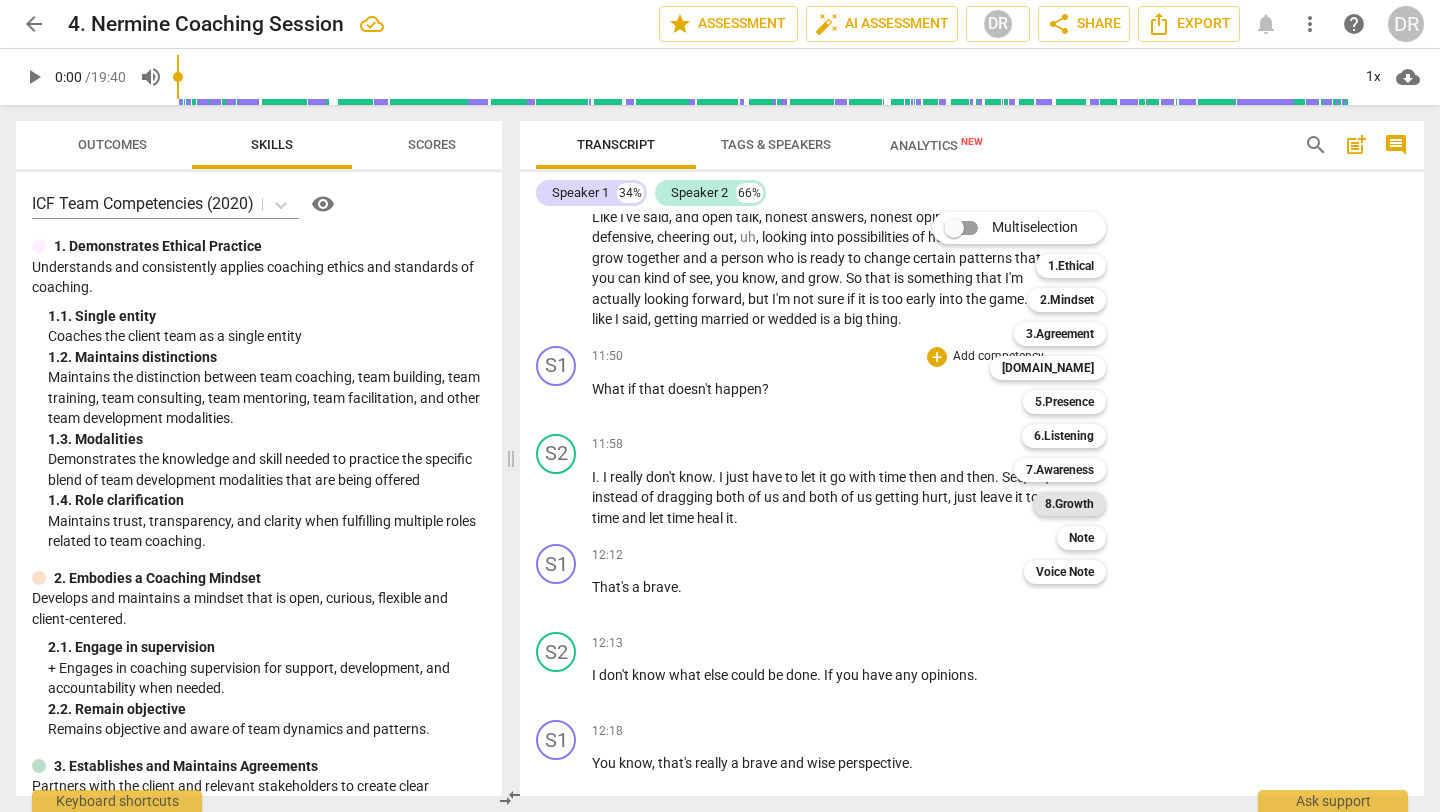 click on "8.Growth" at bounding box center (1069, 504) 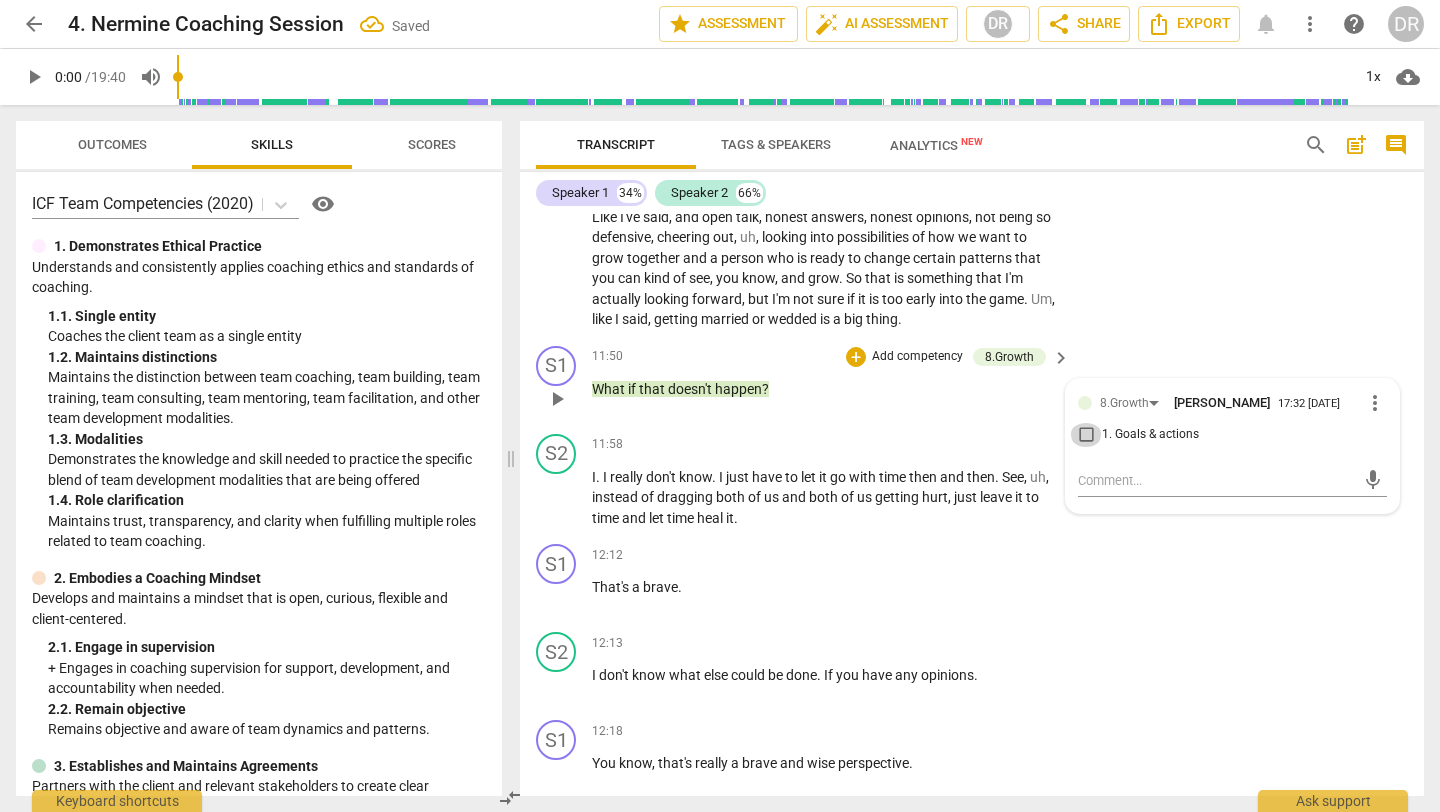 click on "1. Goals & actions" at bounding box center (1086, 435) 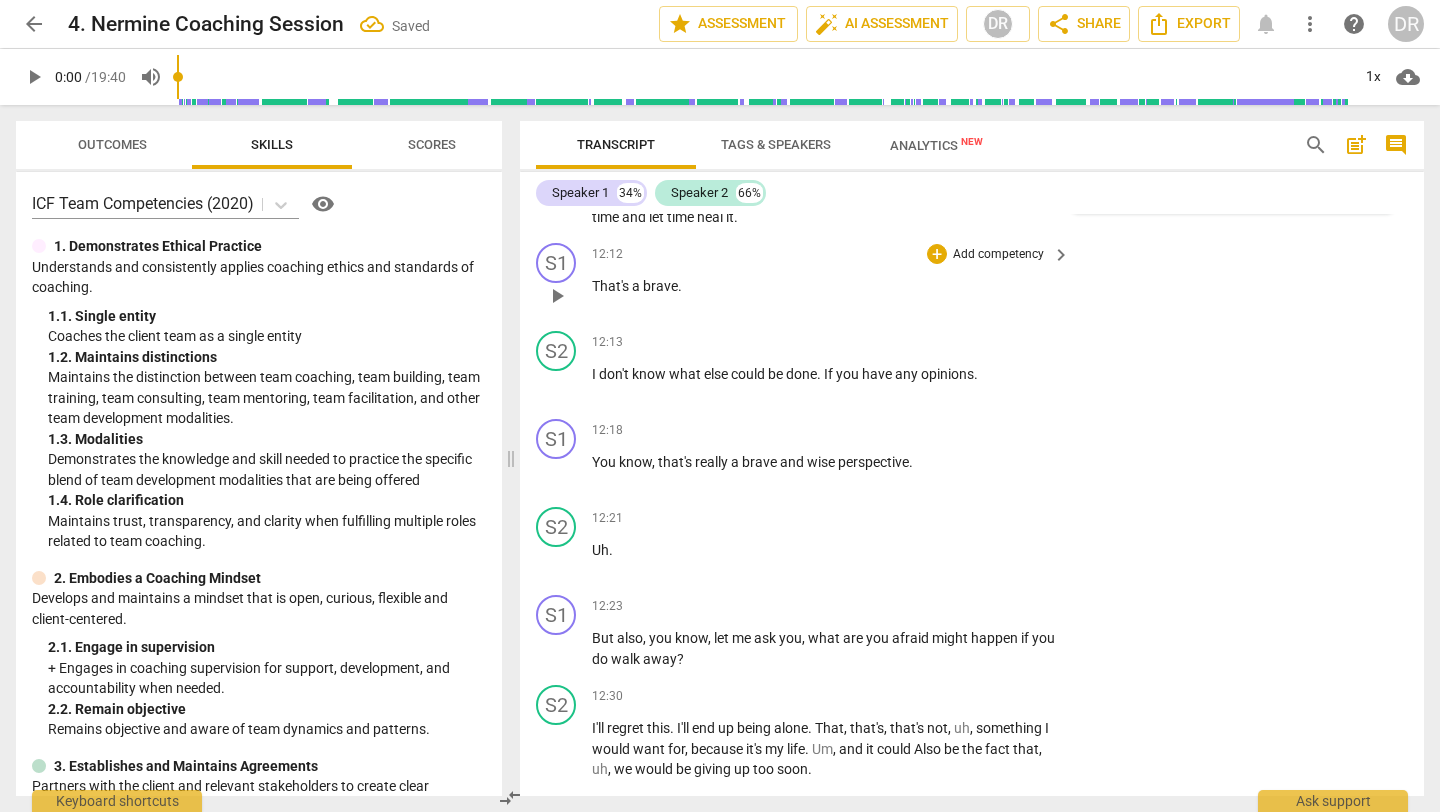 scroll, scrollTop: 5008, scrollLeft: 0, axis: vertical 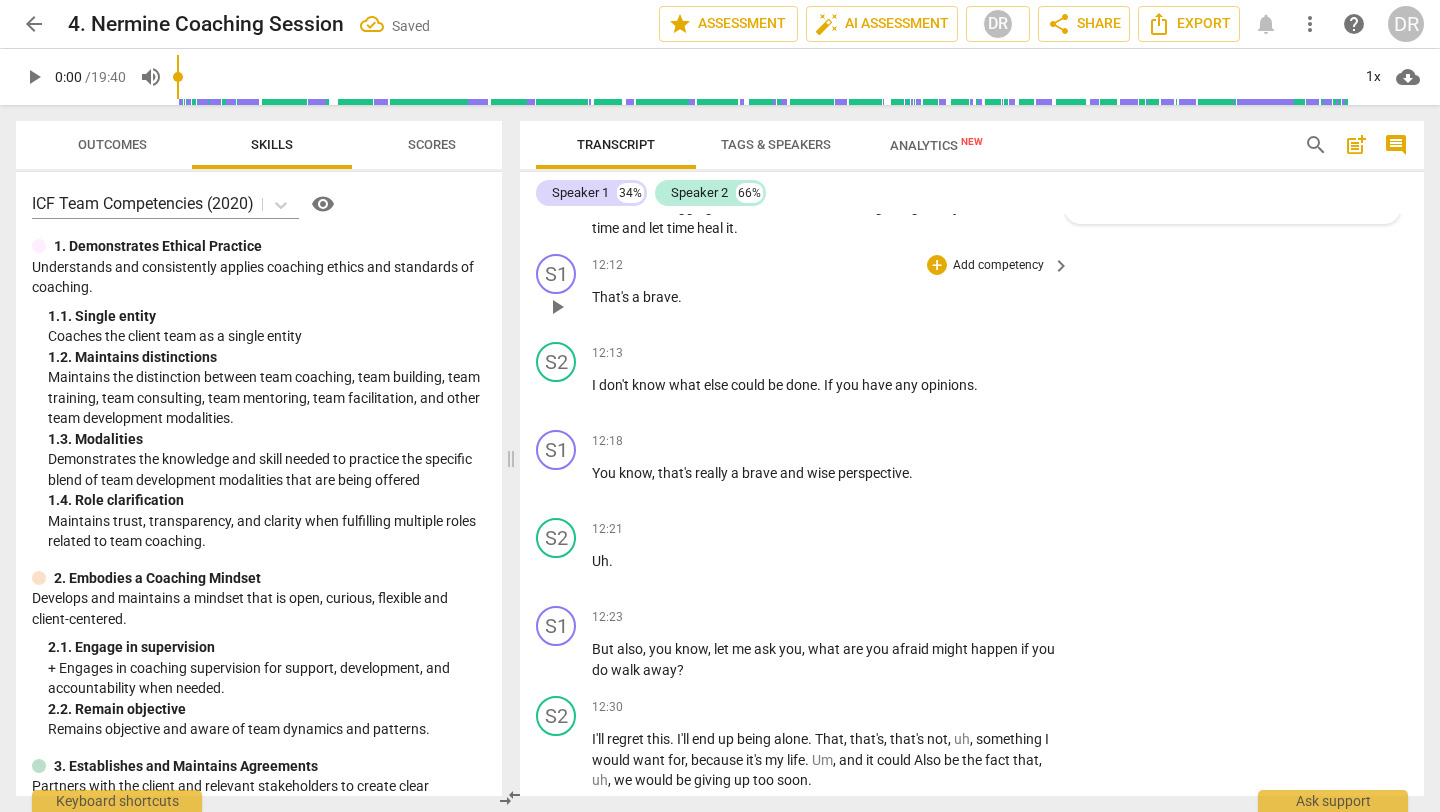 click on "a" at bounding box center (637, 297) 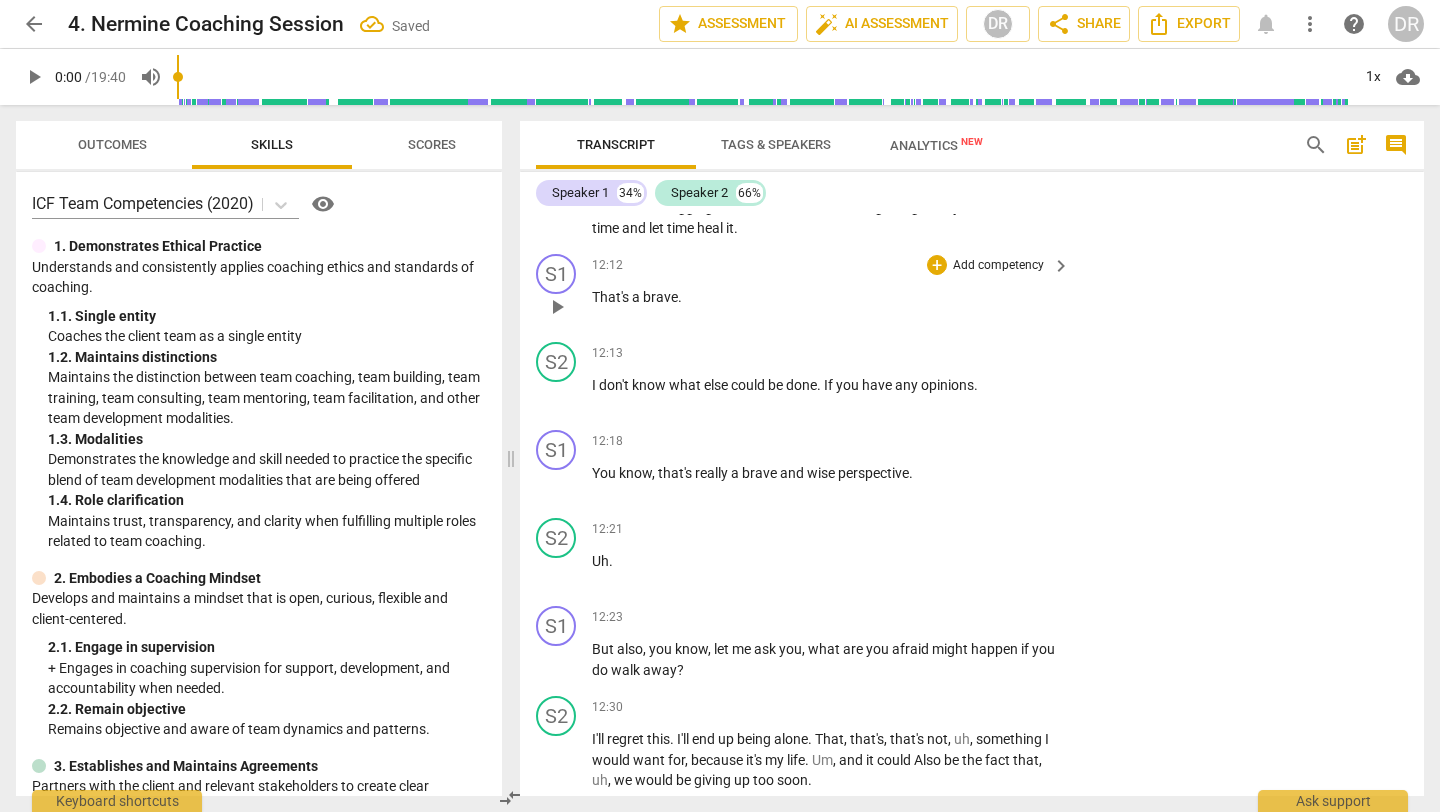 click on "Add competency" at bounding box center [998, 266] 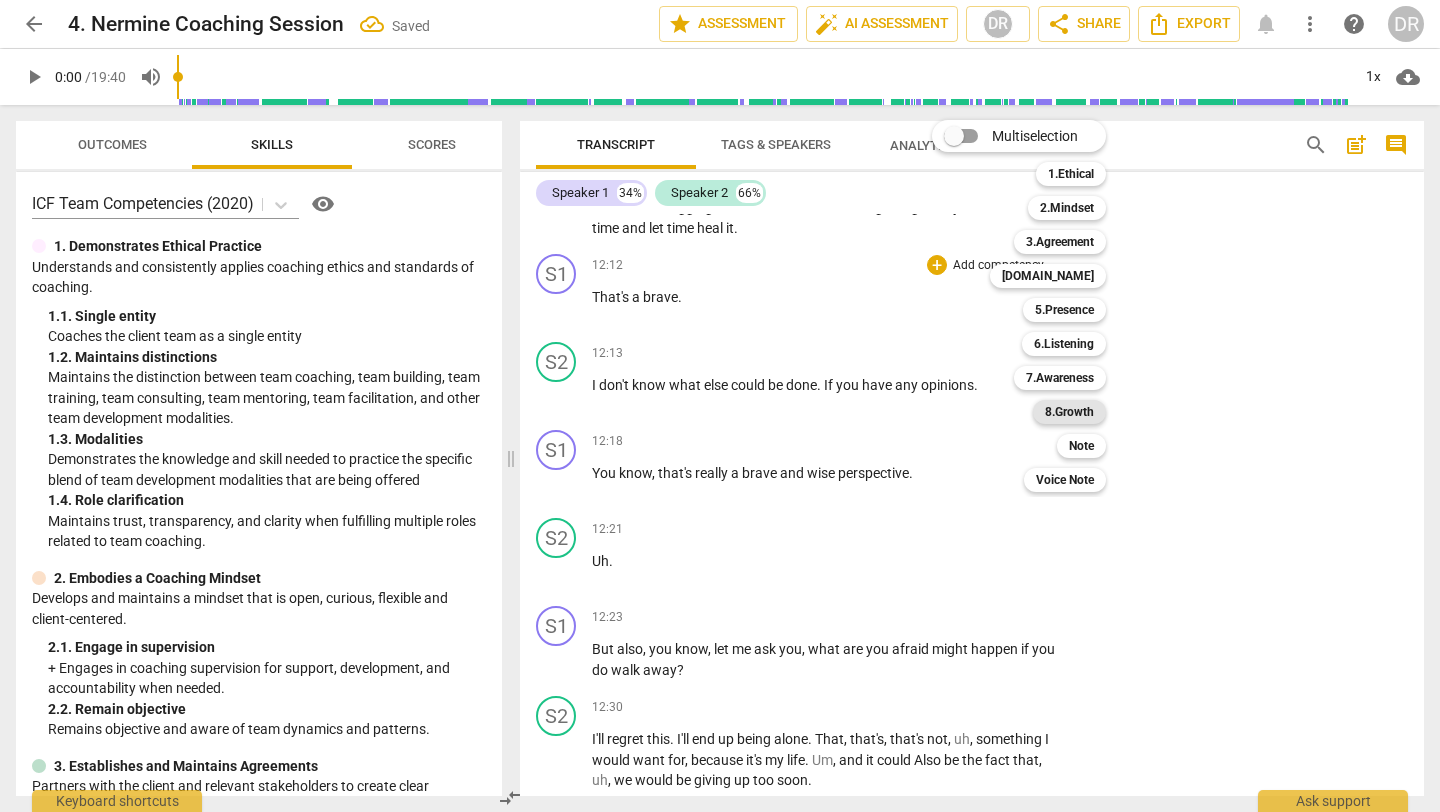 click on "8.Growth" at bounding box center [1069, 412] 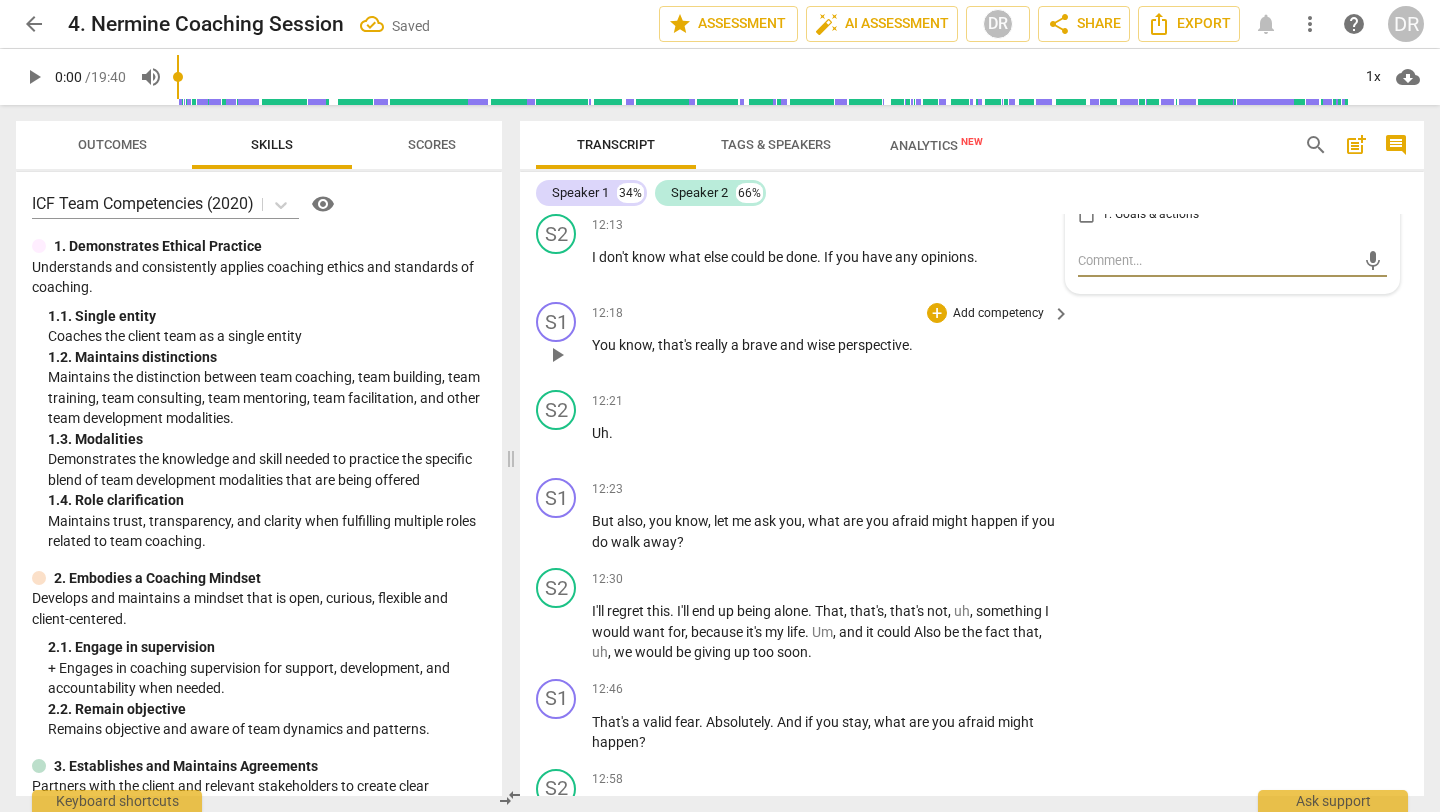 scroll, scrollTop: 5181, scrollLeft: 0, axis: vertical 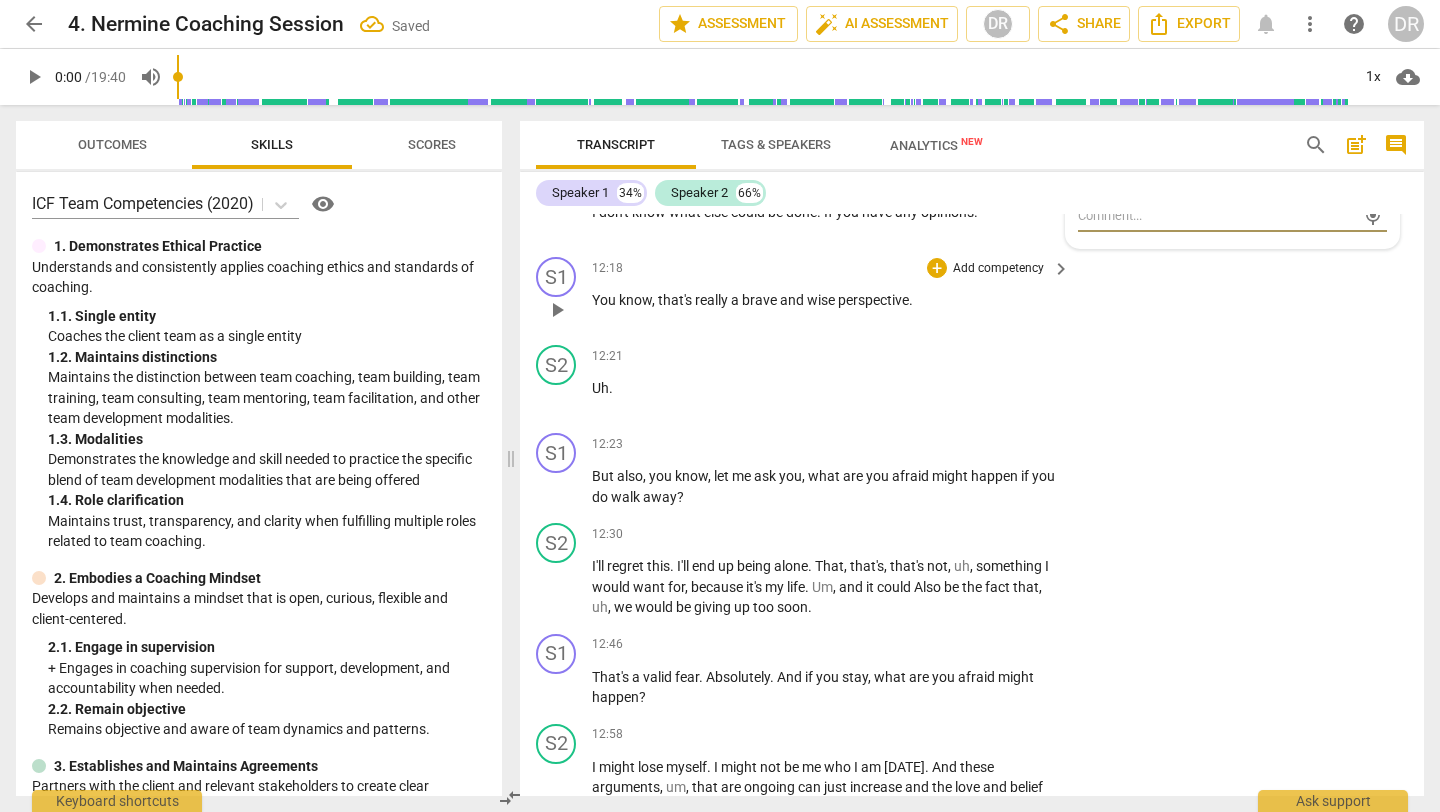 click on "and" at bounding box center [793, 300] 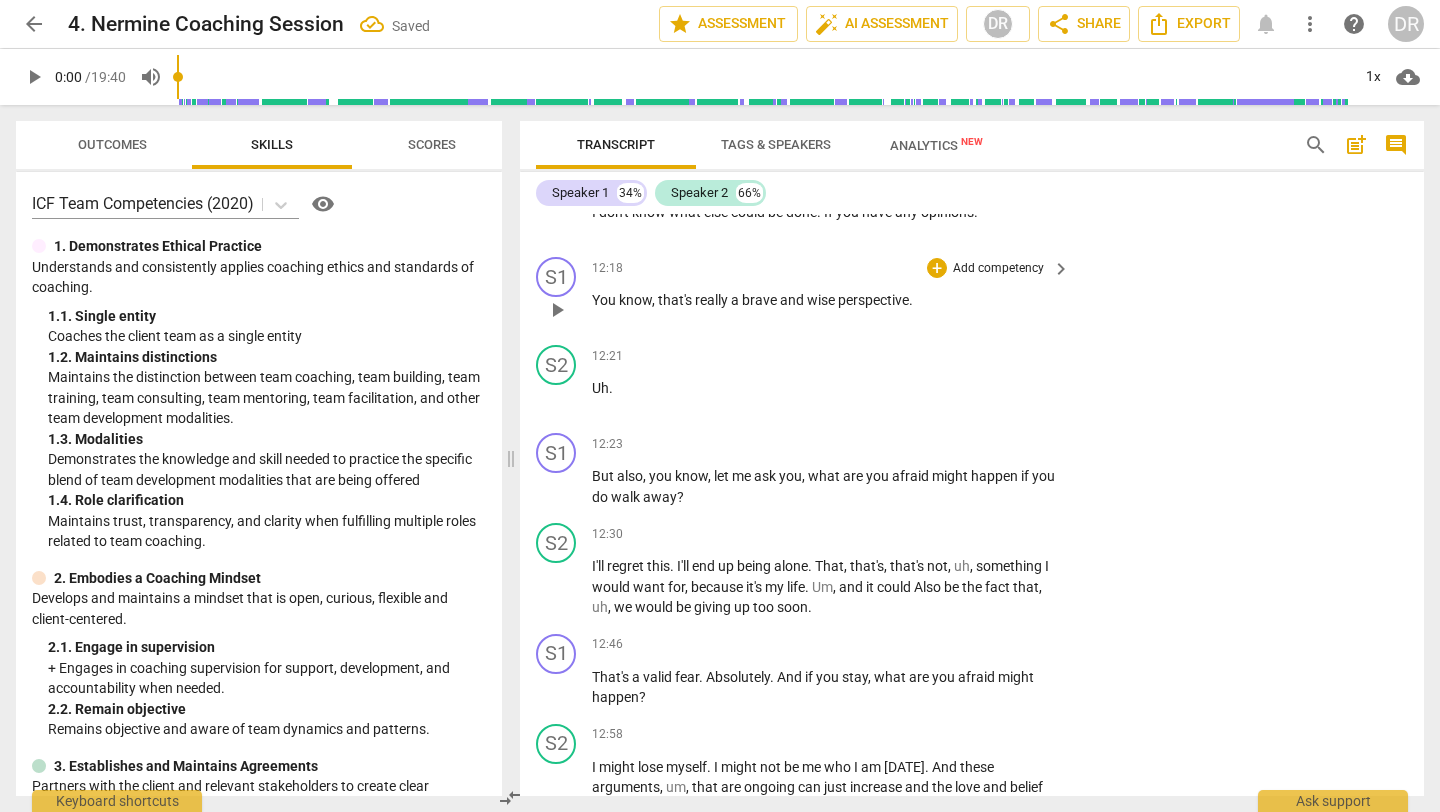 click on "Add competency" at bounding box center [998, 269] 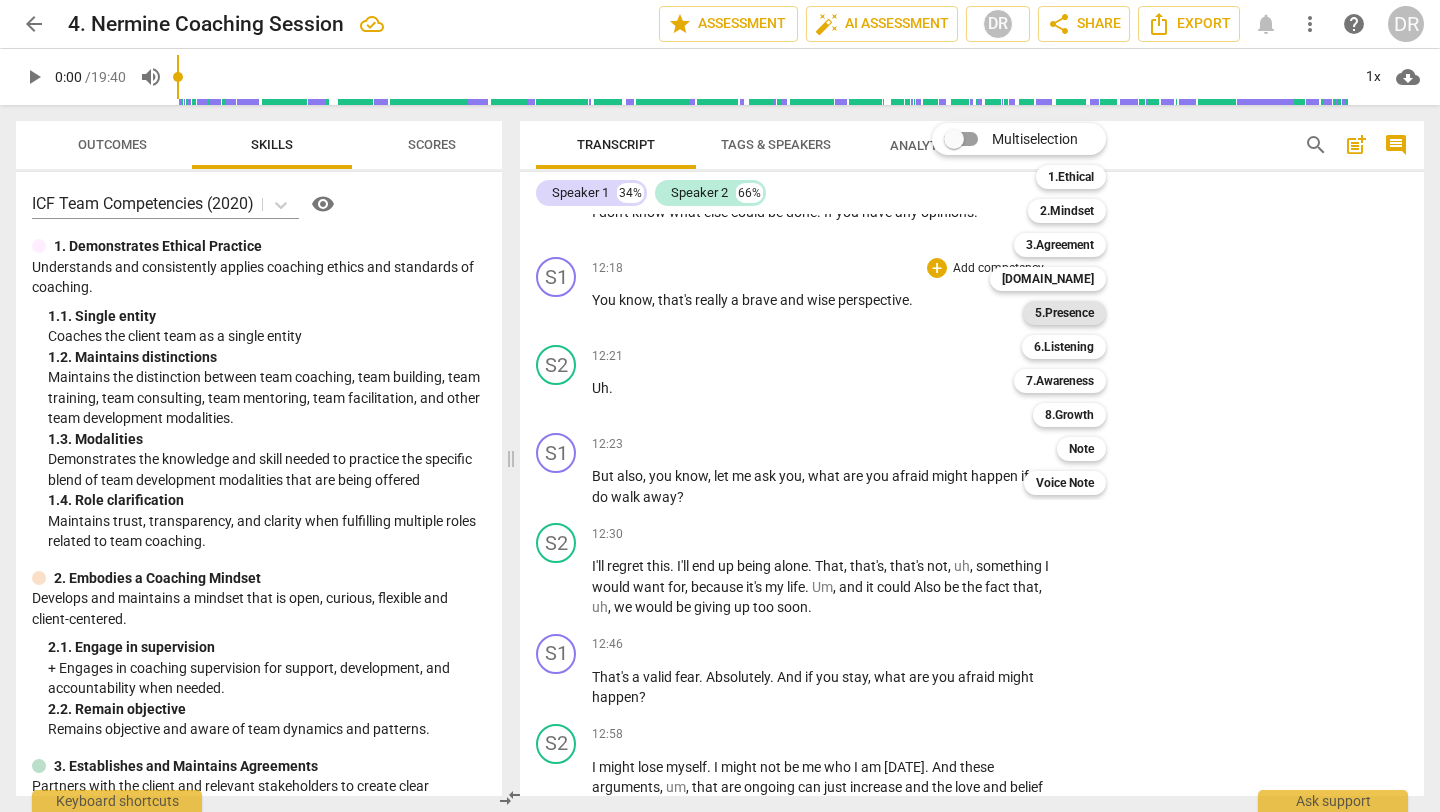 click on "5.Presence" at bounding box center (1064, 313) 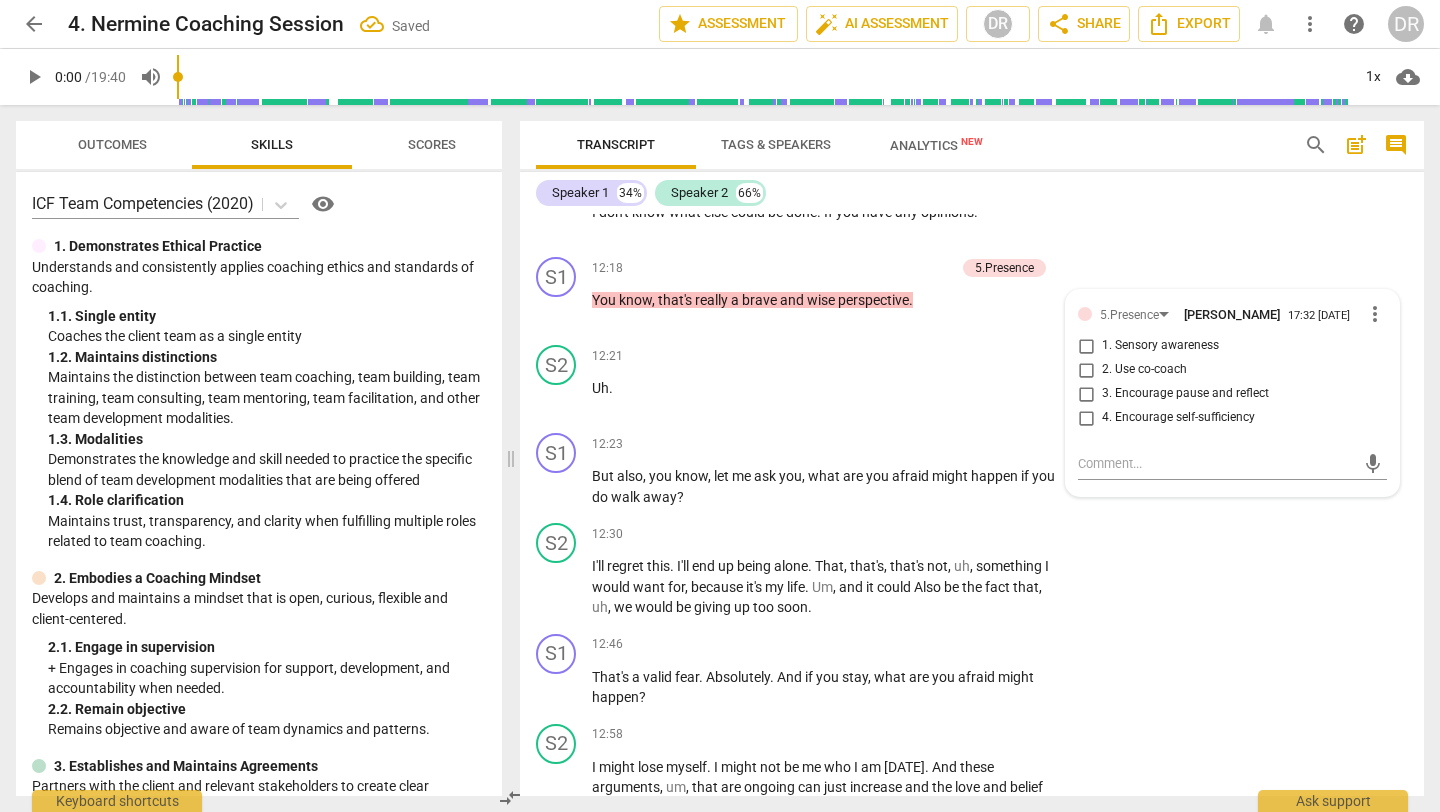 click on "Add competency" at bounding box center [907, 269] 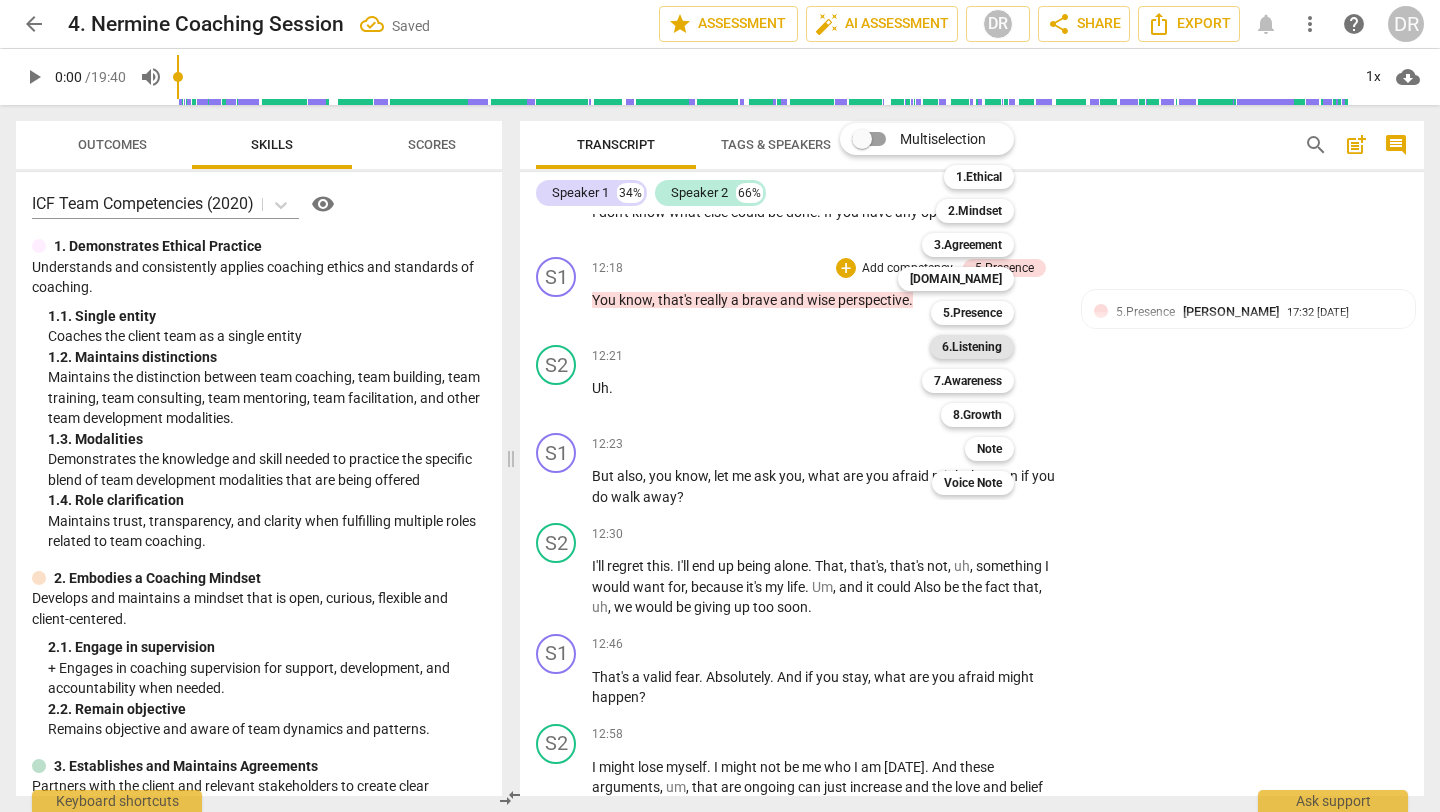 click on "6.Listening" at bounding box center [972, 347] 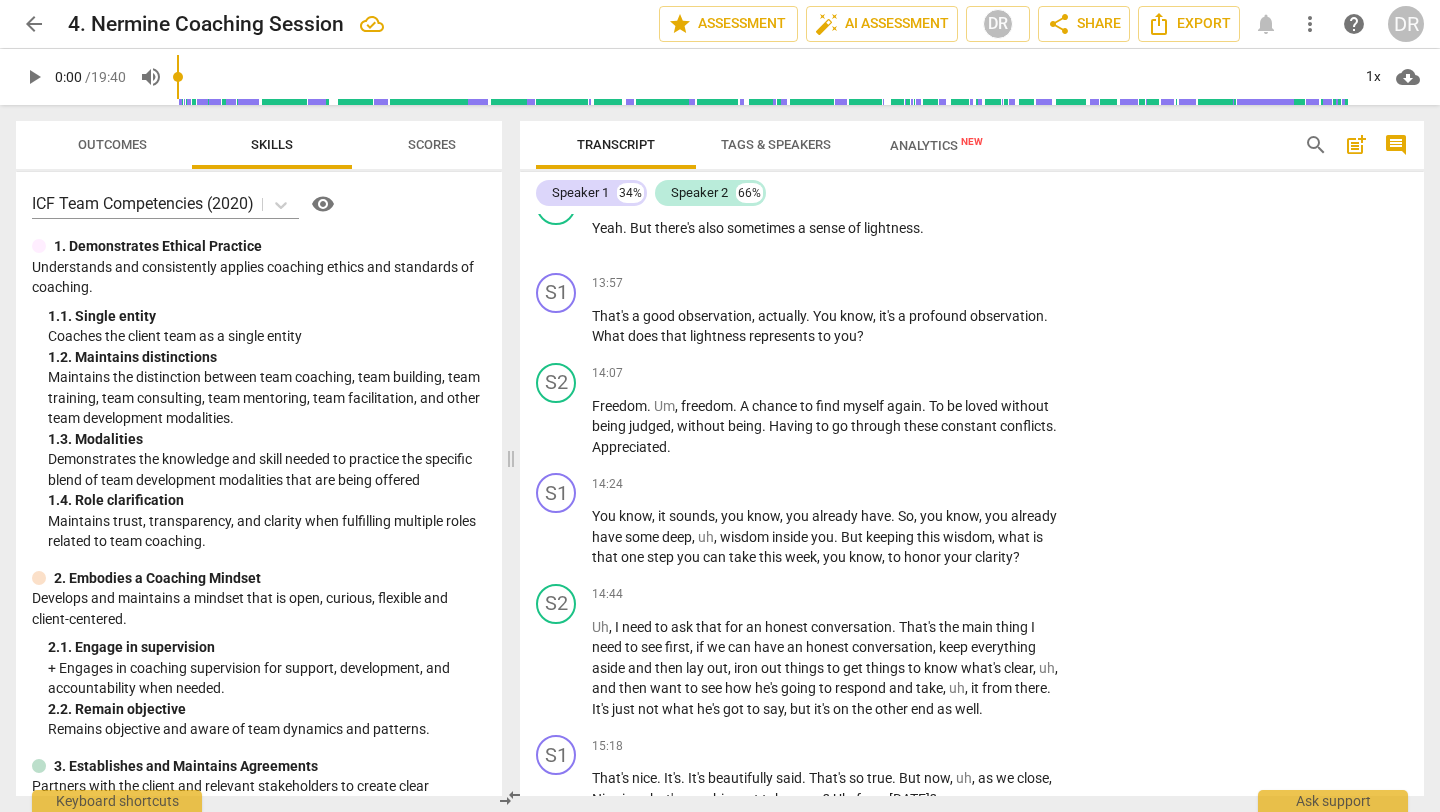 scroll, scrollTop: 6302, scrollLeft: 0, axis: vertical 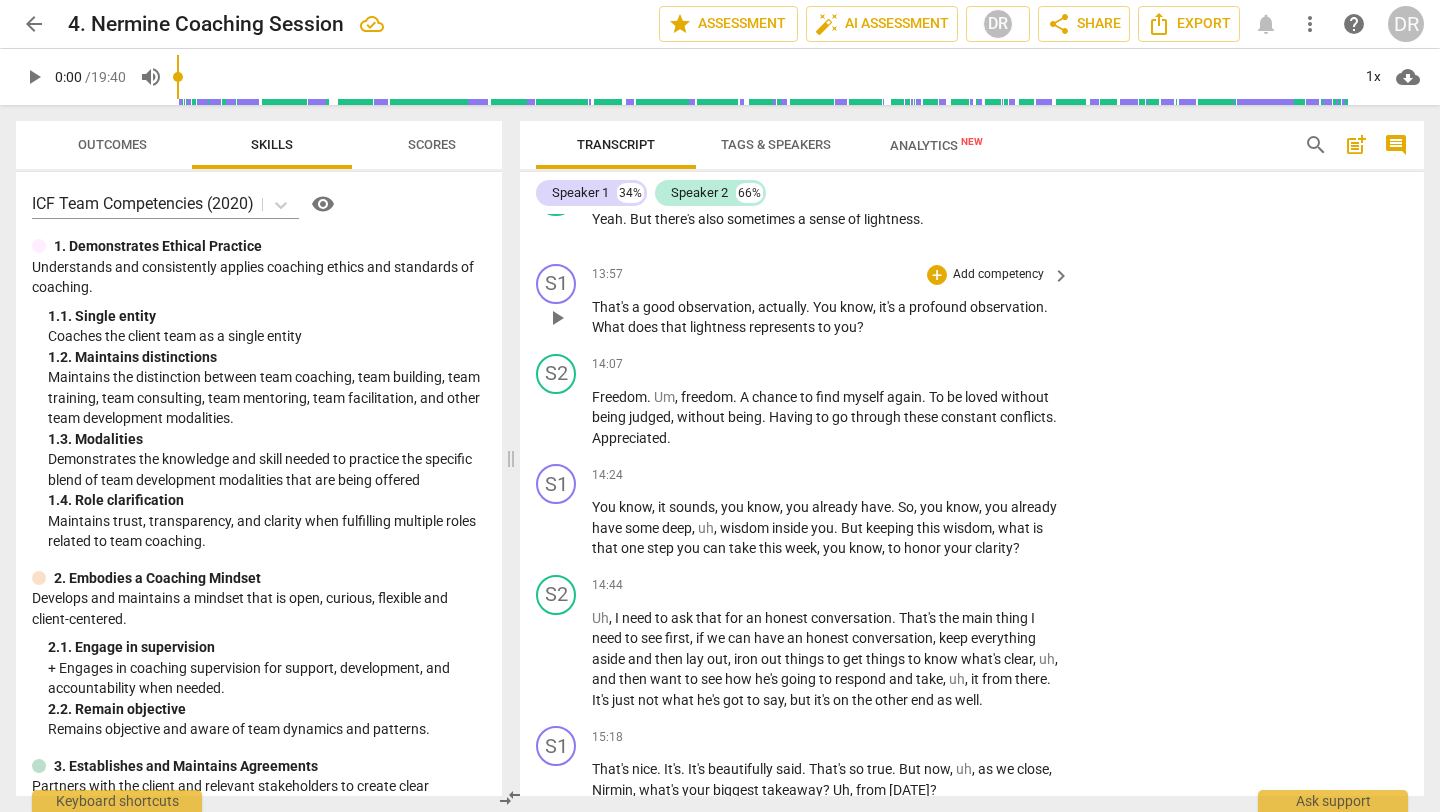 click on "Add competency" at bounding box center (998, 275) 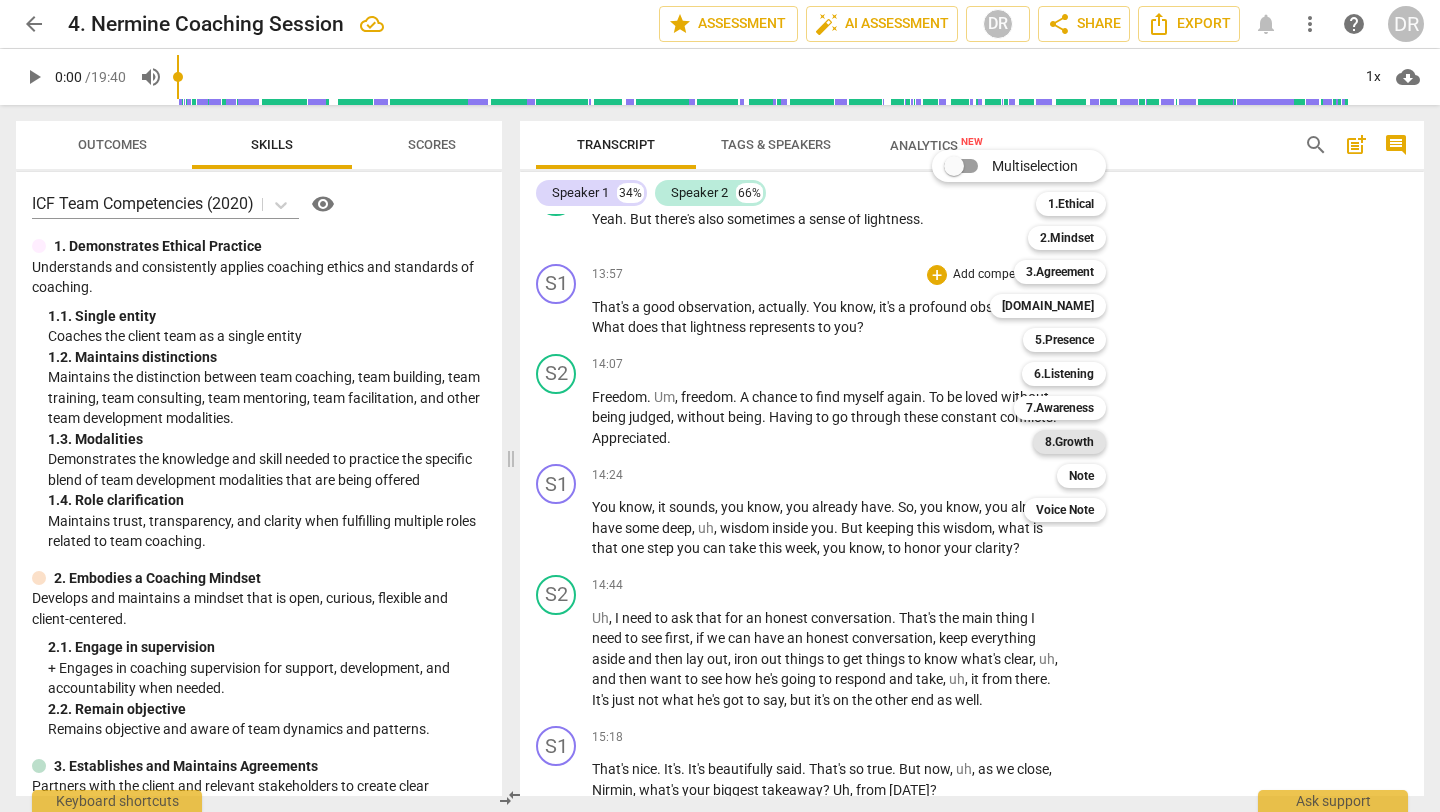 click on "8.Growth" at bounding box center [1069, 442] 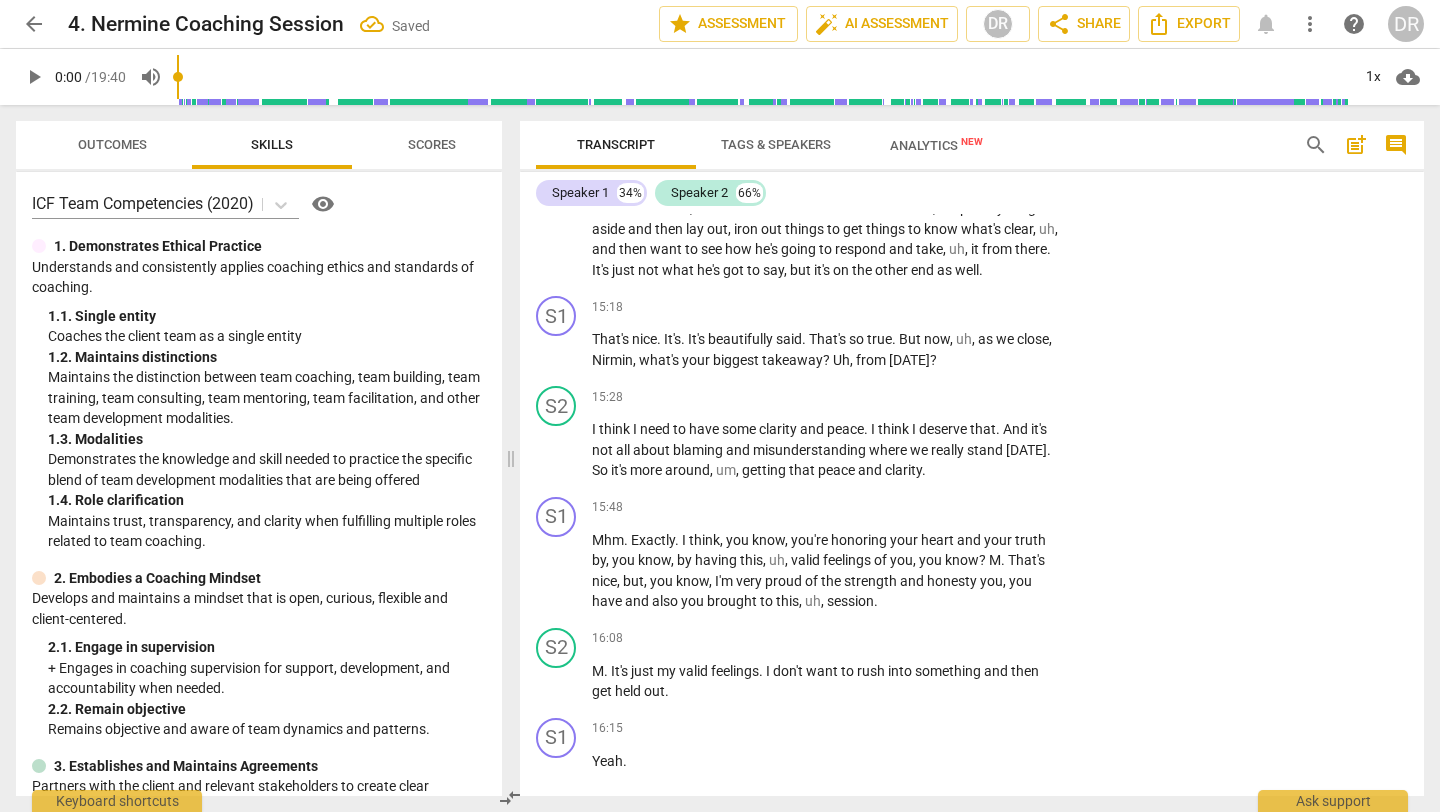 scroll, scrollTop: 6748, scrollLeft: 0, axis: vertical 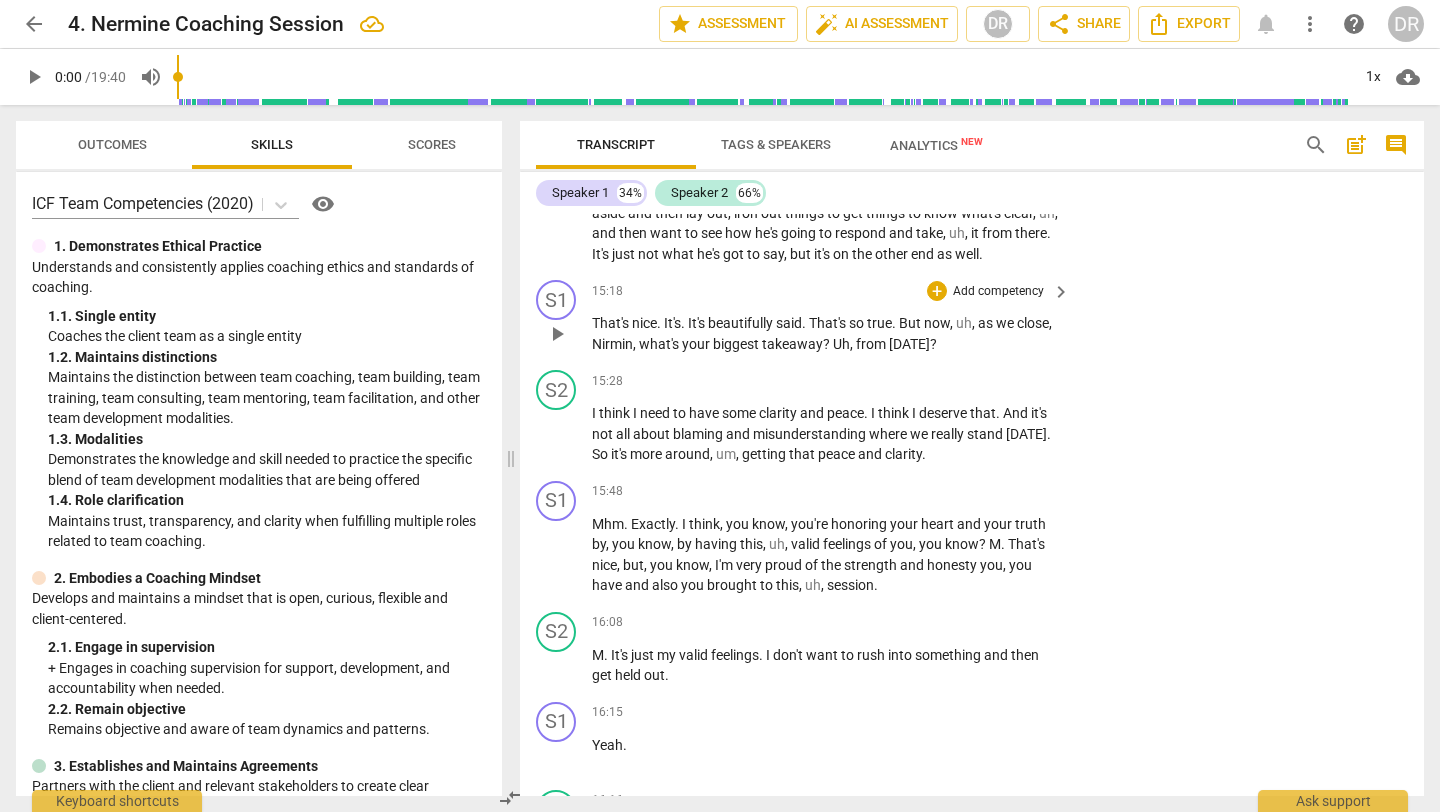 click on "Add competency" at bounding box center (998, 292) 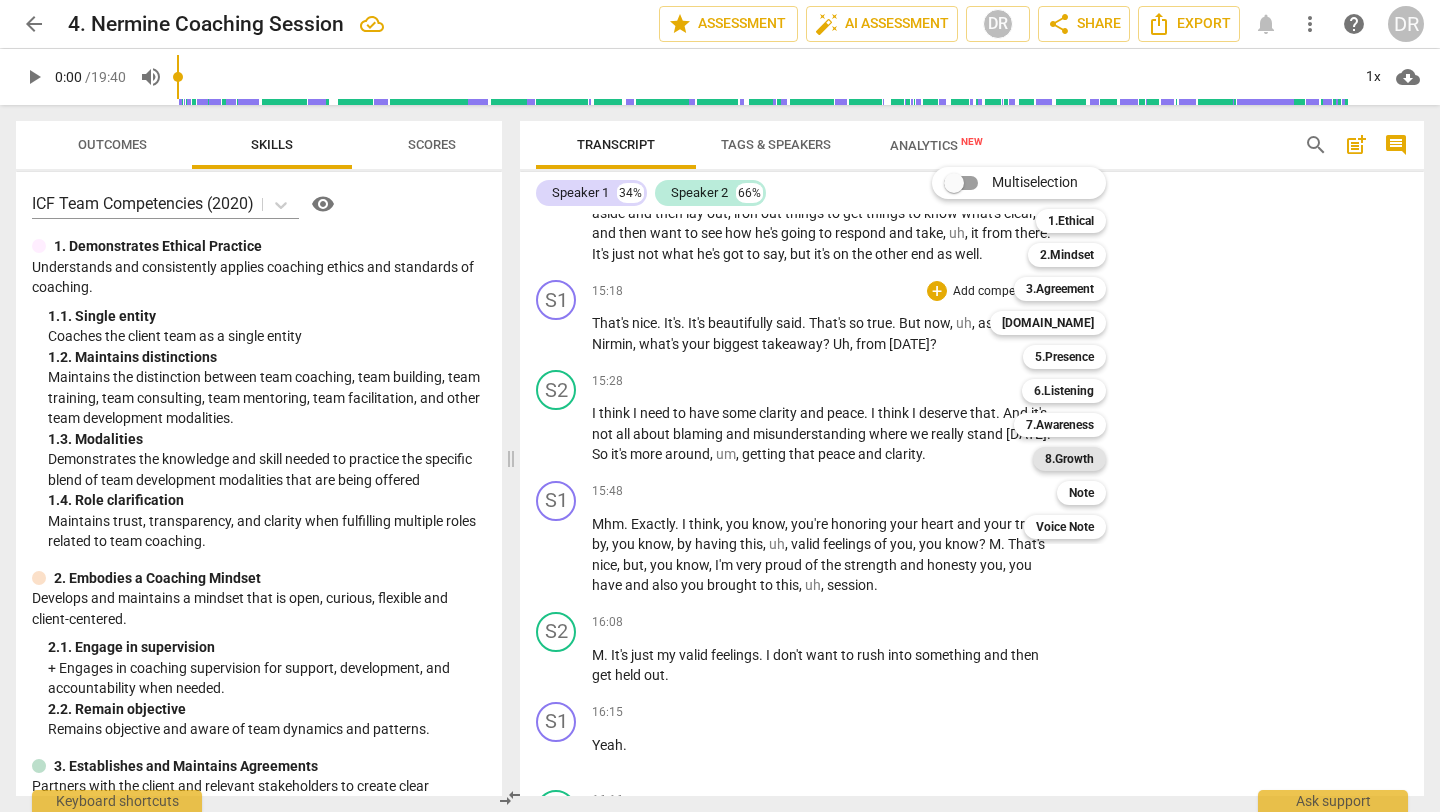 click on "8.Growth" at bounding box center [1069, 459] 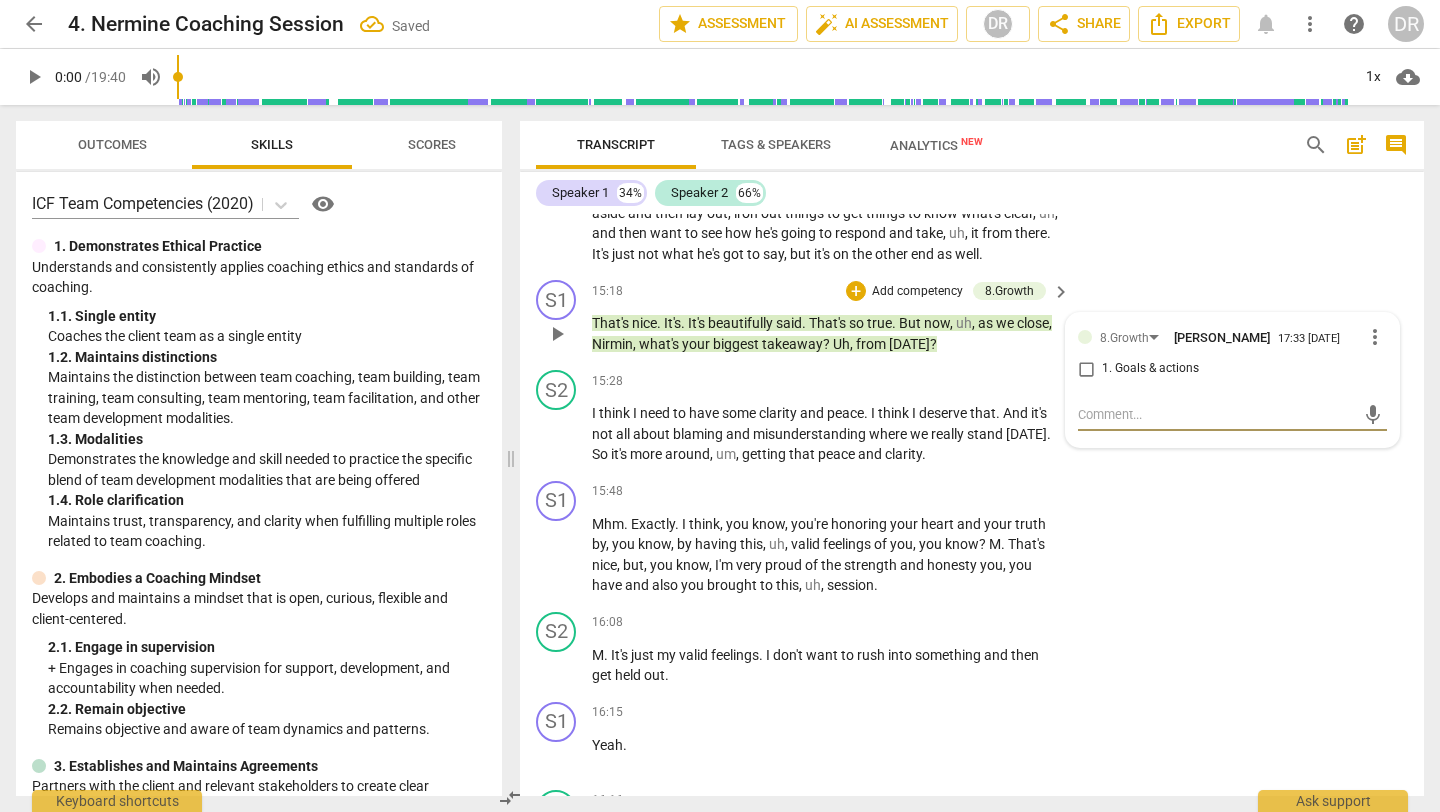 click on "Add competency" at bounding box center [917, 292] 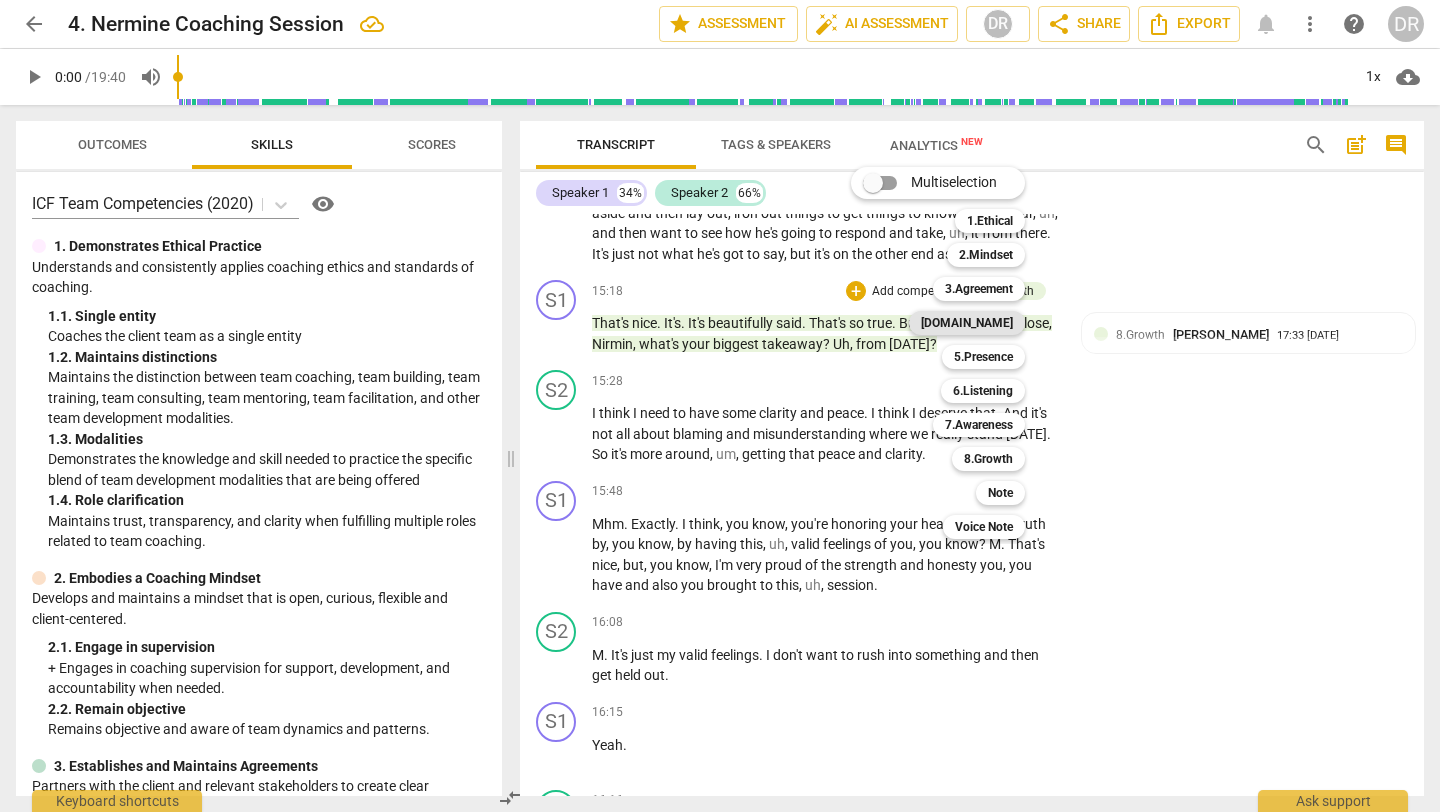 click on "4.Trust" at bounding box center (967, 323) 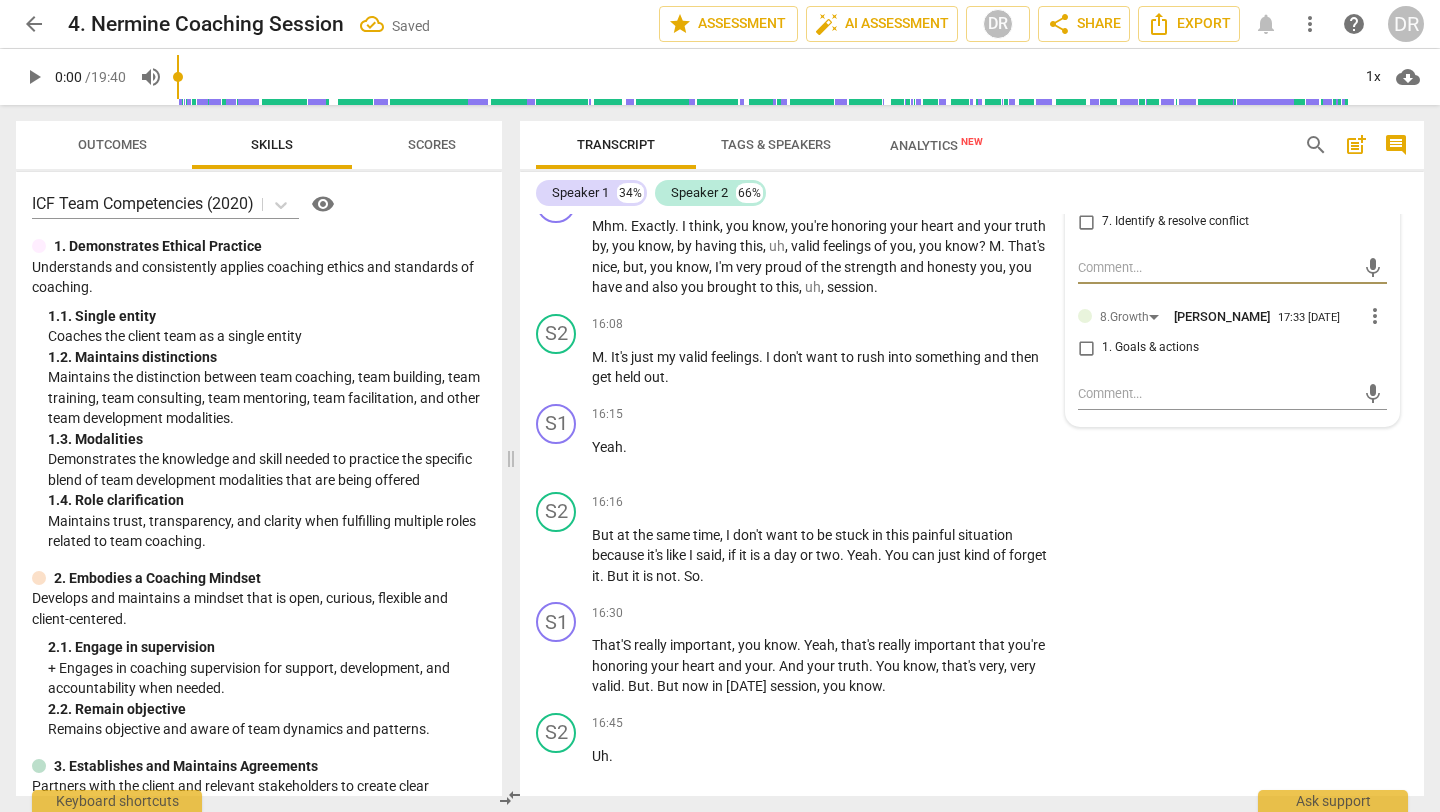scroll, scrollTop: 7052, scrollLeft: 0, axis: vertical 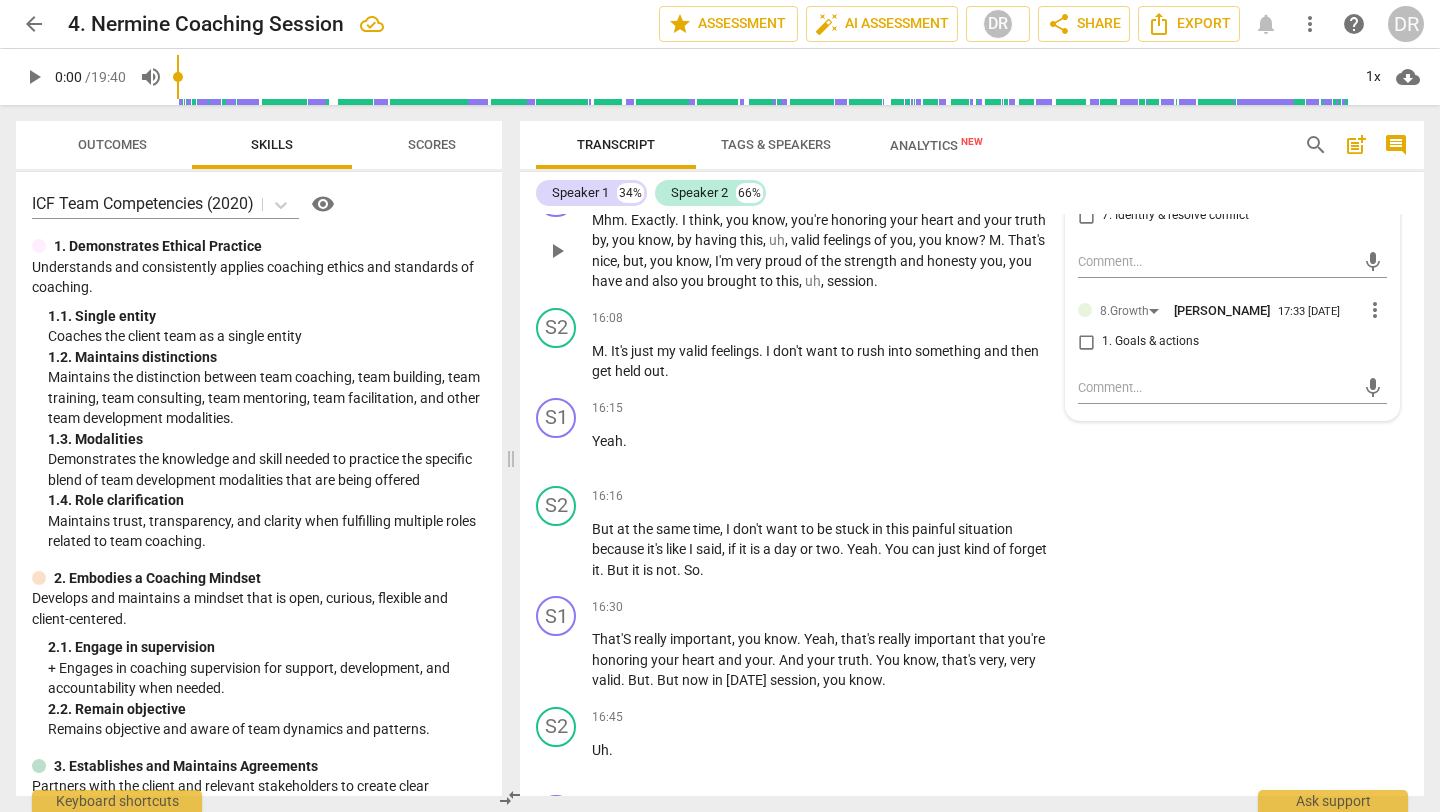 click on "Add competency" at bounding box center (998, 188) 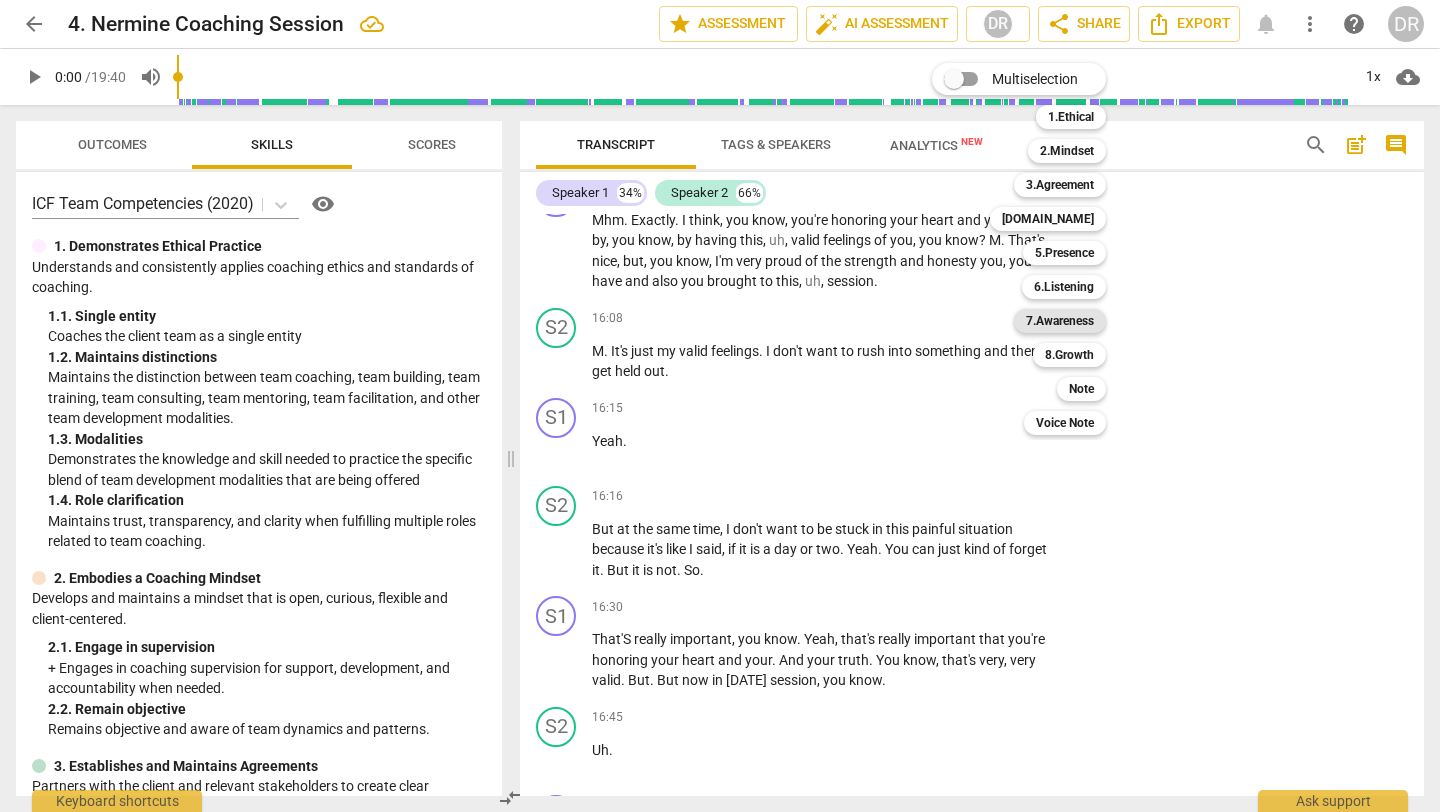 click on "7.Awareness" at bounding box center [1060, 321] 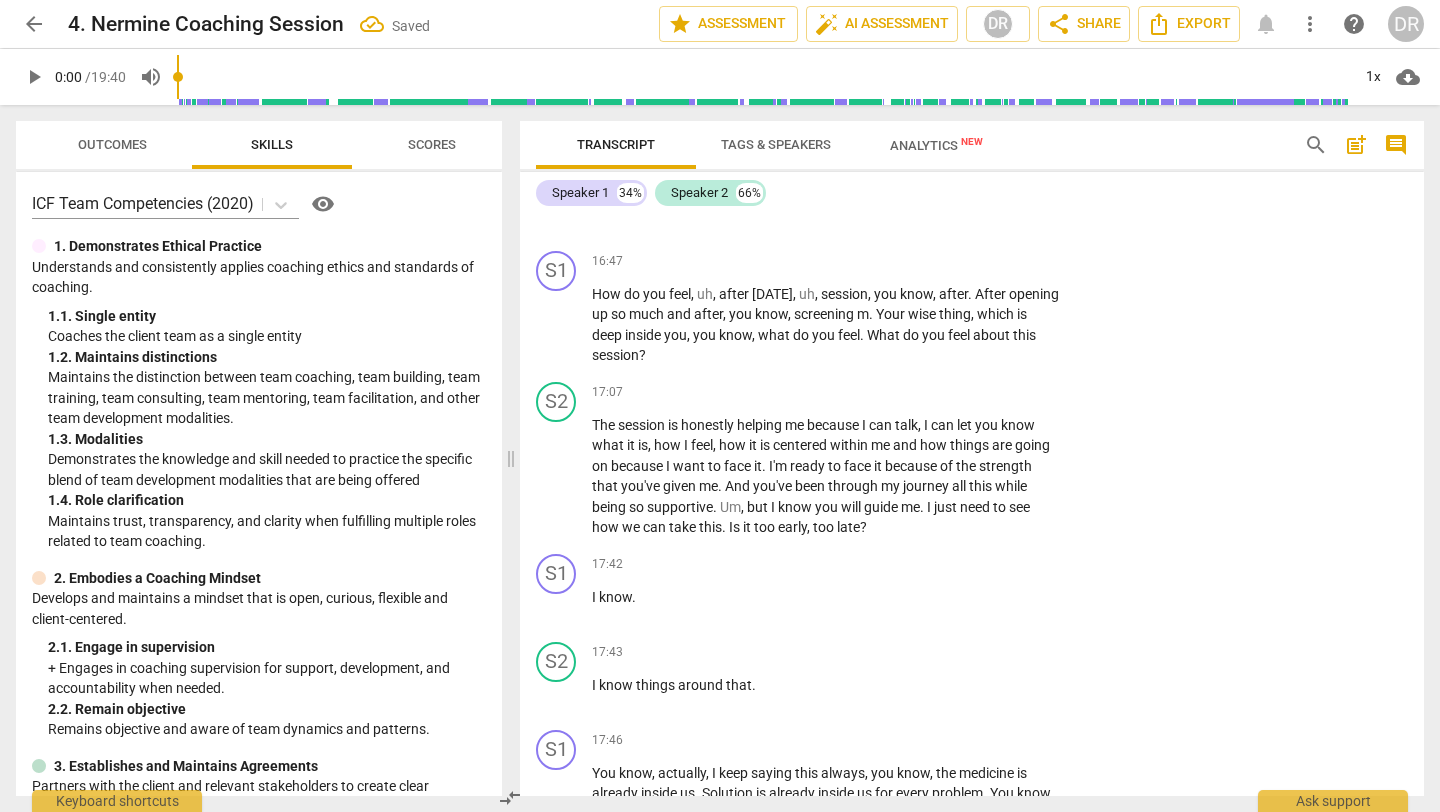 scroll, scrollTop: 7604, scrollLeft: 0, axis: vertical 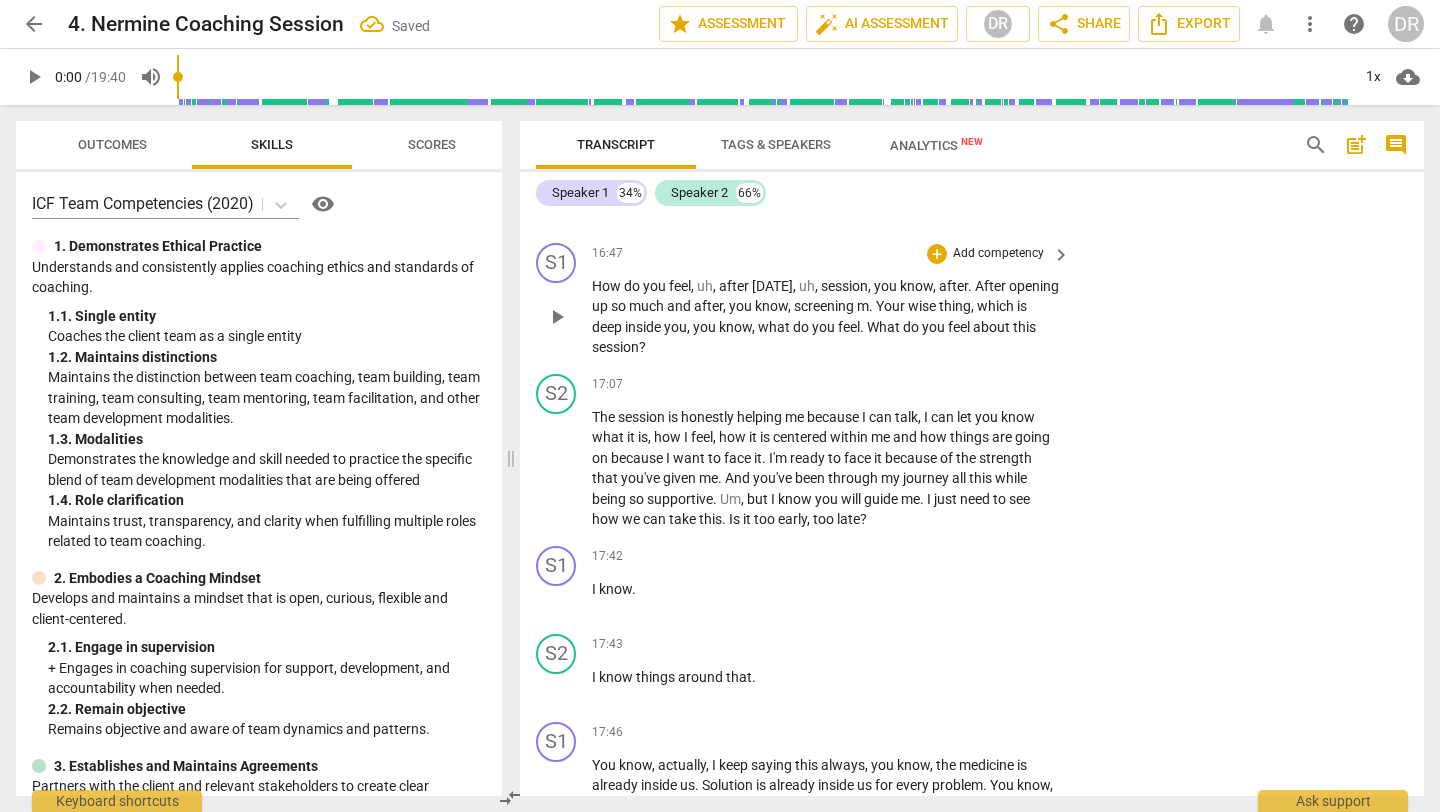 click on "Add competency" at bounding box center (998, 254) 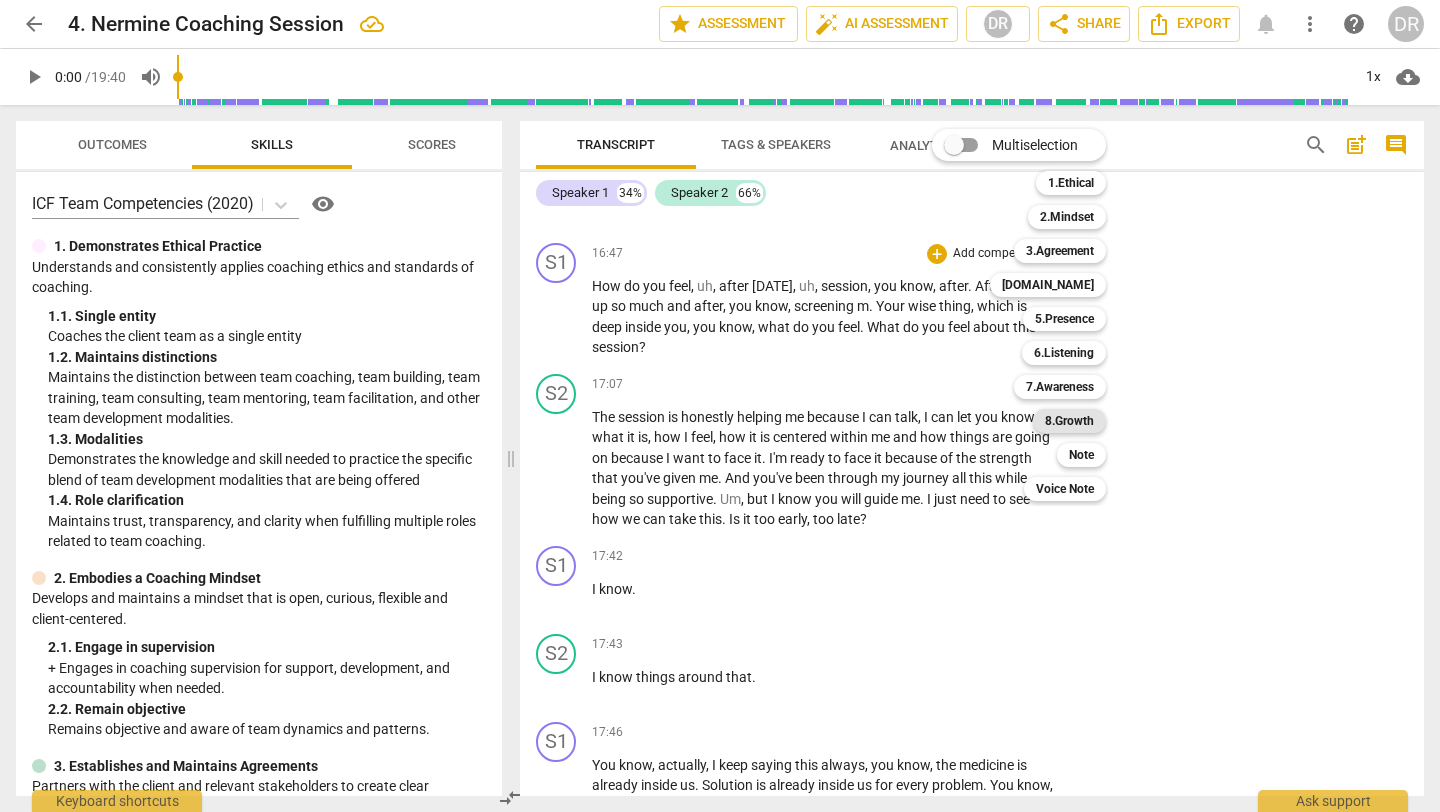 click on "8.Growth" at bounding box center [1069, 421] 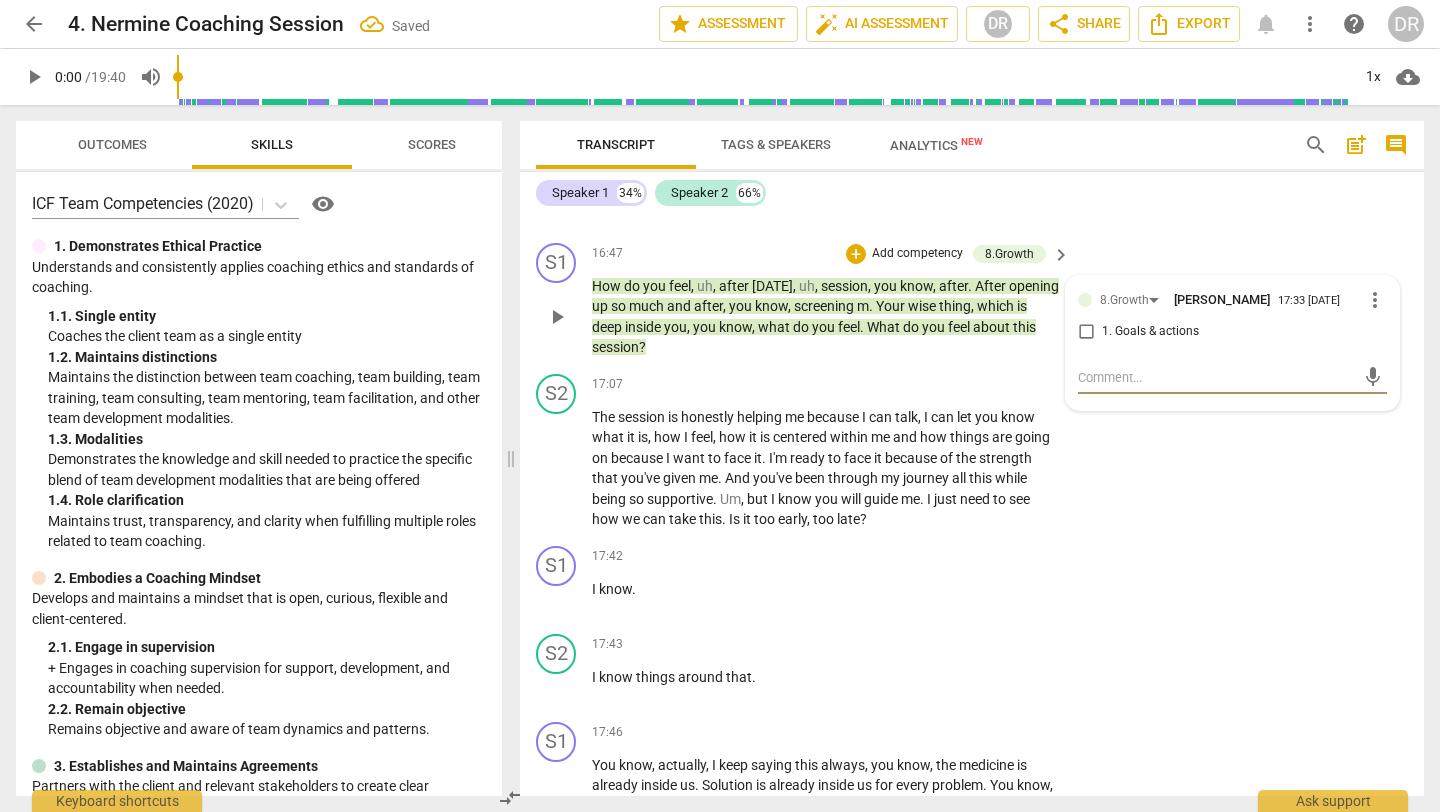 click on "Add competency" at bounding box center [917, 254] 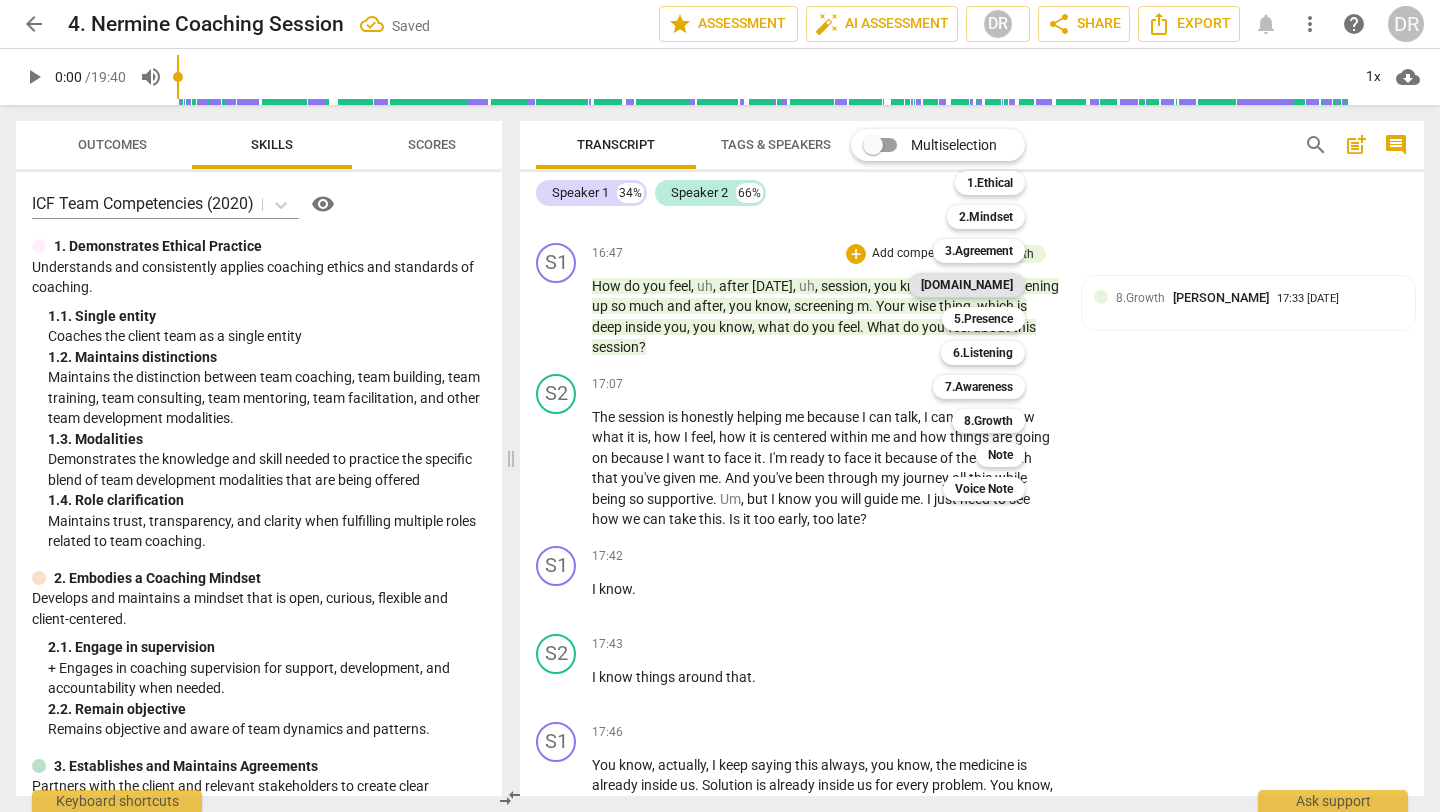 click on "4.Trust" at bounding box center [967, 285] 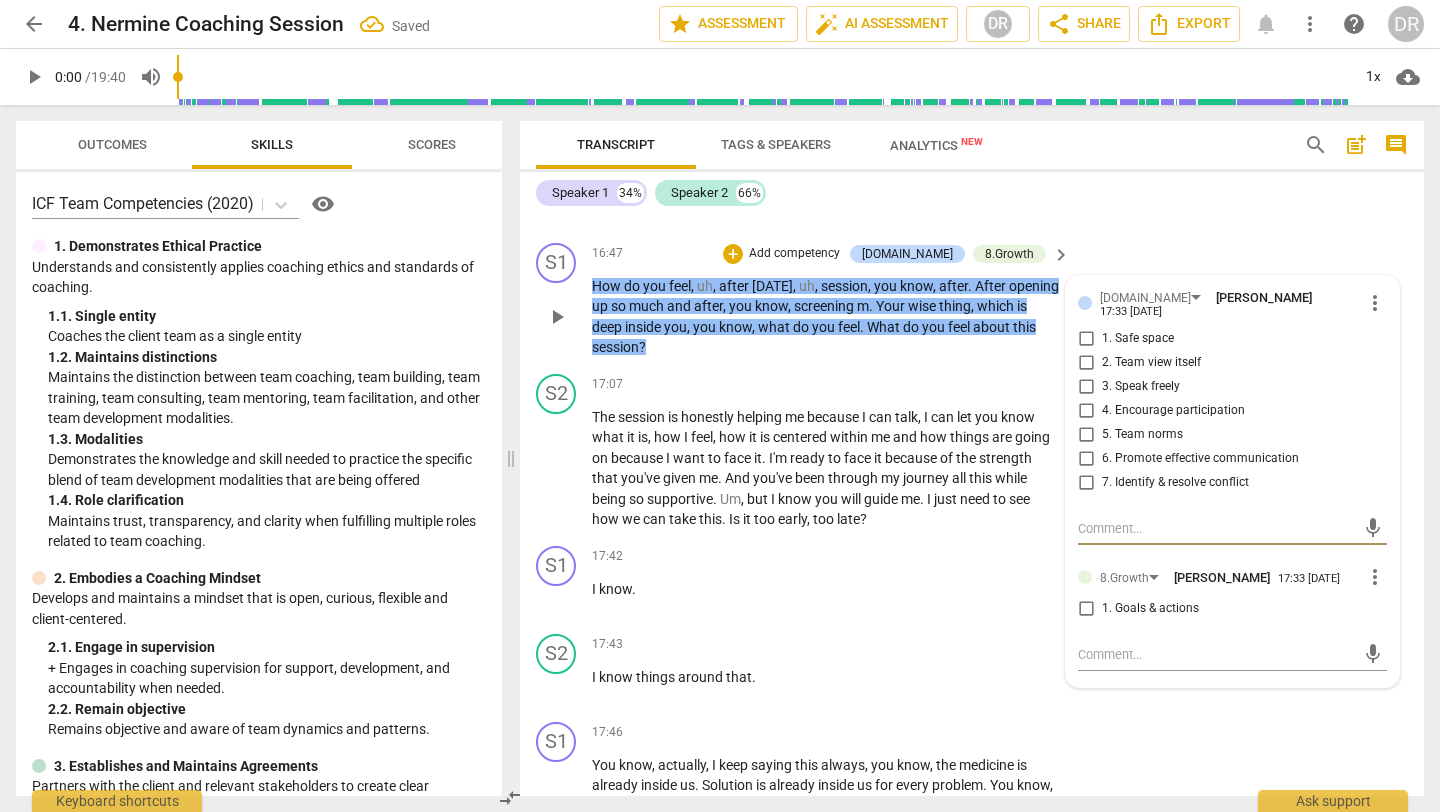 click on "4.Trust" at bounding box center (907, 254) 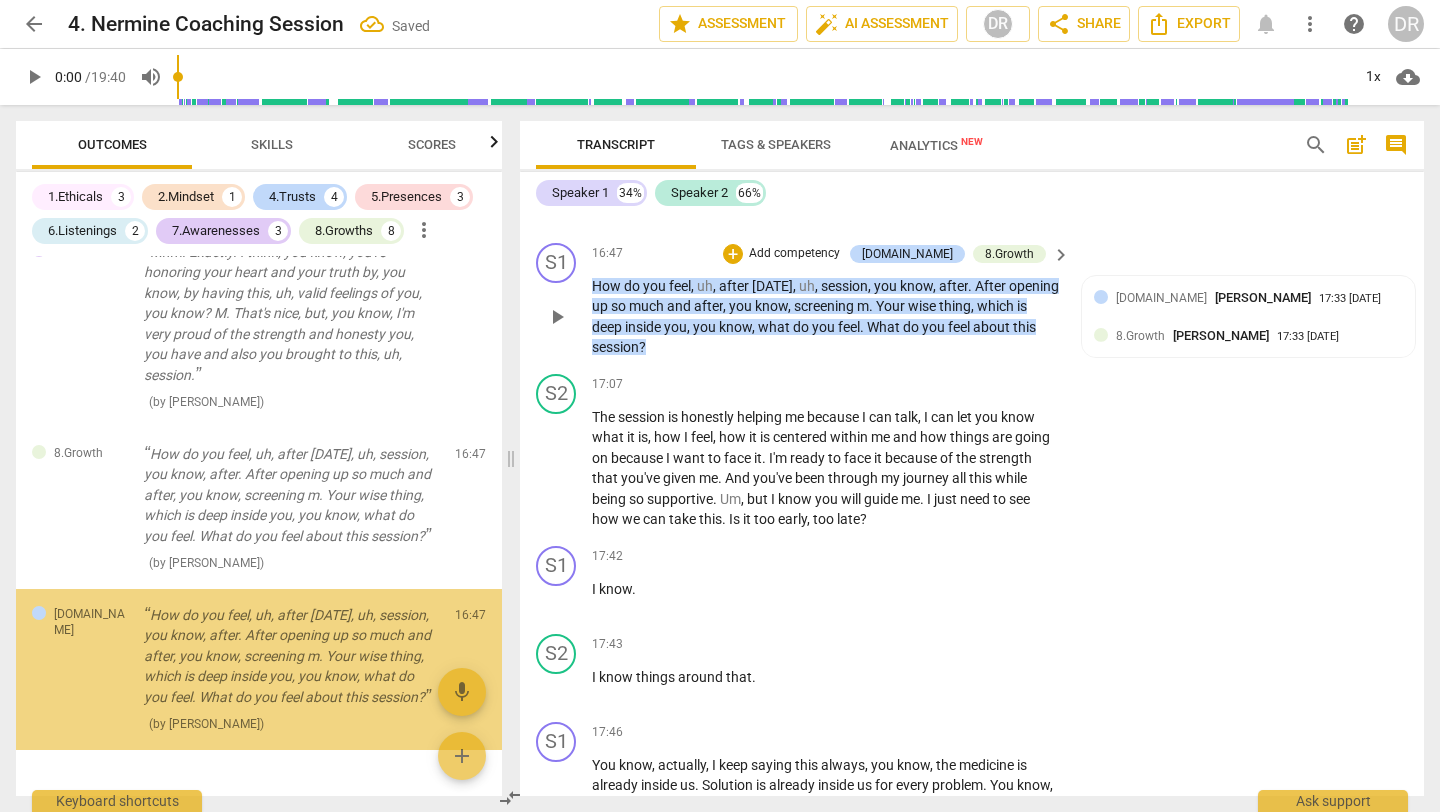 scroll, scrollTop: 3002, scrollLeft: 0, axis: vertical 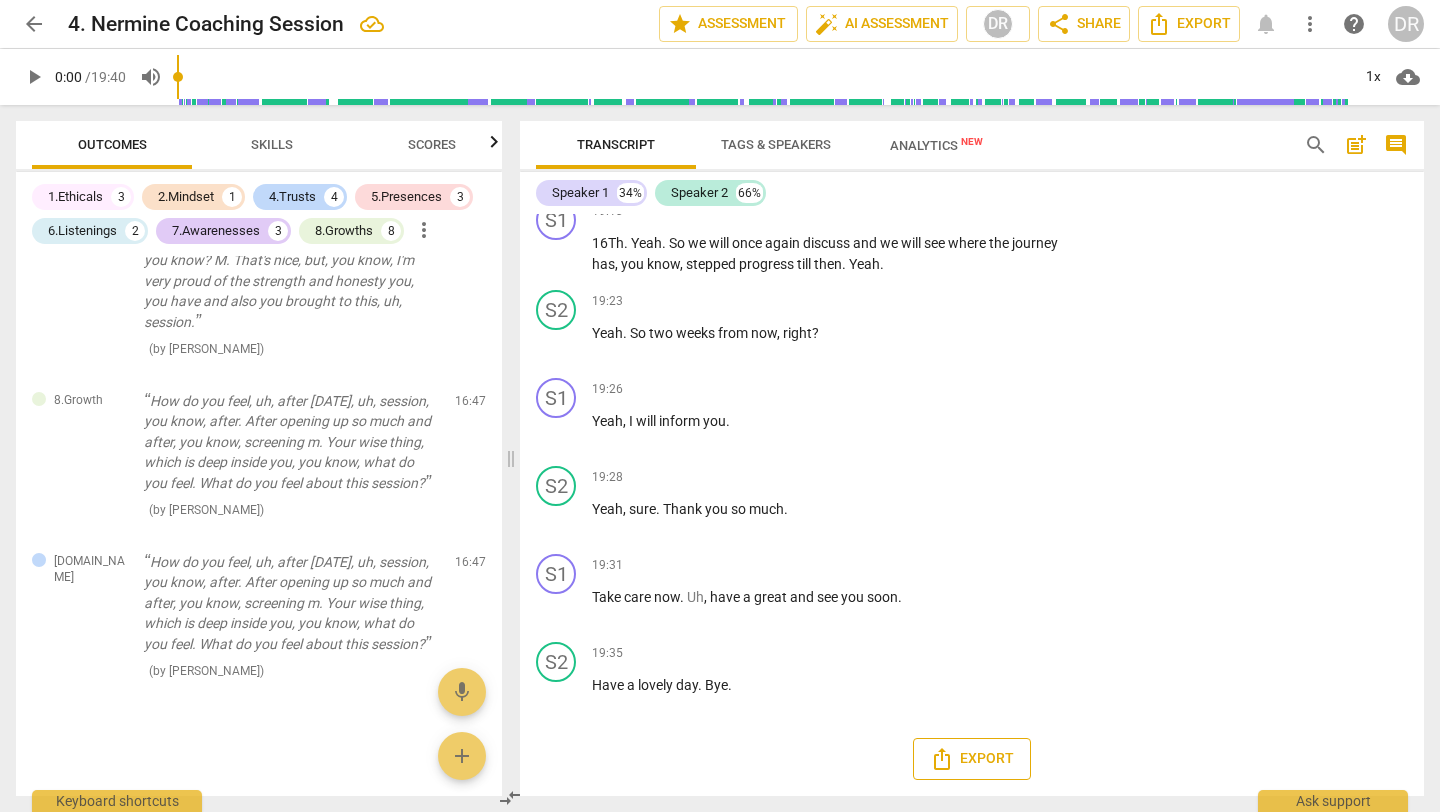 click on "Export" at bounding box center [972, 759] 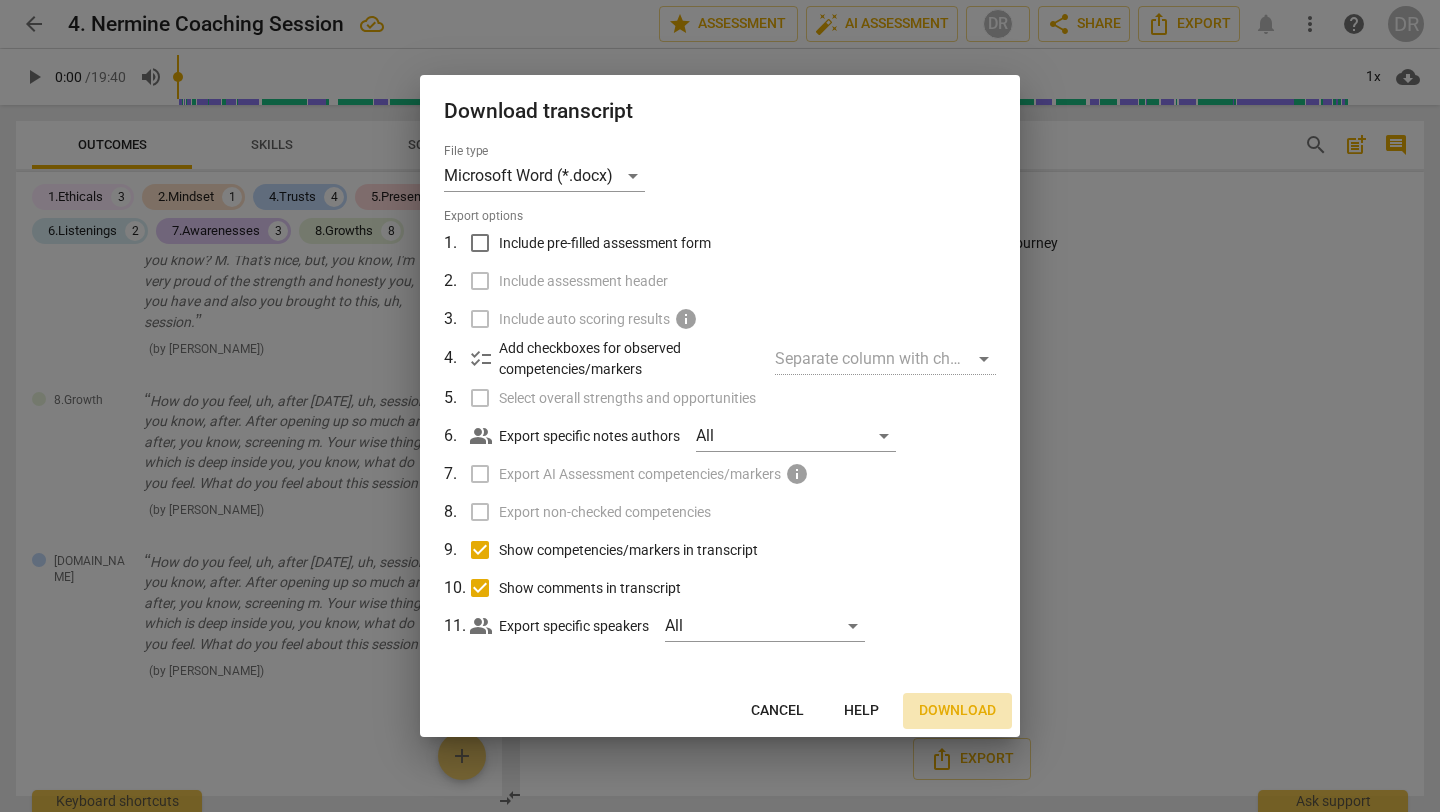 click on "Download" at bounding box center [957, 711] 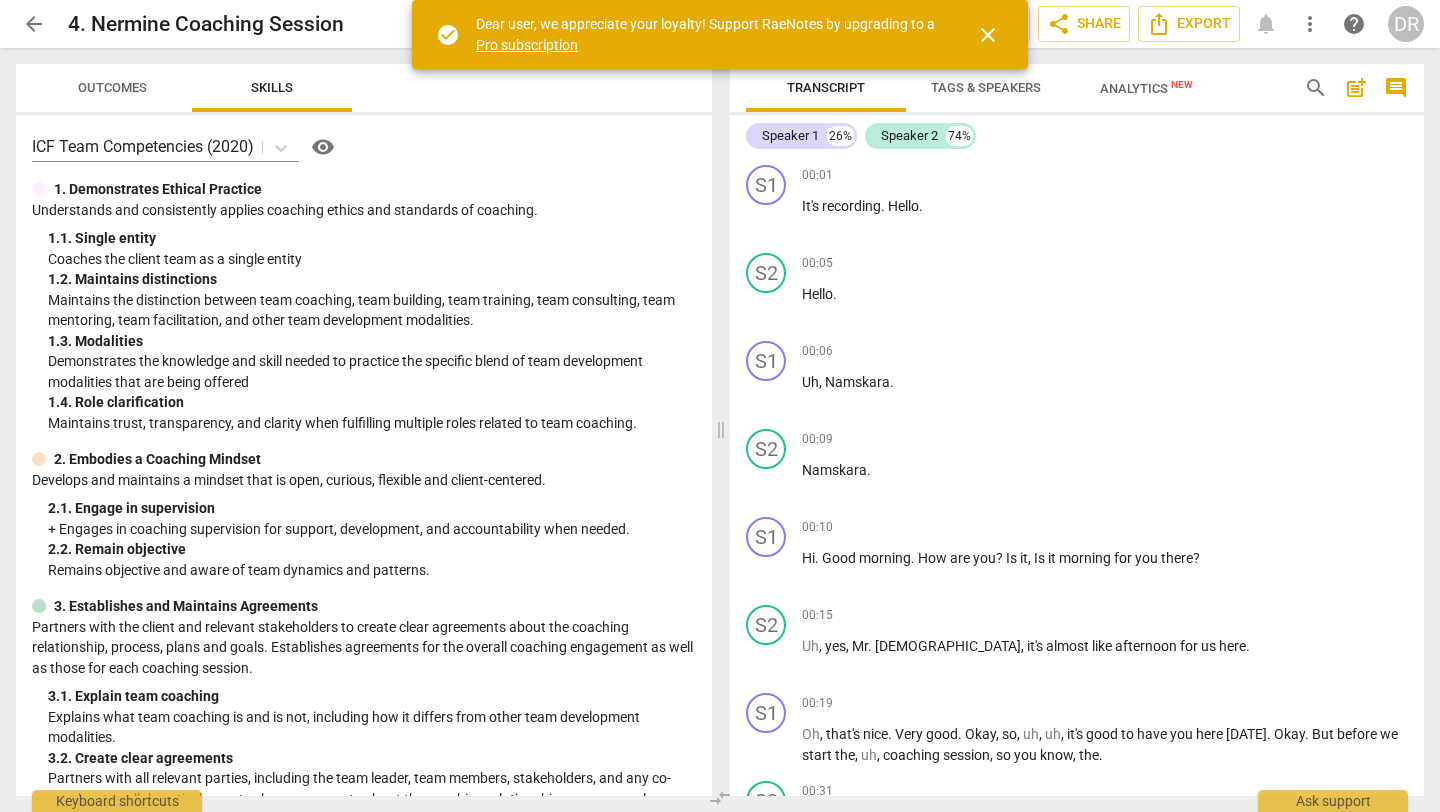 scroll, scrollTop: 0, scrollLeft: 0, axis: both 